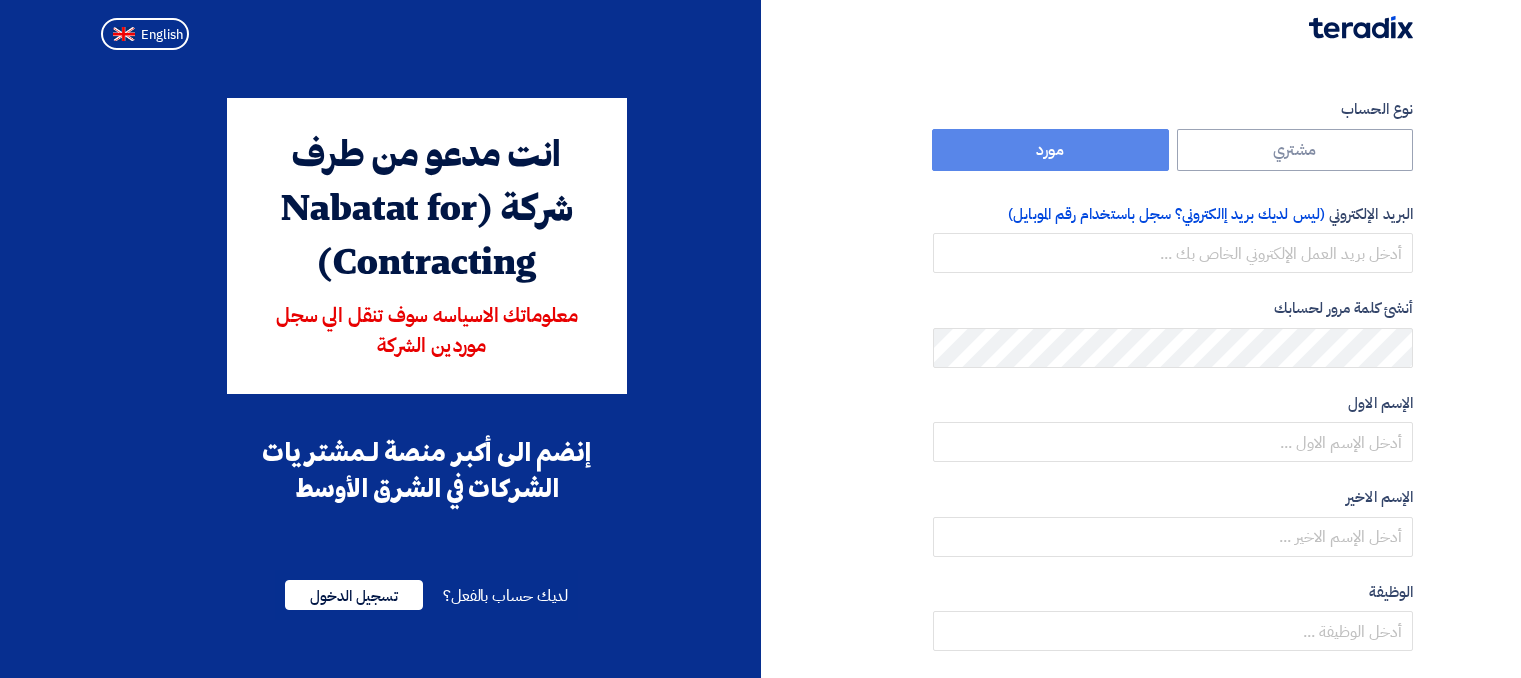 scroll, scrollTop: 0, scrollLeft: 0, axis: both 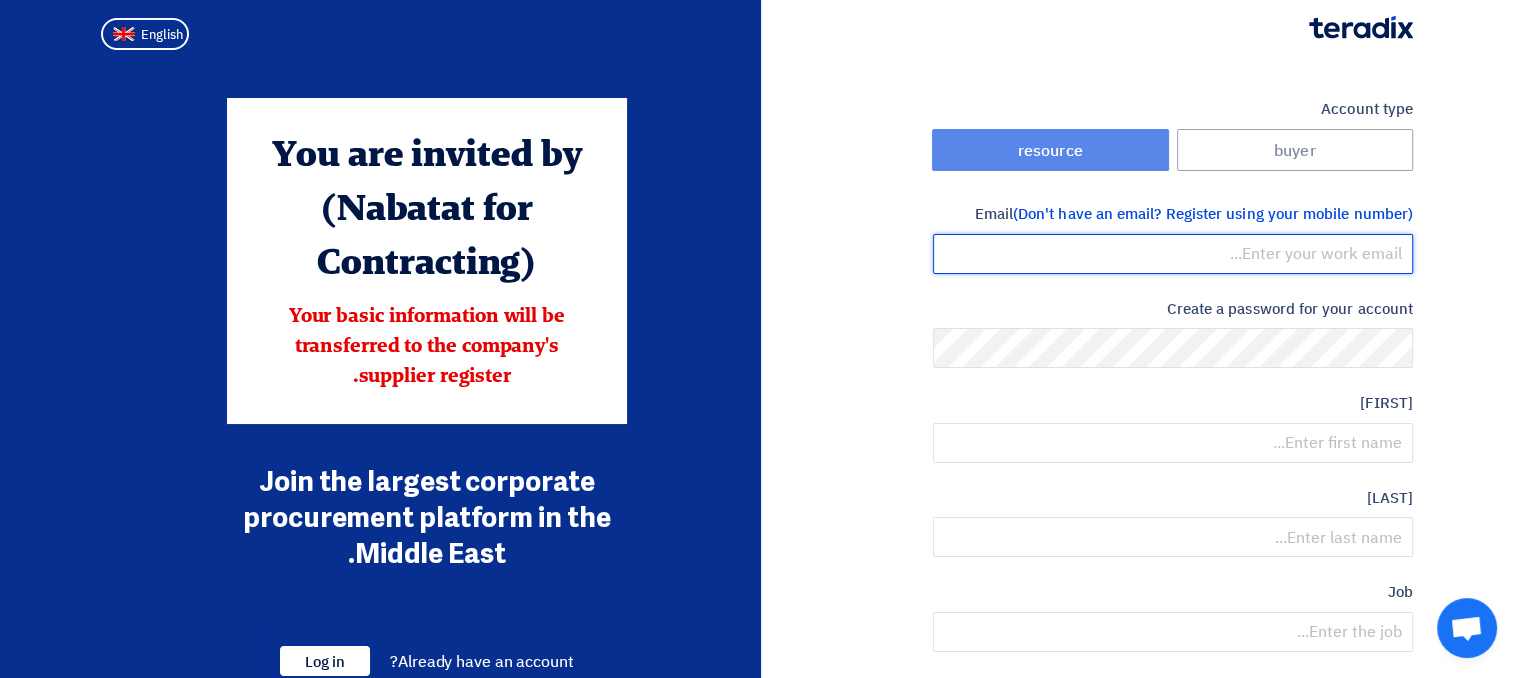 type on "[EMAIL]" 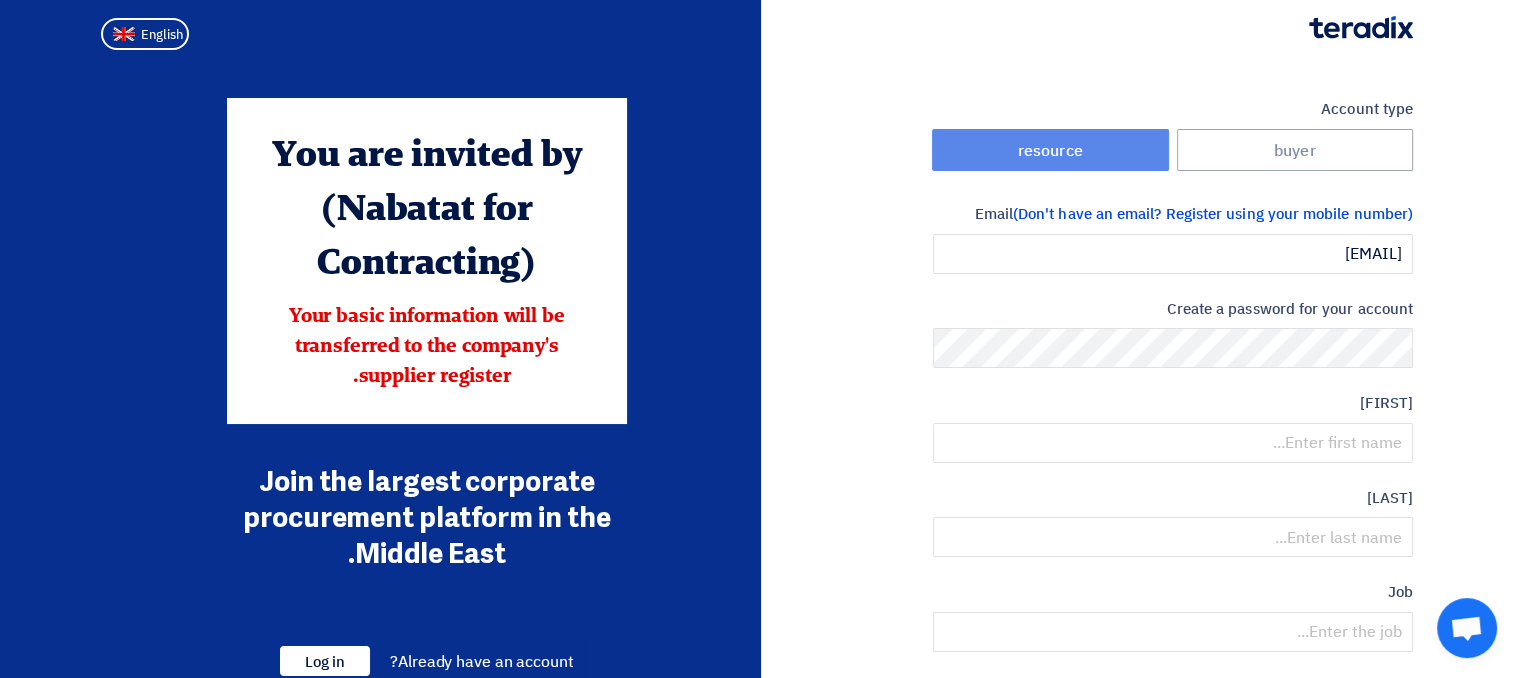click on "resource" 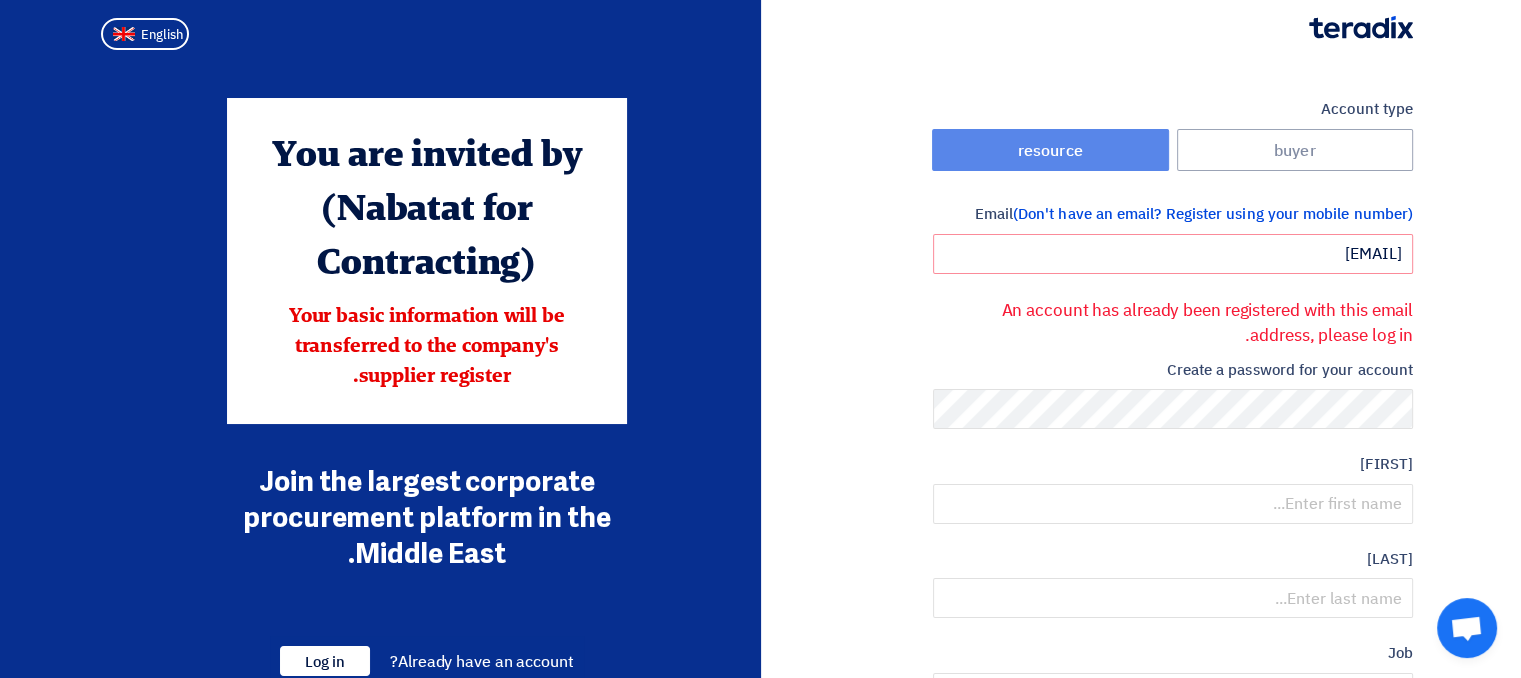 click on "resource" 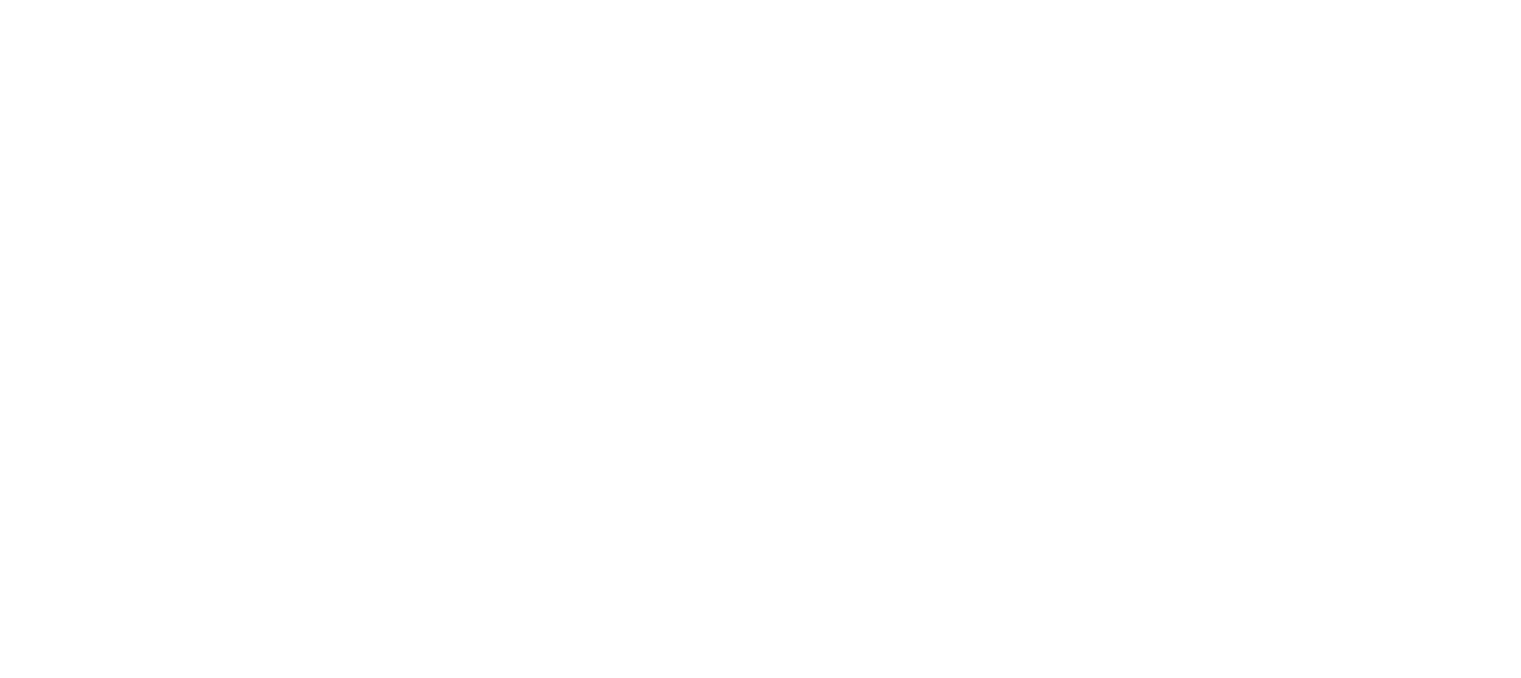 scroll, scrollTop: 0, scrollLeft: 0, axis: both 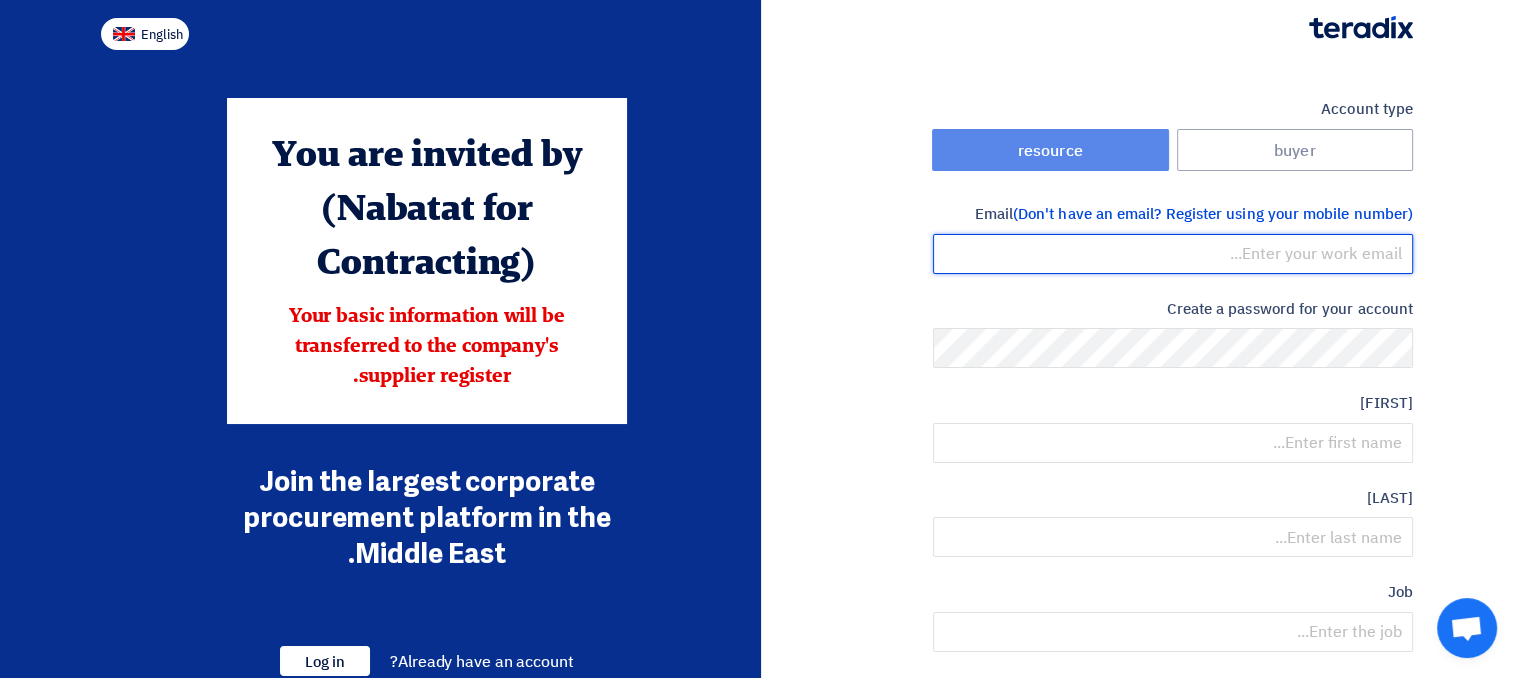 type on "[FIRST].[LAST]@[DOMAIN]" 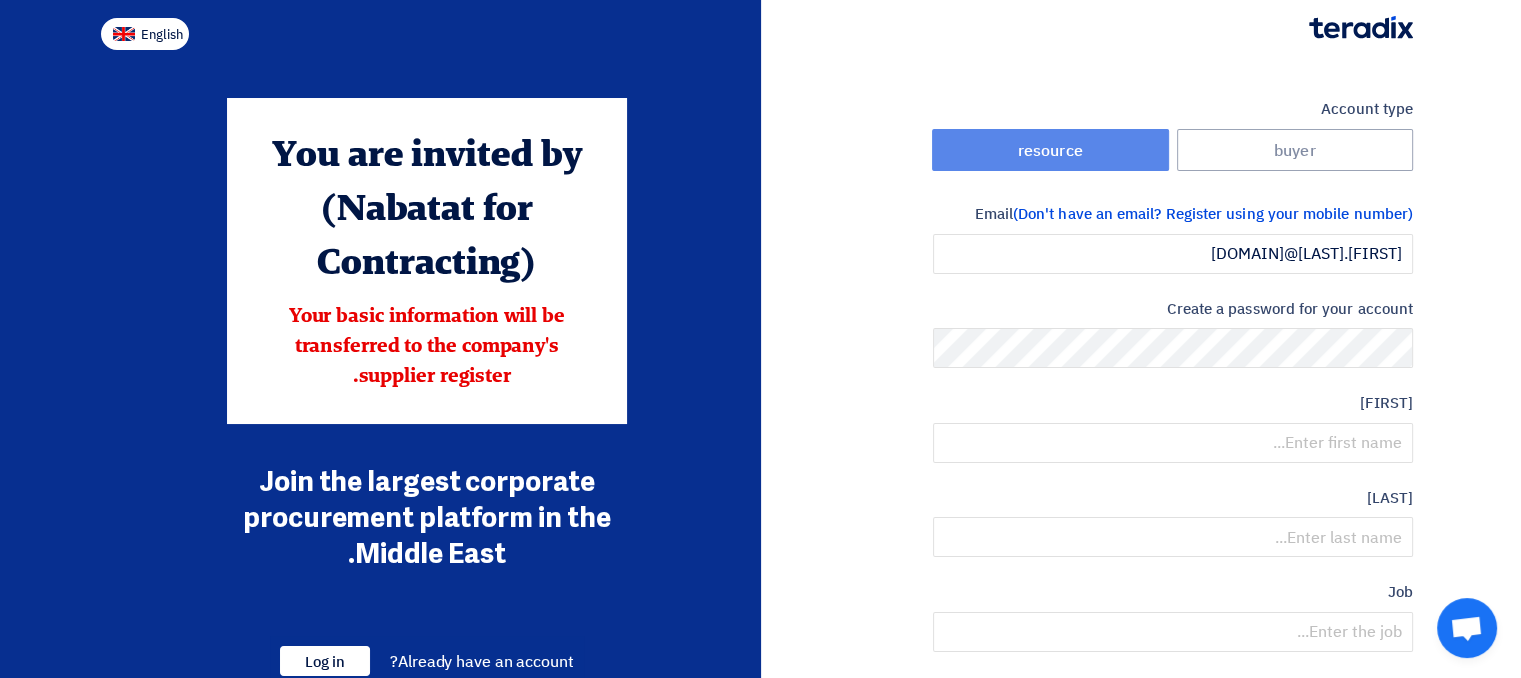 click on "English" 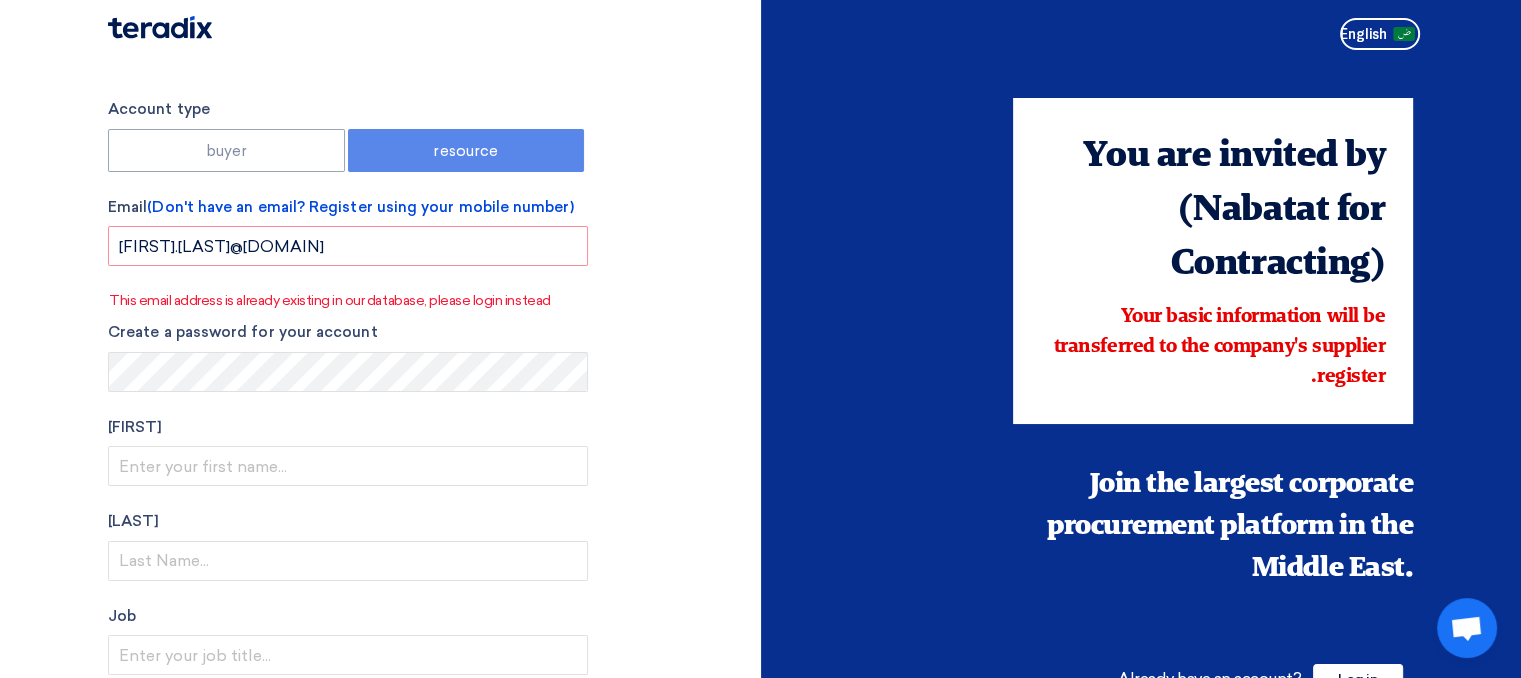 click on "Account type
buyer
resource
Email
(Don't have an email? Register using your mobile number)
[EMAIL]
This email address is already existing in our database, please login instead
Create a password for your account
first name
Last name
Job
optional" 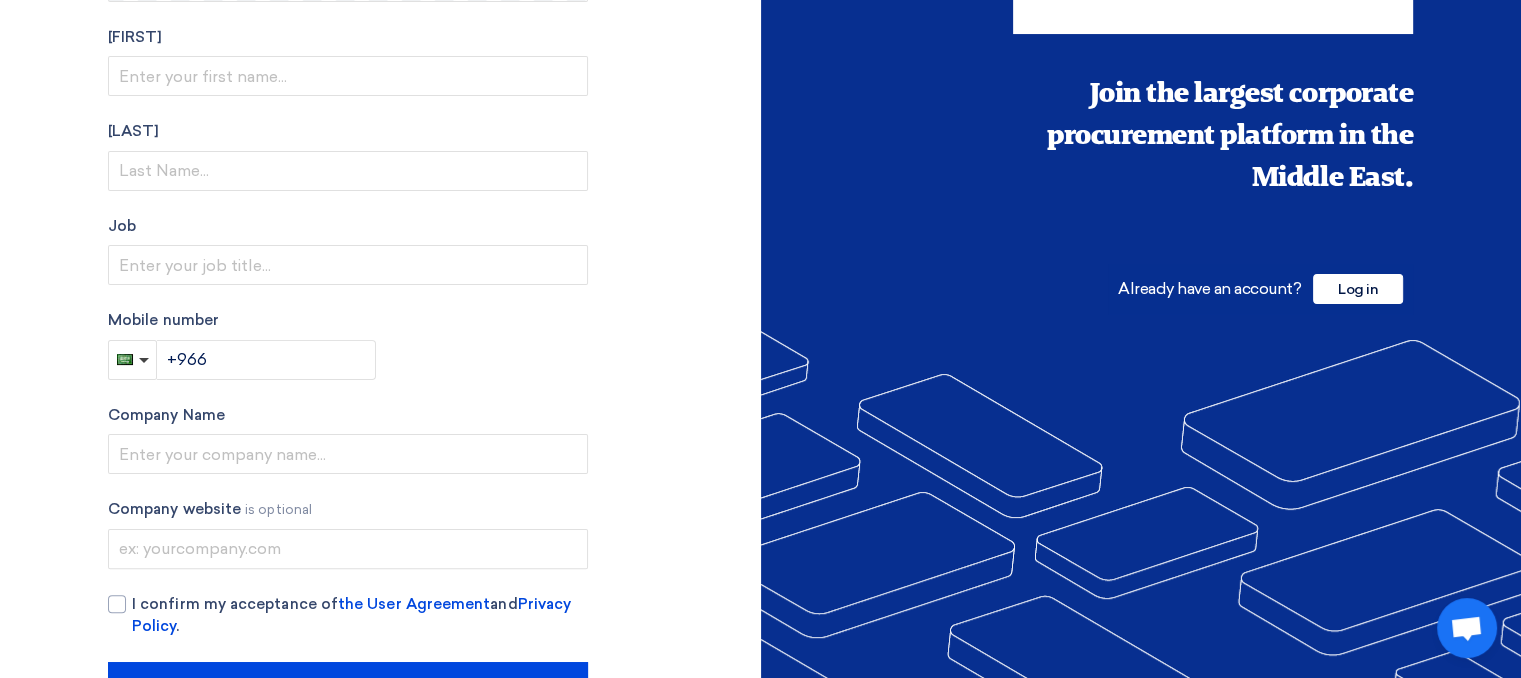 scroll, scrollTop: 400, scrollLeft: 0, axis: vertical 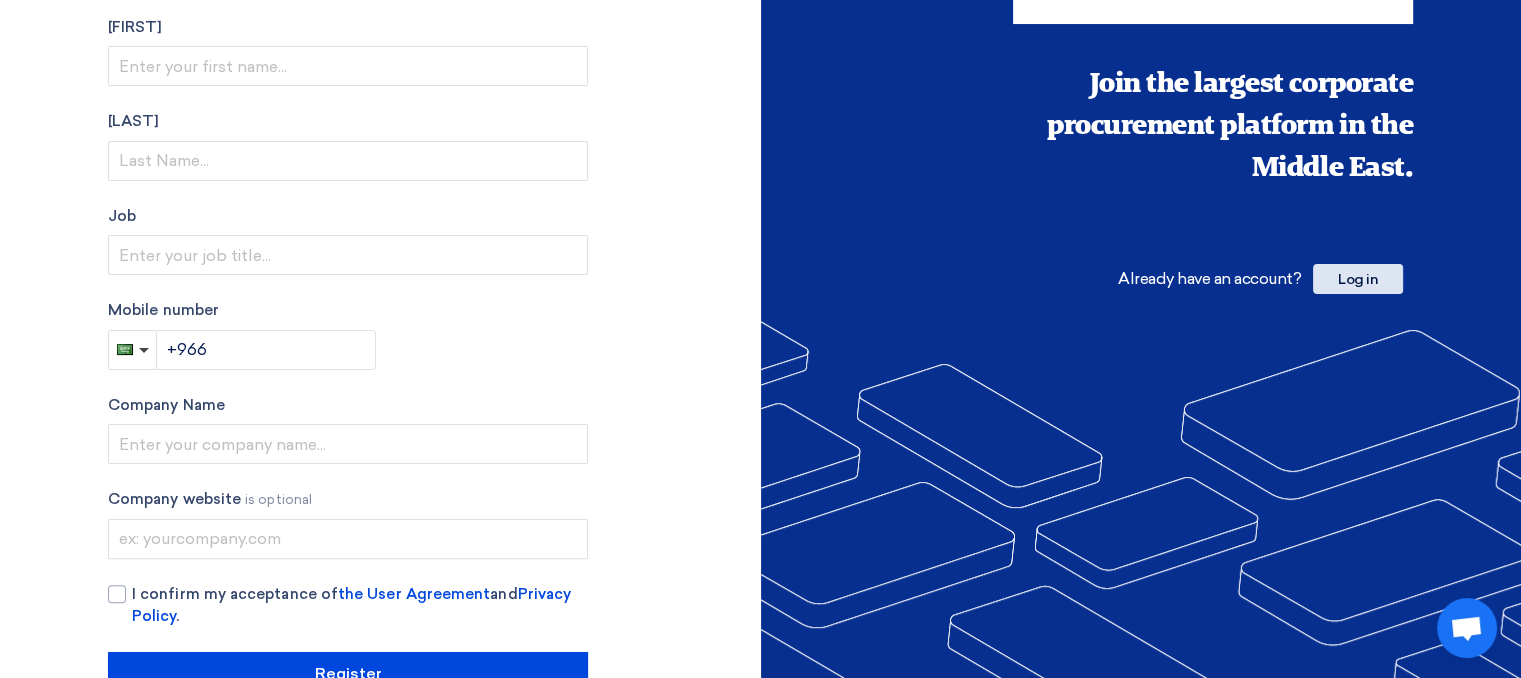 click on "Log in" 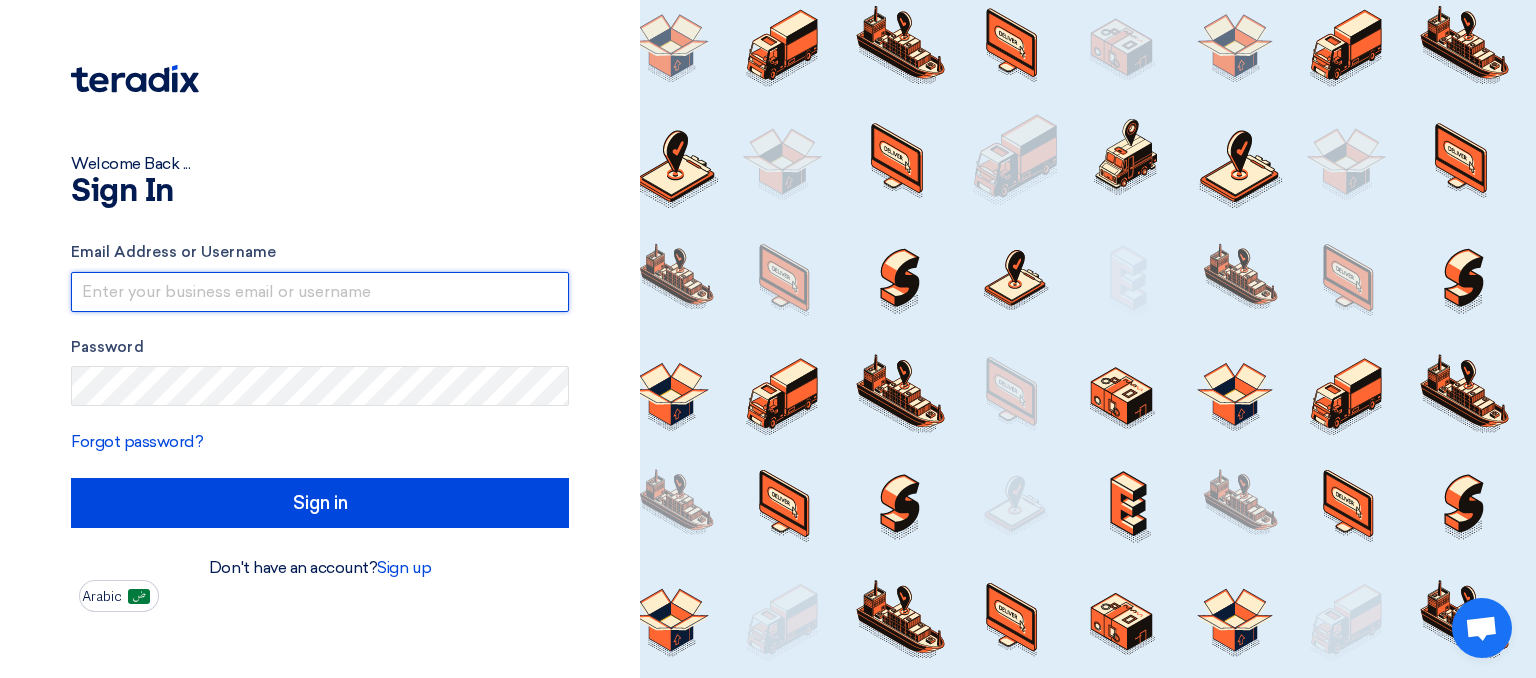 type on "[FIRST].[LAST]@[DOMAIN]" 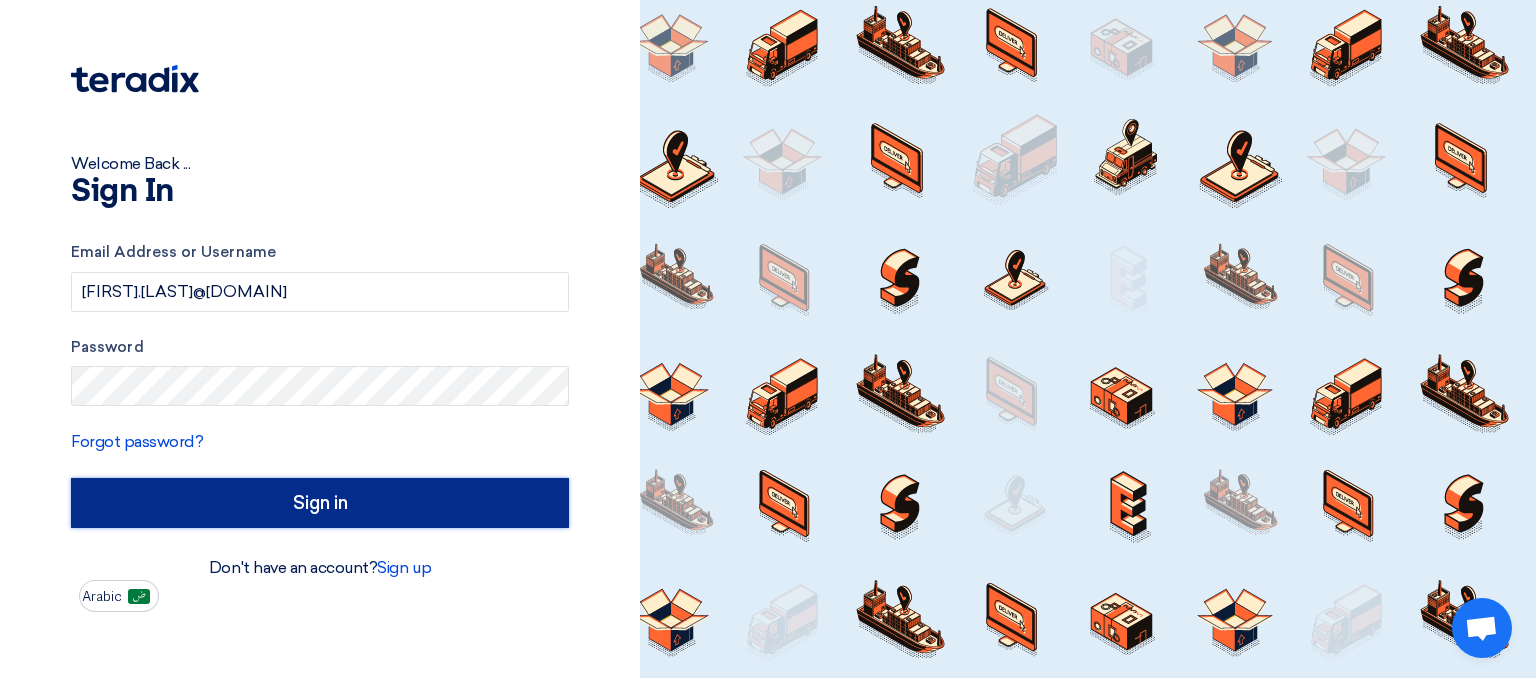 click on "Sign in" 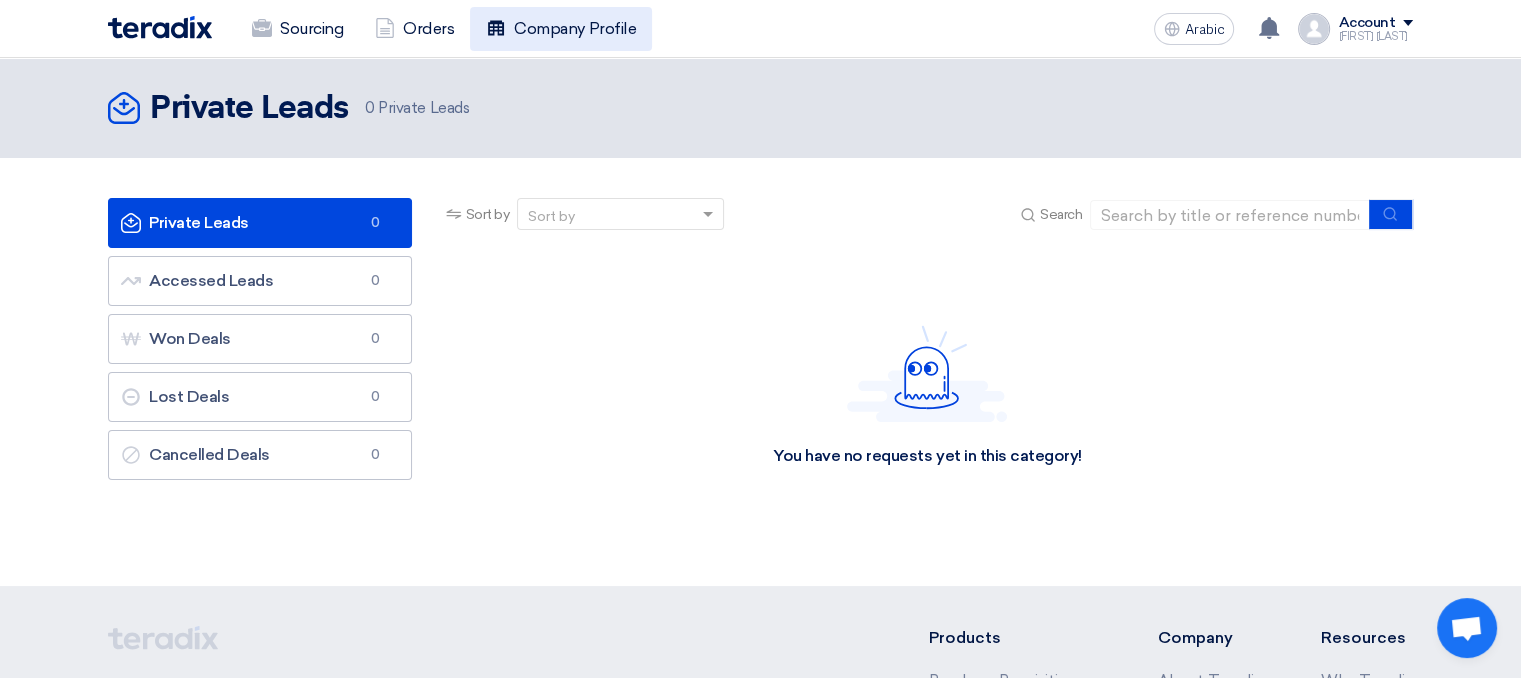 click on "Company Profile" 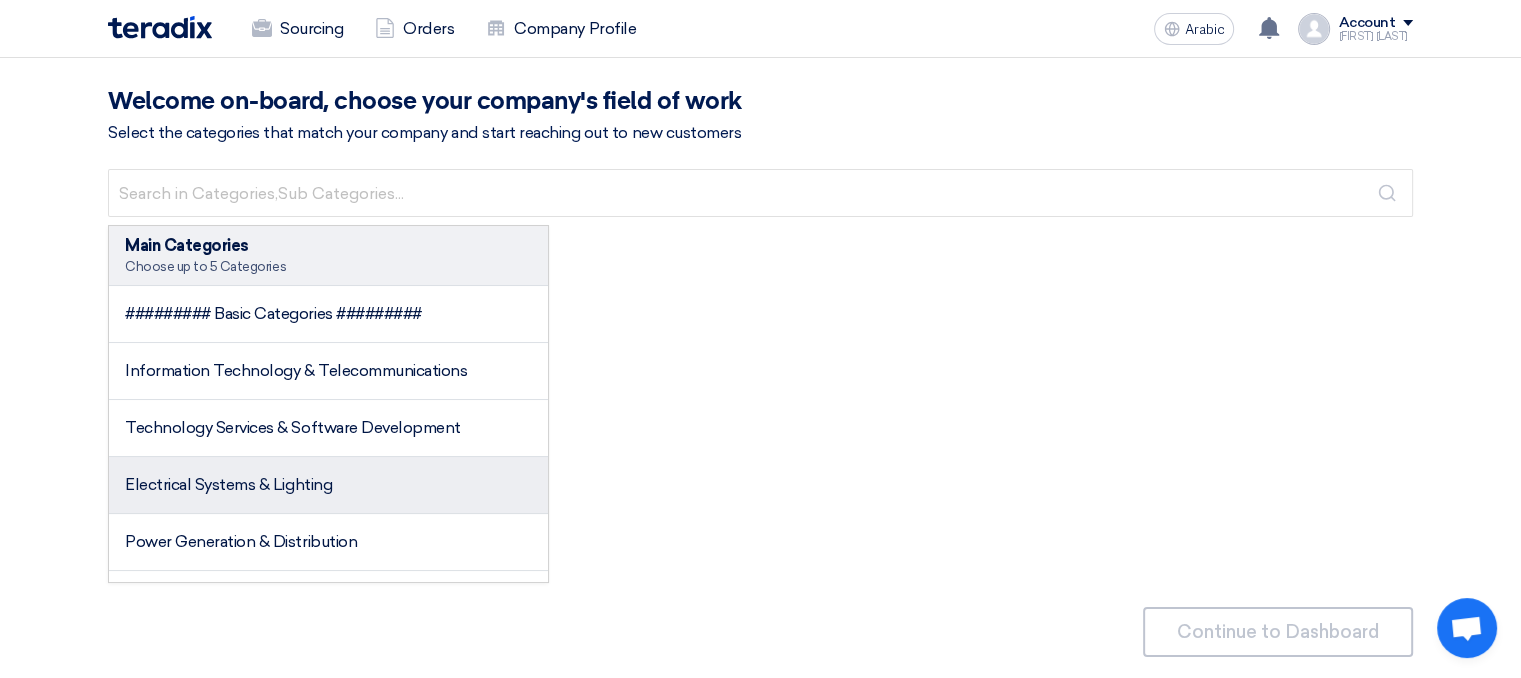 click on "Electrical Systems & Lighting" 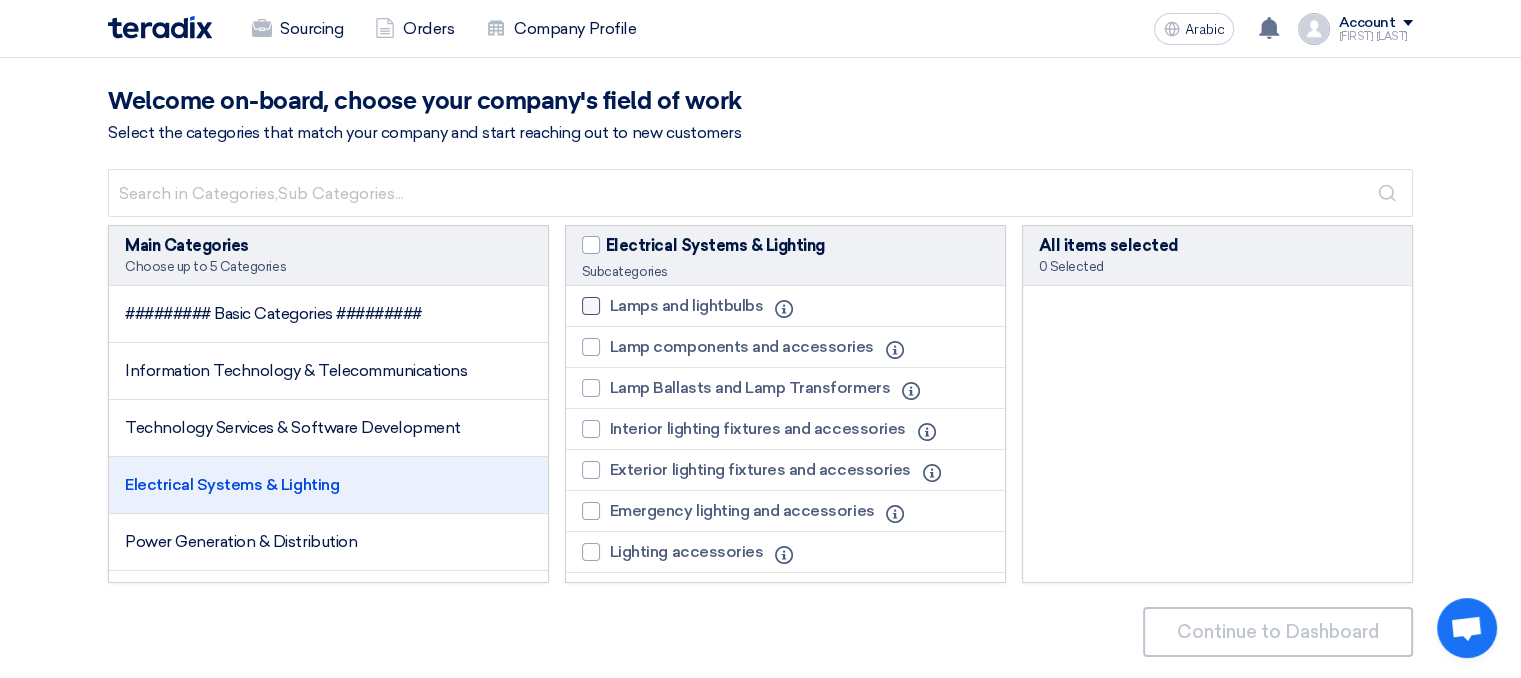 click 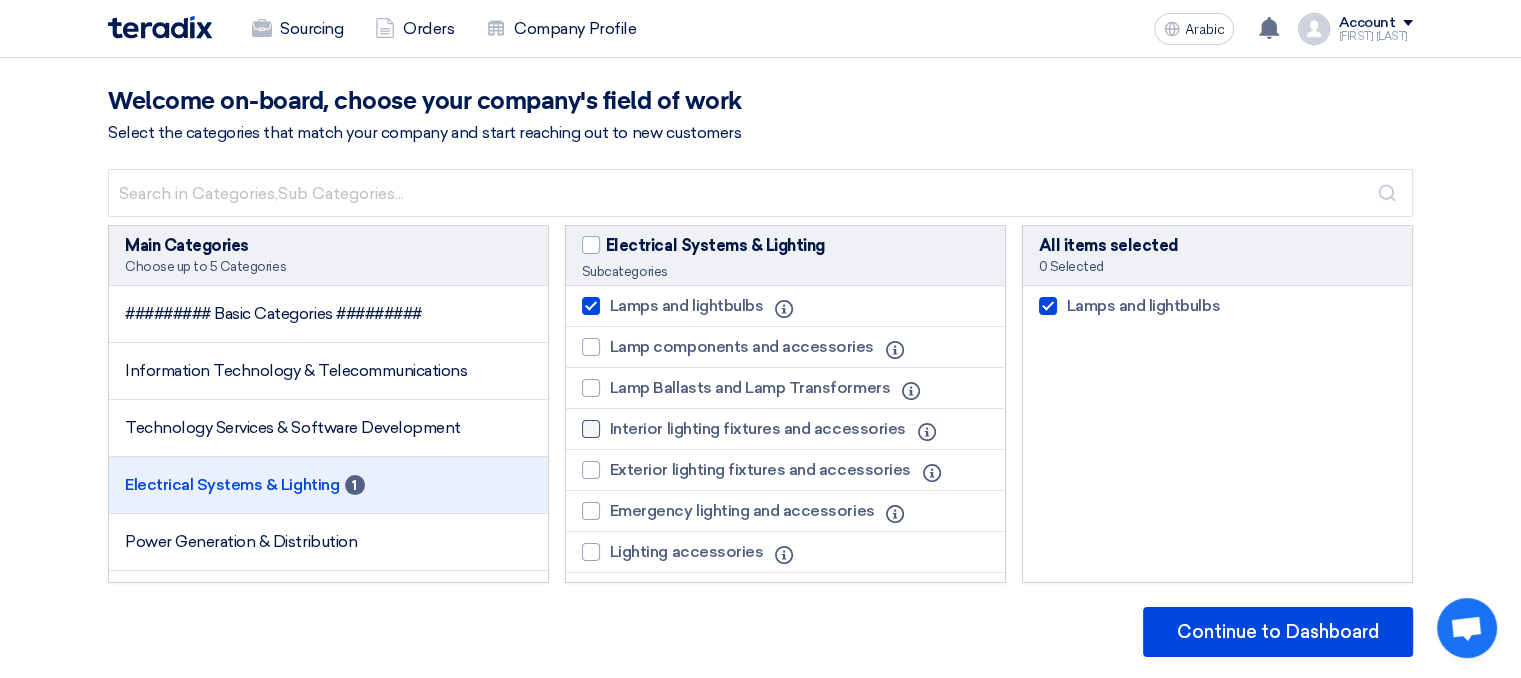 drag, startPoint x: 588, startPoint y: 356, endPoint x: 593, endPoint y: 424, distance: 68.18358 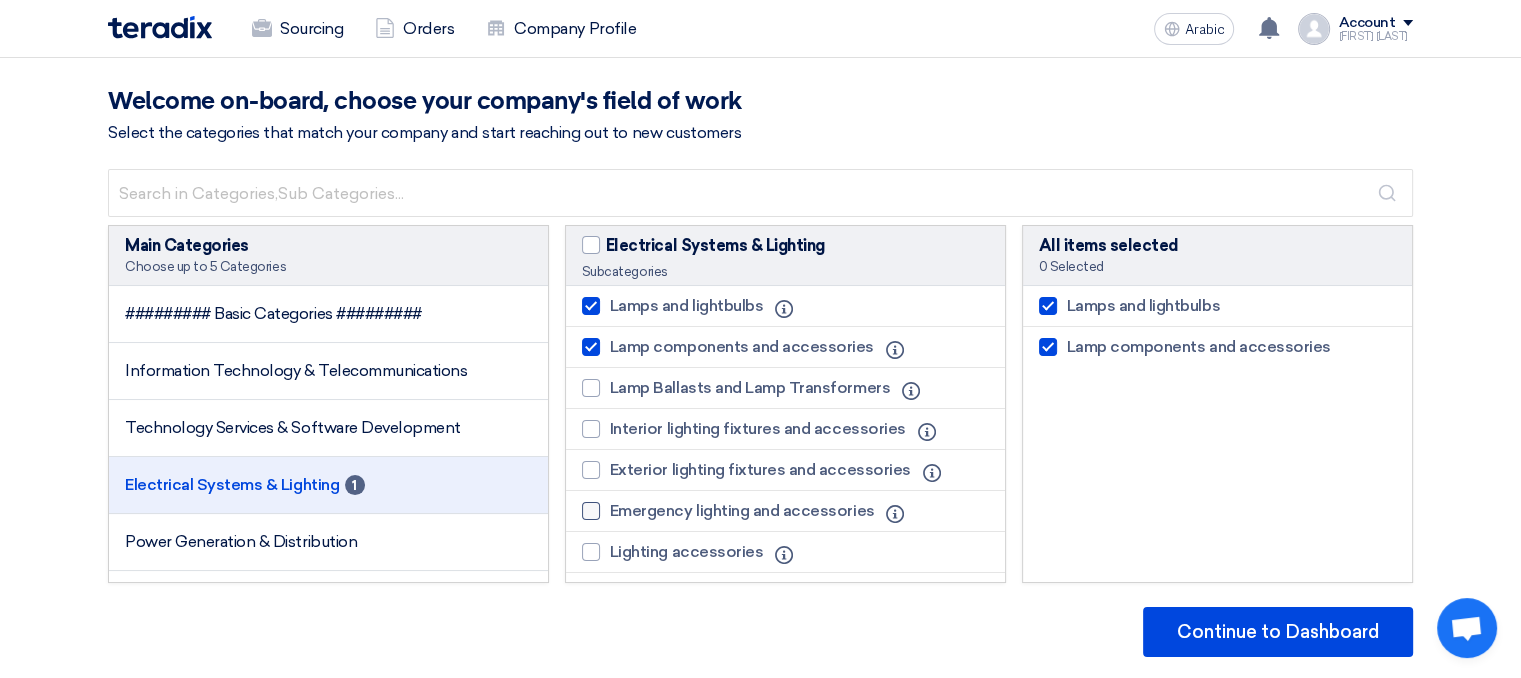 click 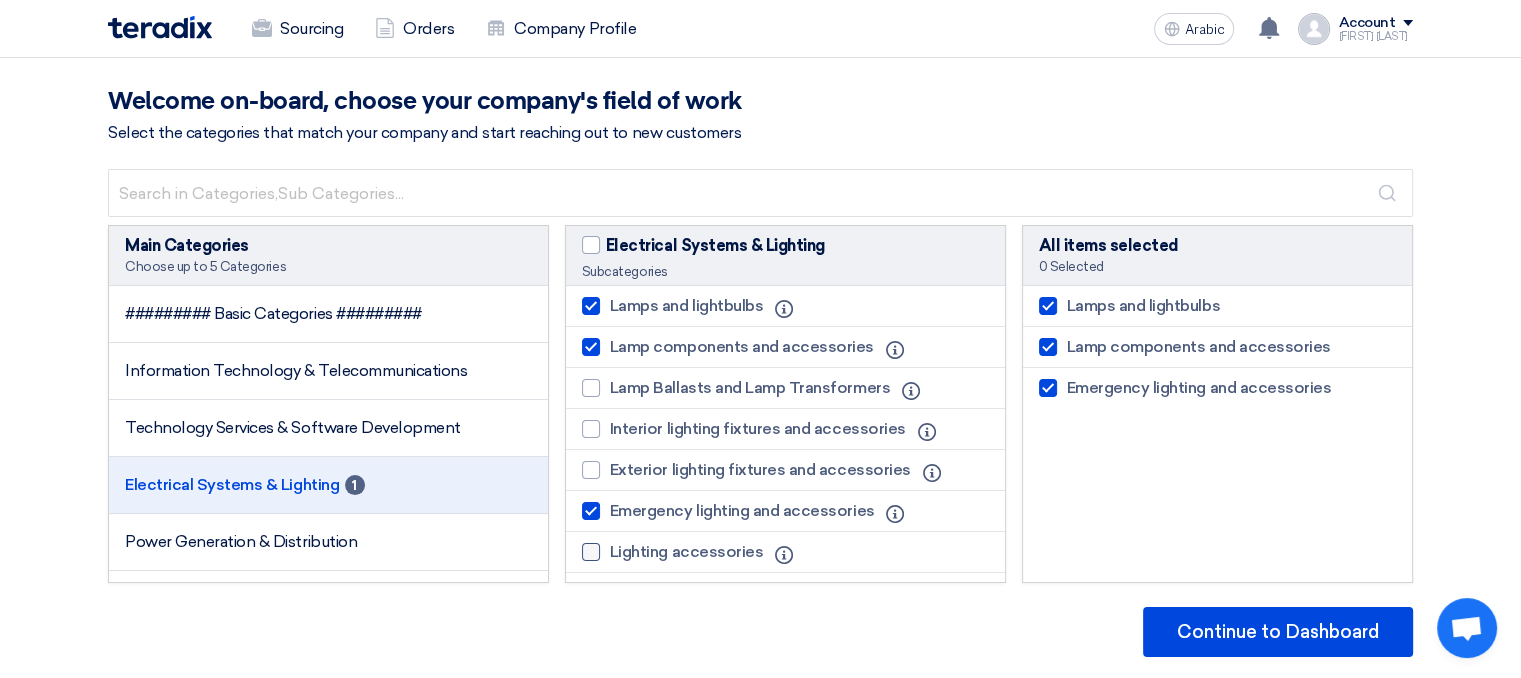 click 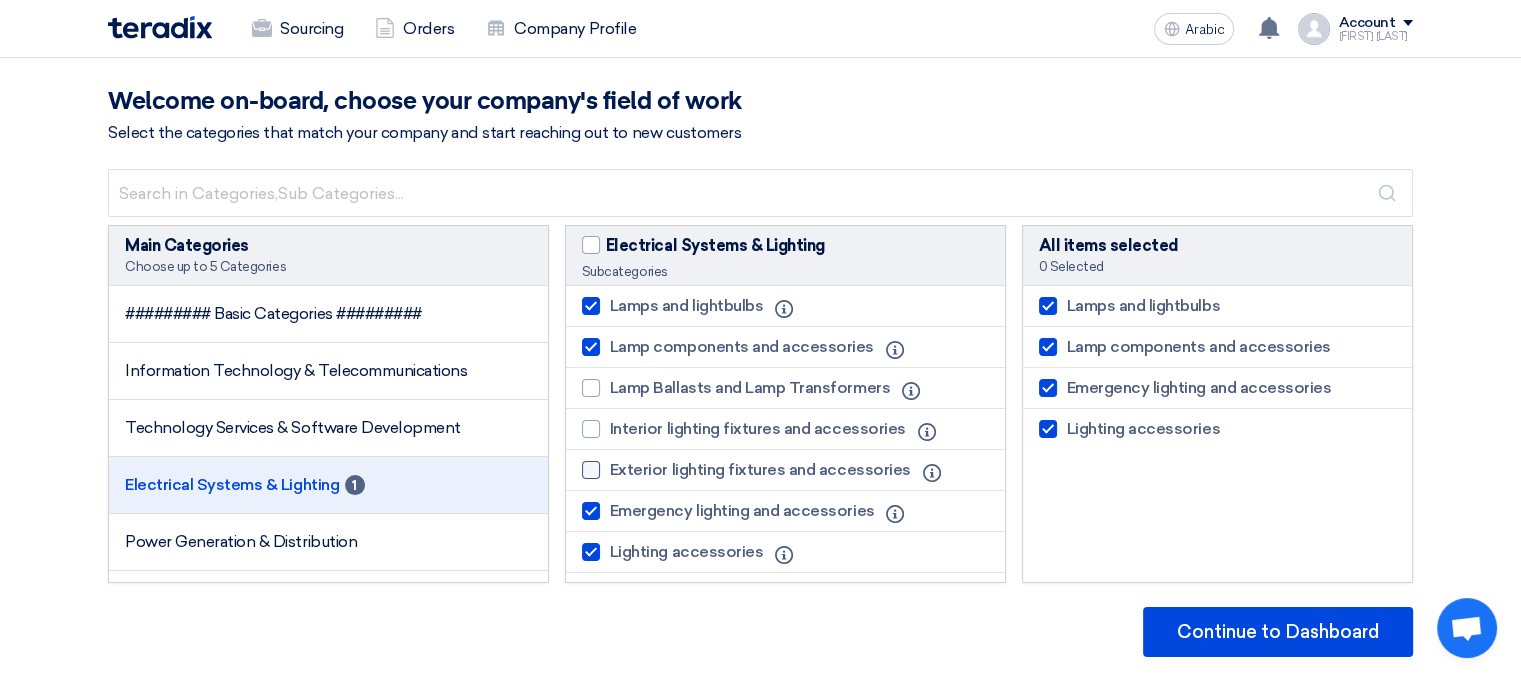 click 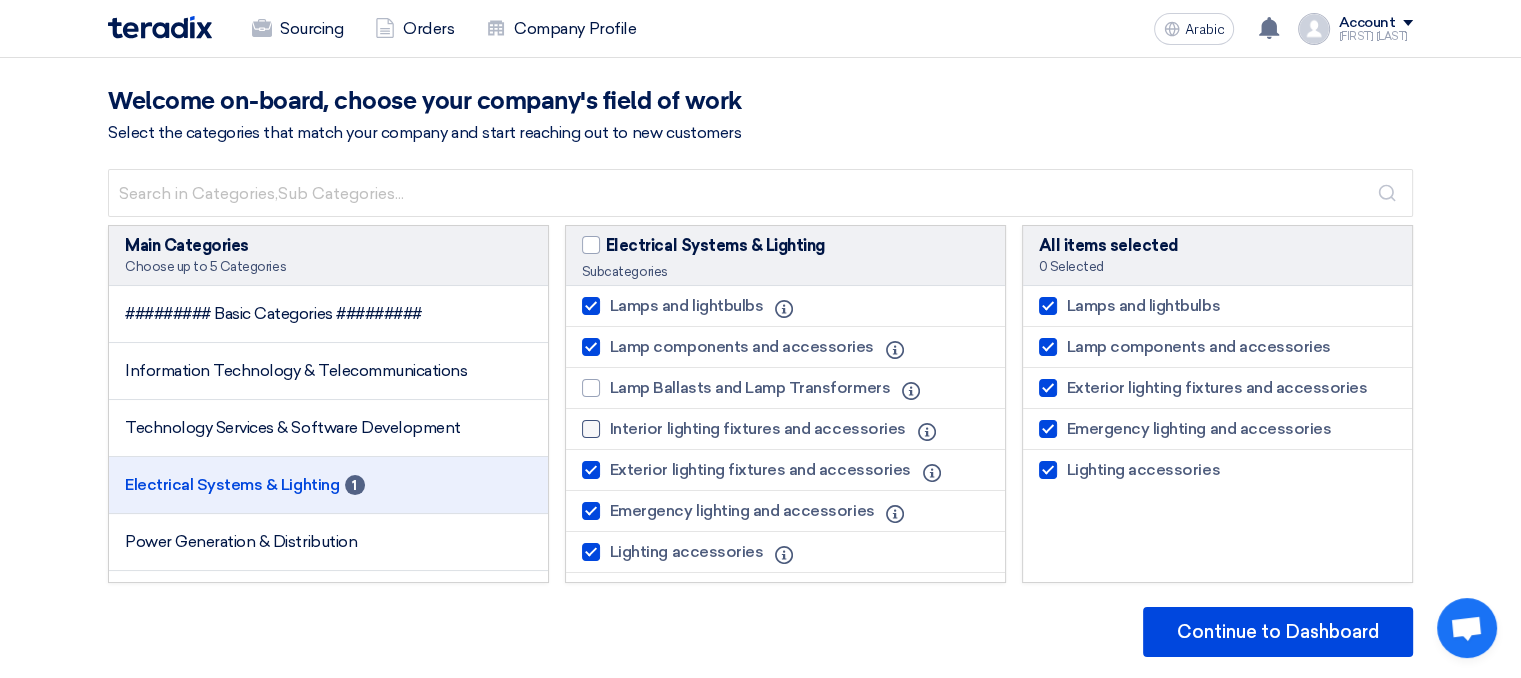 click 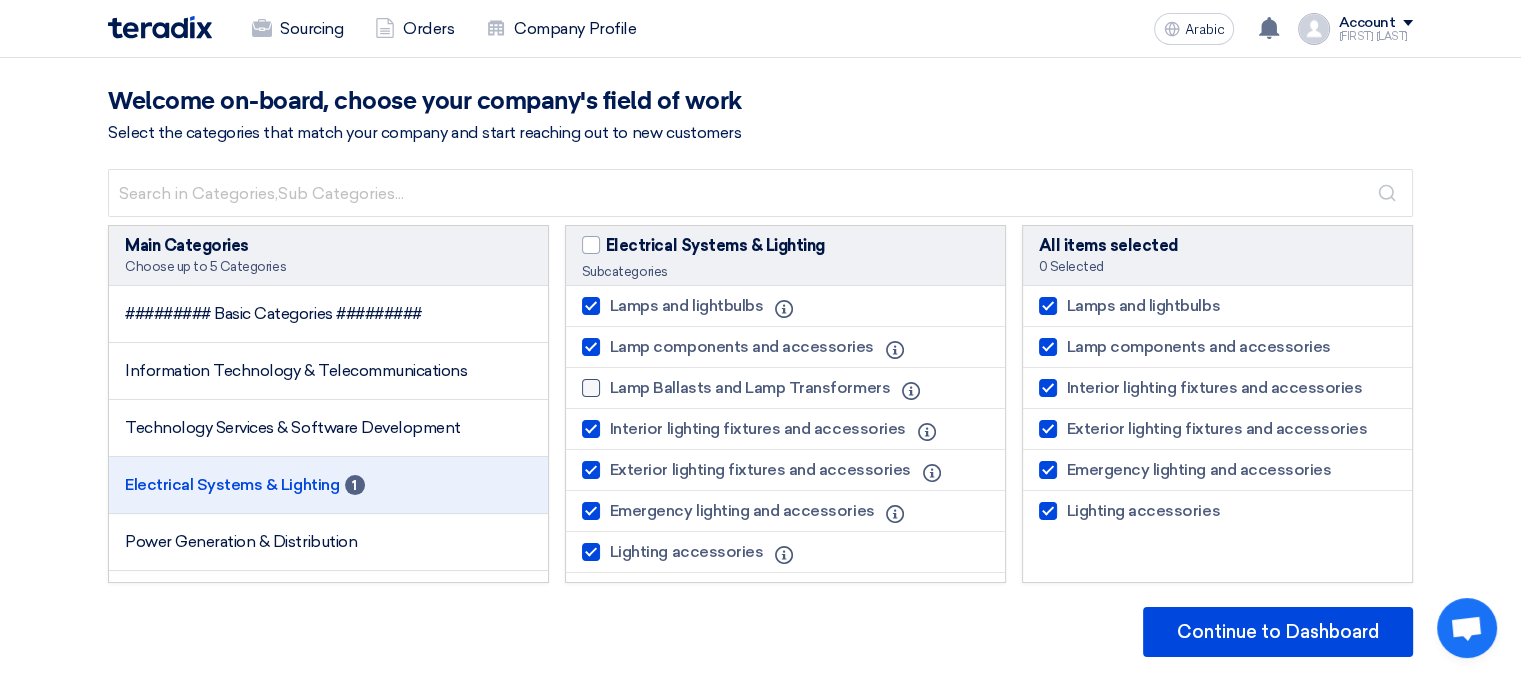 click 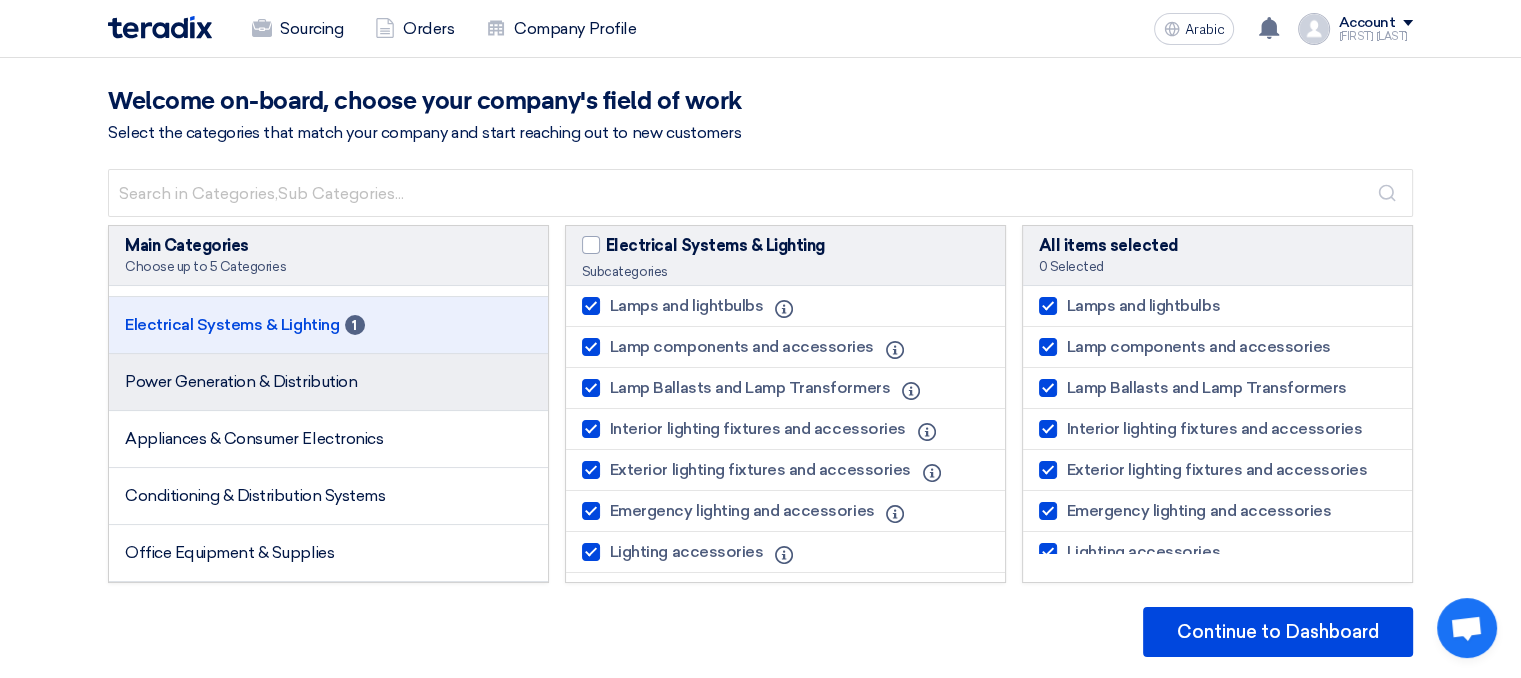 scroll, scrollTop: 200, scrollLeft: 0, axis: vertical 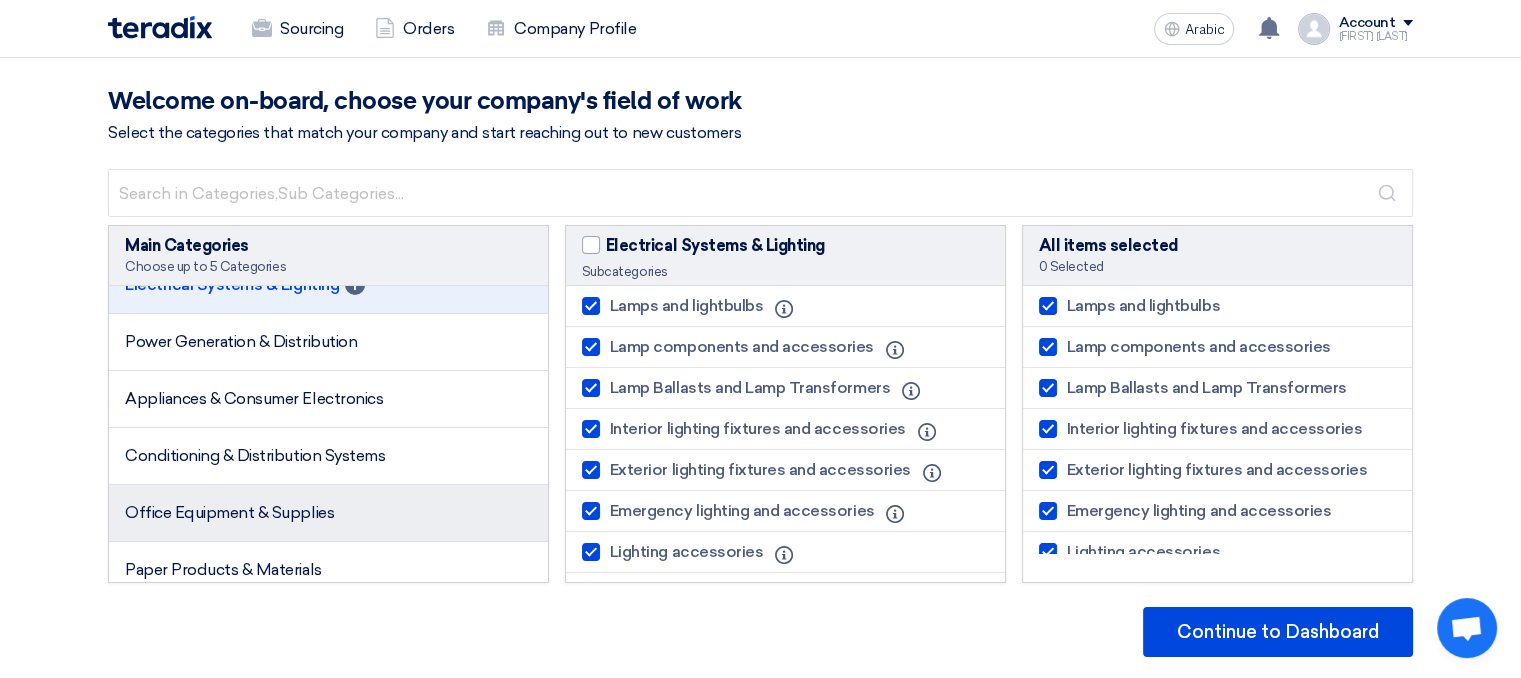 click on "Office Equipment & Supplies" 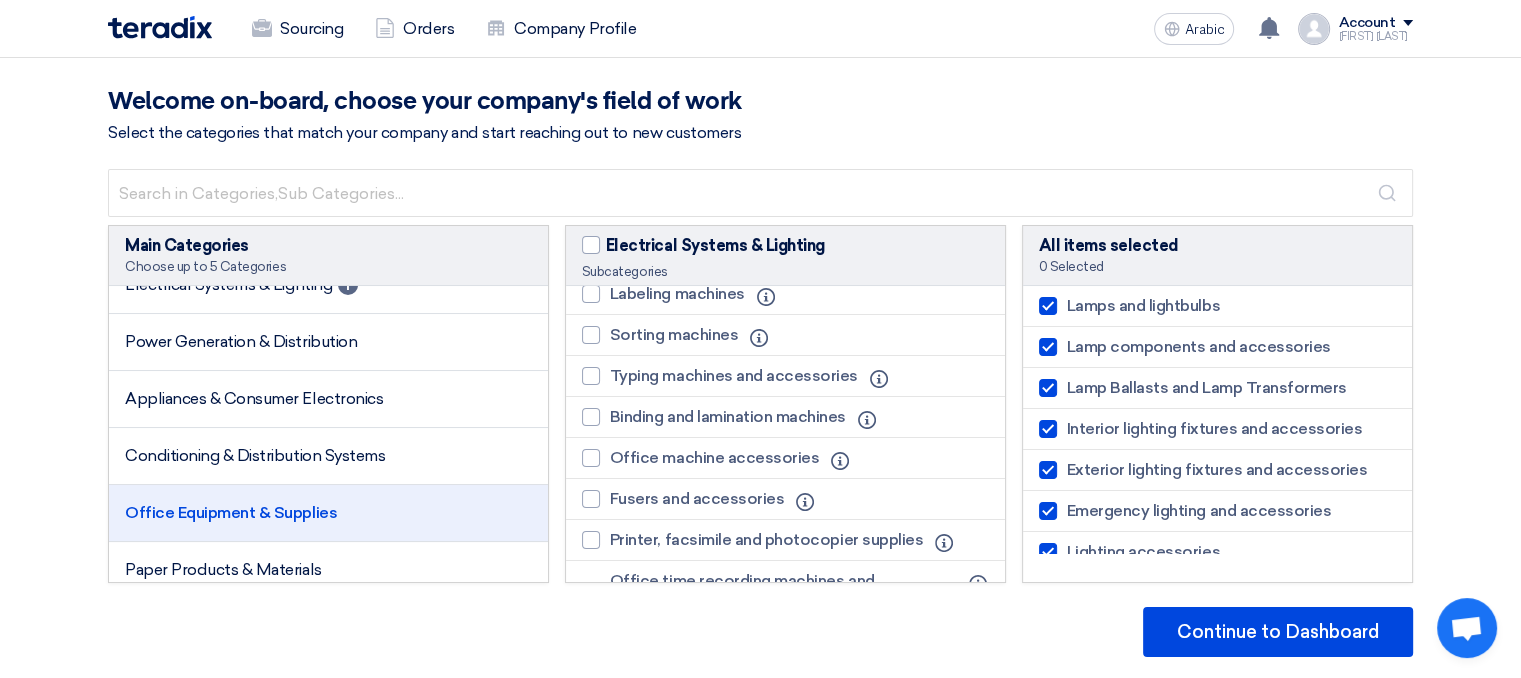 scroll, scrollTop: 400, scrollLeft: 0, axis: vertical 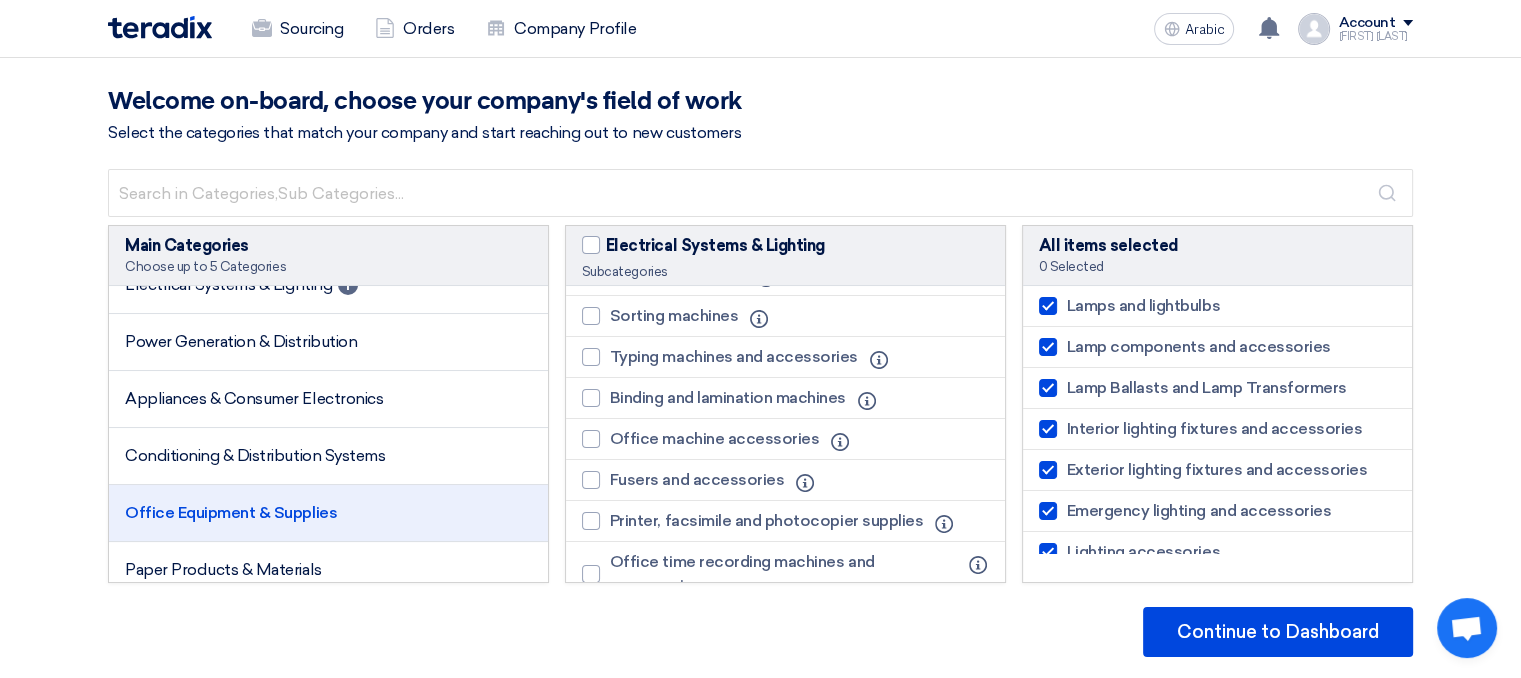 click on "Office Equipment & Supplies" 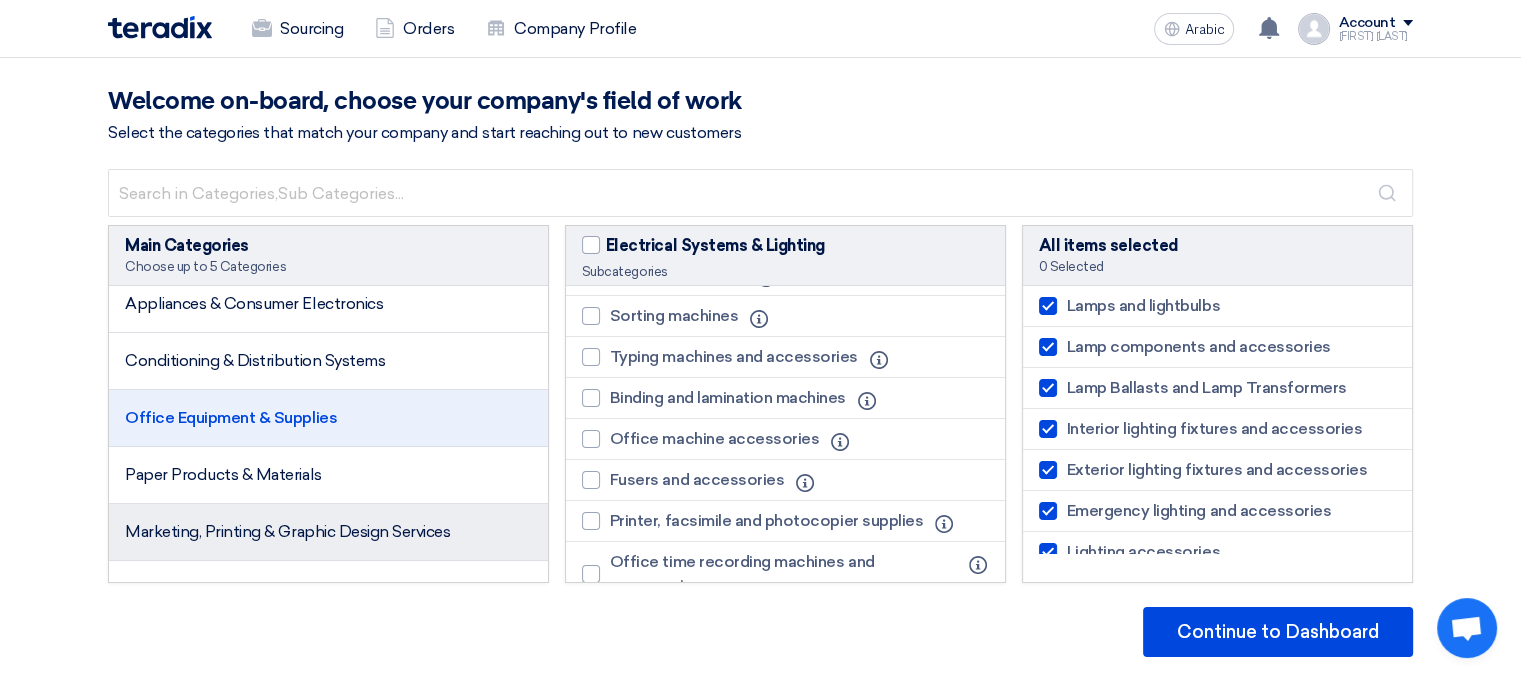 scroll, scrollTop: 300, scrollLeft: 0, axis: vertical 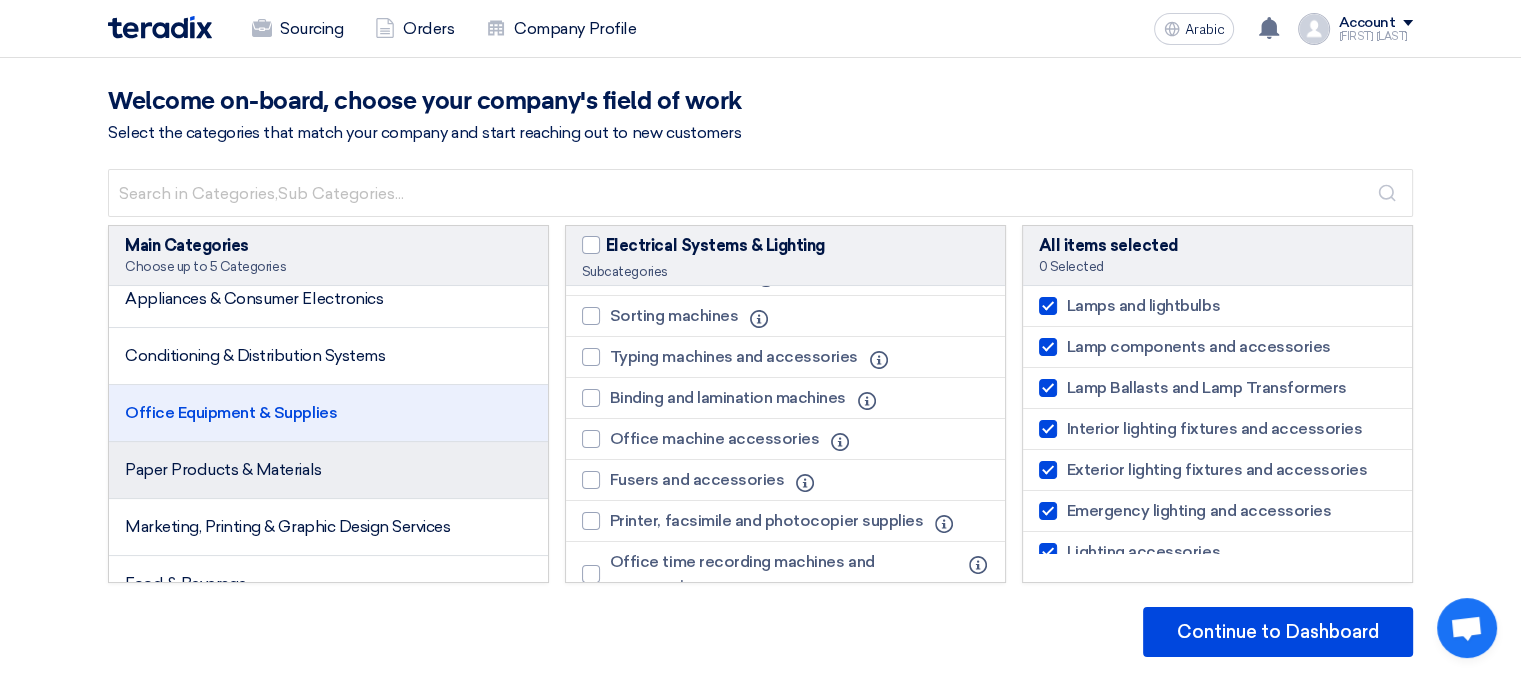 click on "Paper Products & Materials" 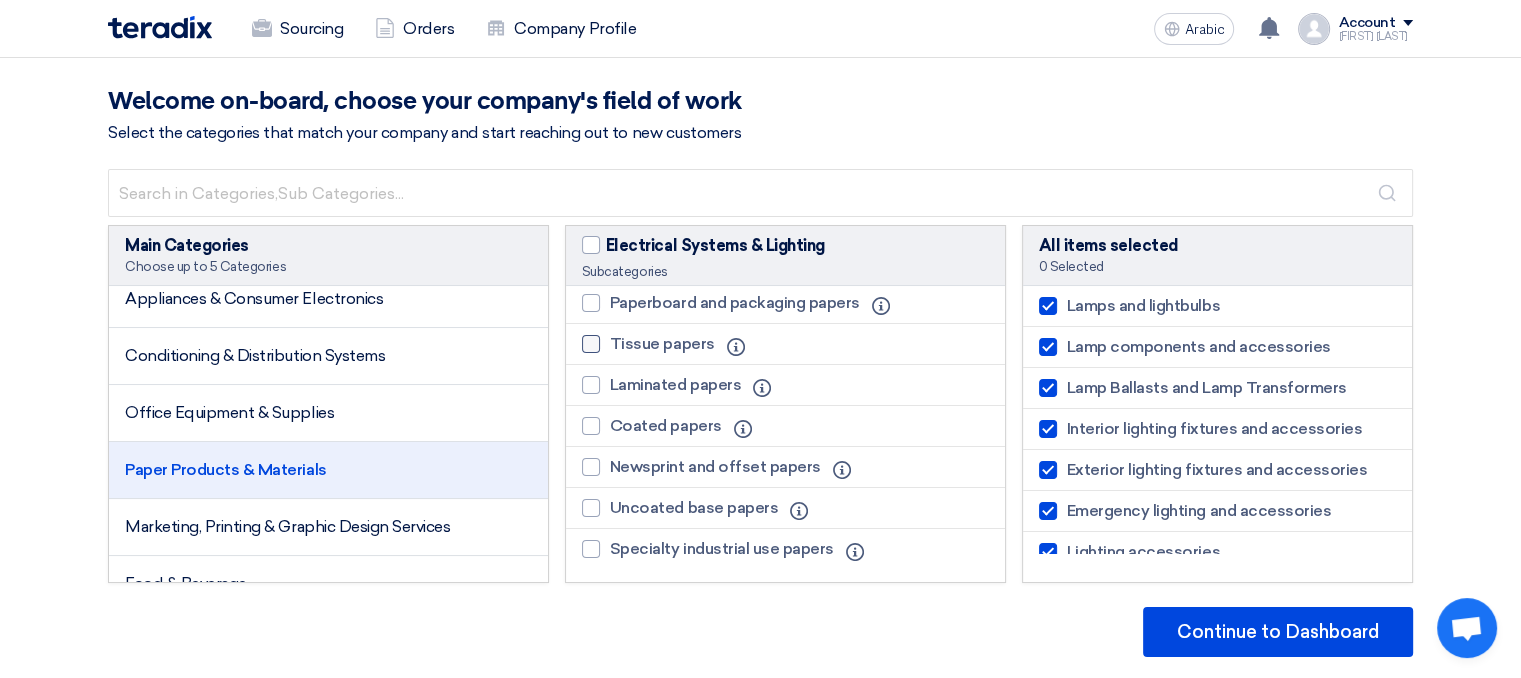 click 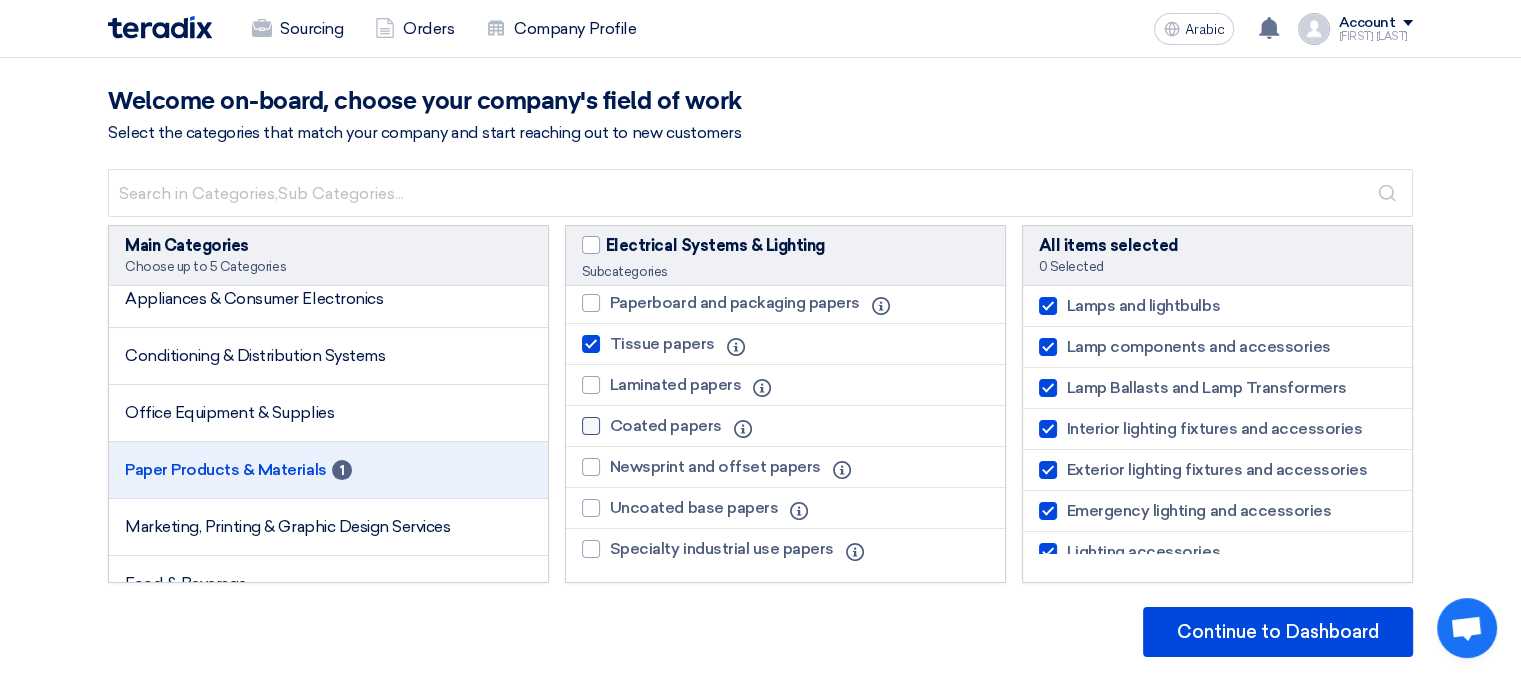 click 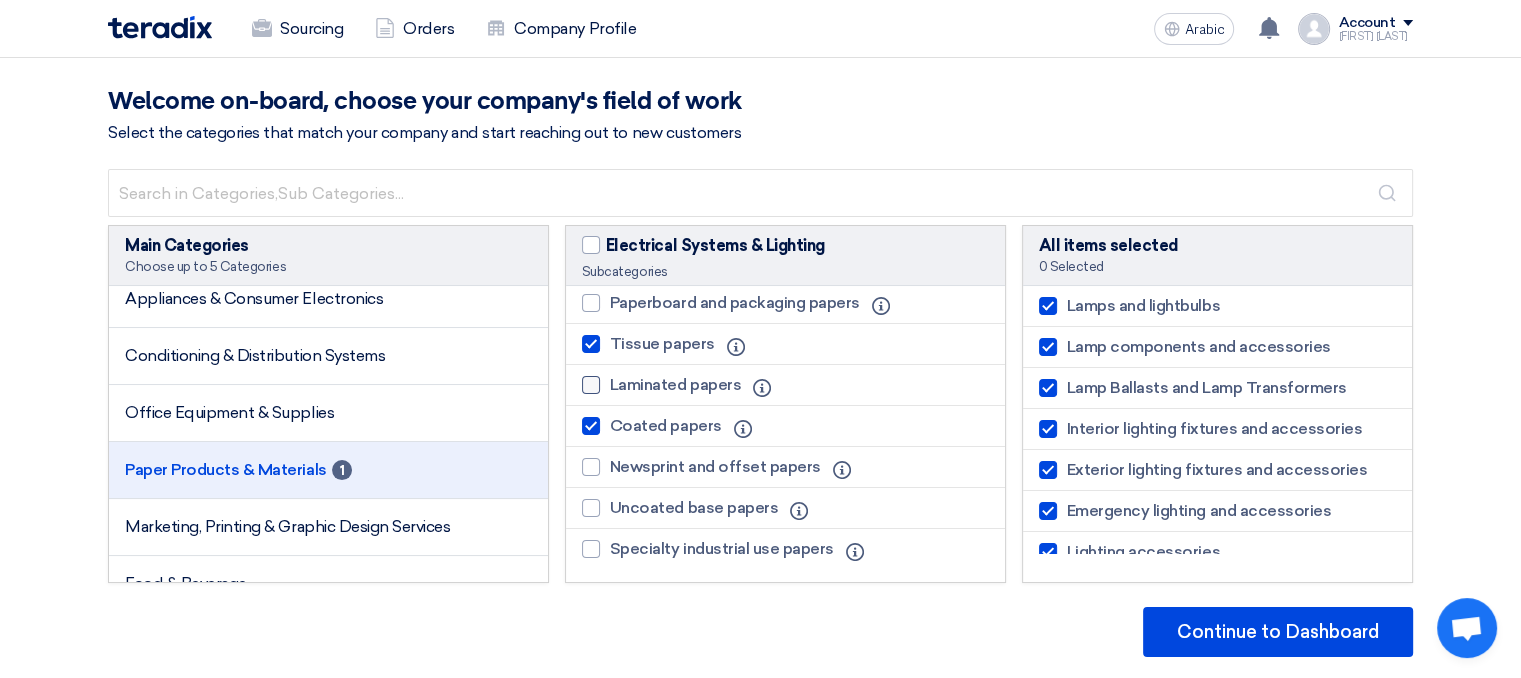 click 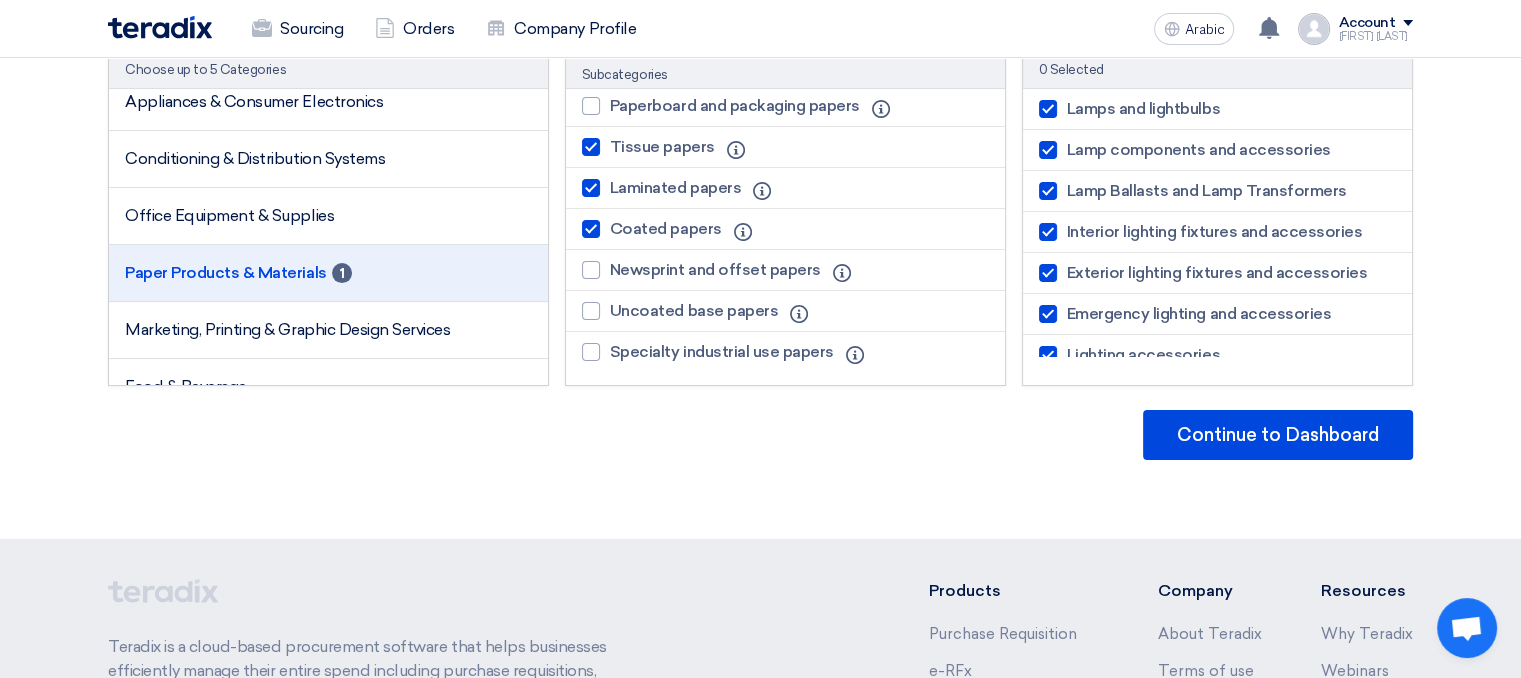 scroll, scrollTop: 200, scrollLeft: 0, axis: vertical 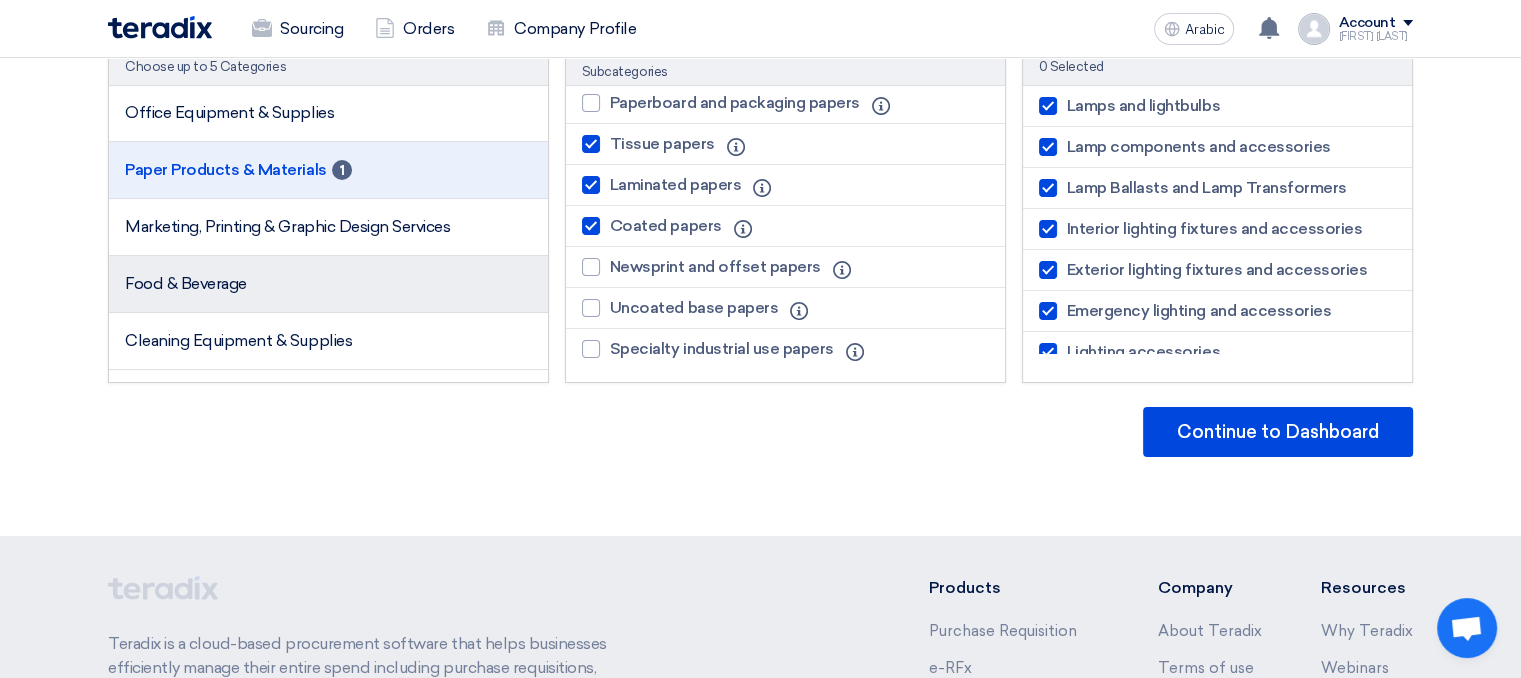 click on "Food & Beverage" 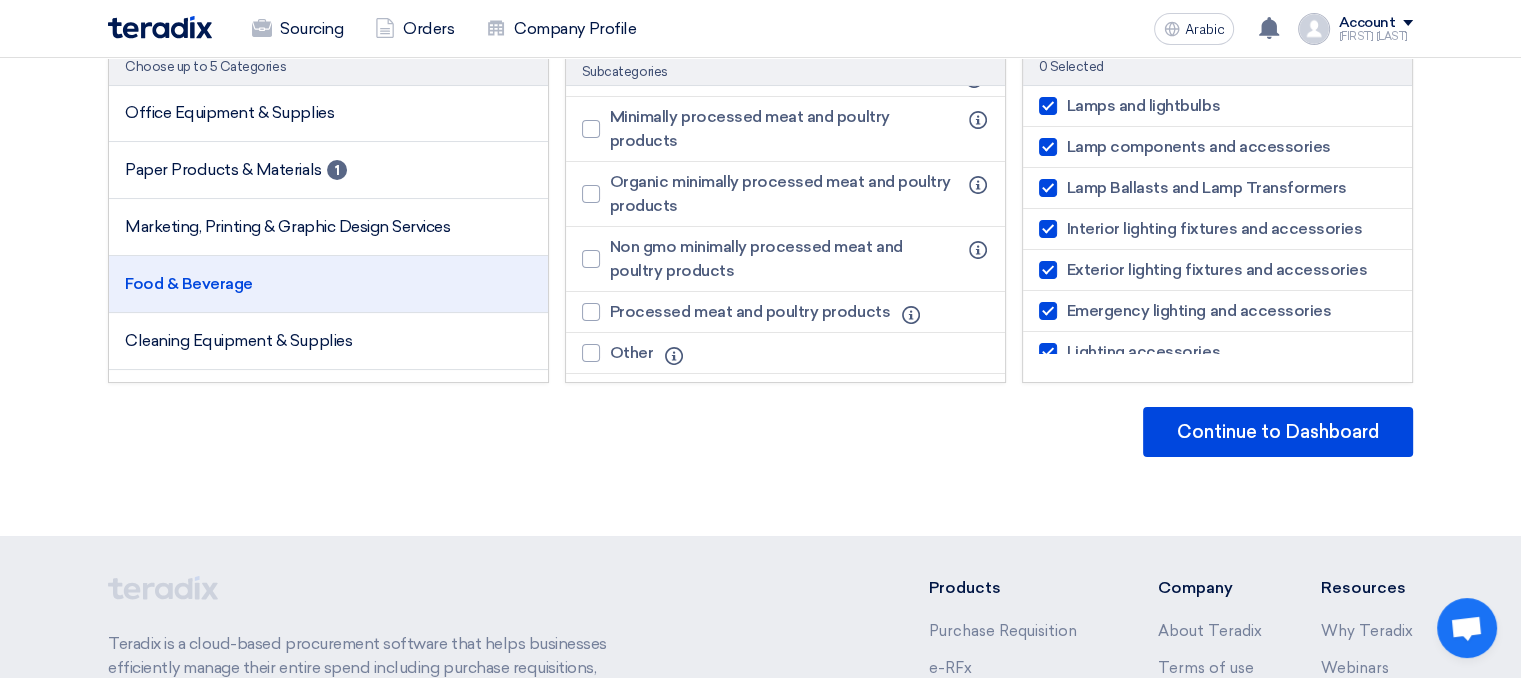 scroll, scrollTop: 0, scrollLeft: 0, axis: both 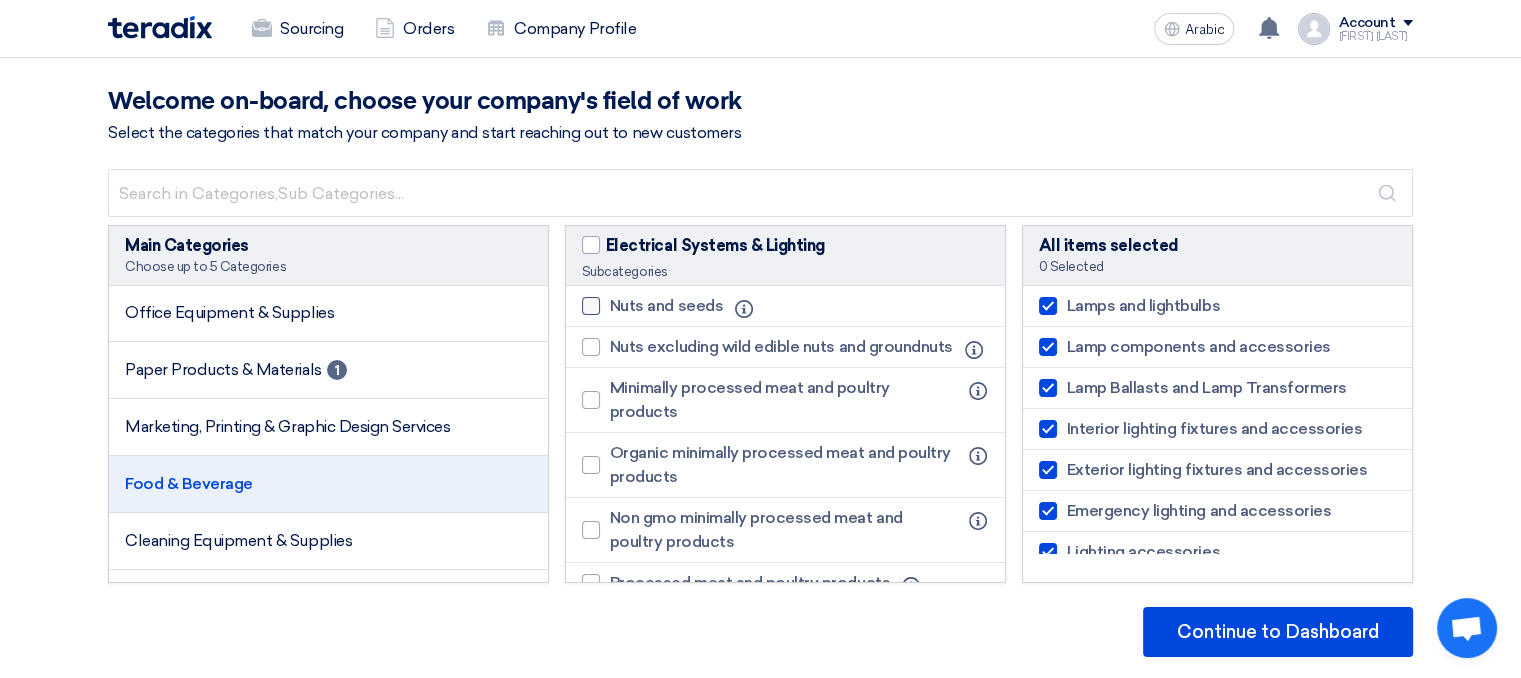 click 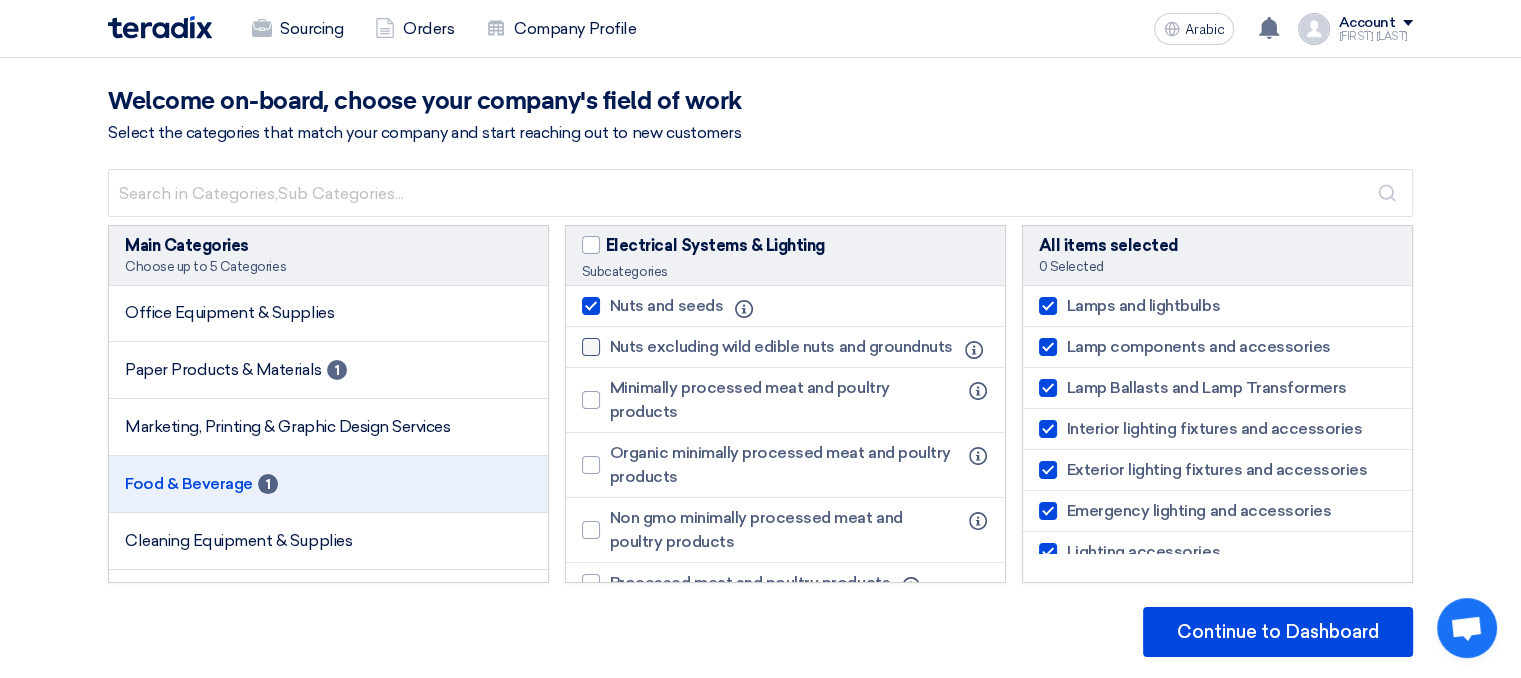 click 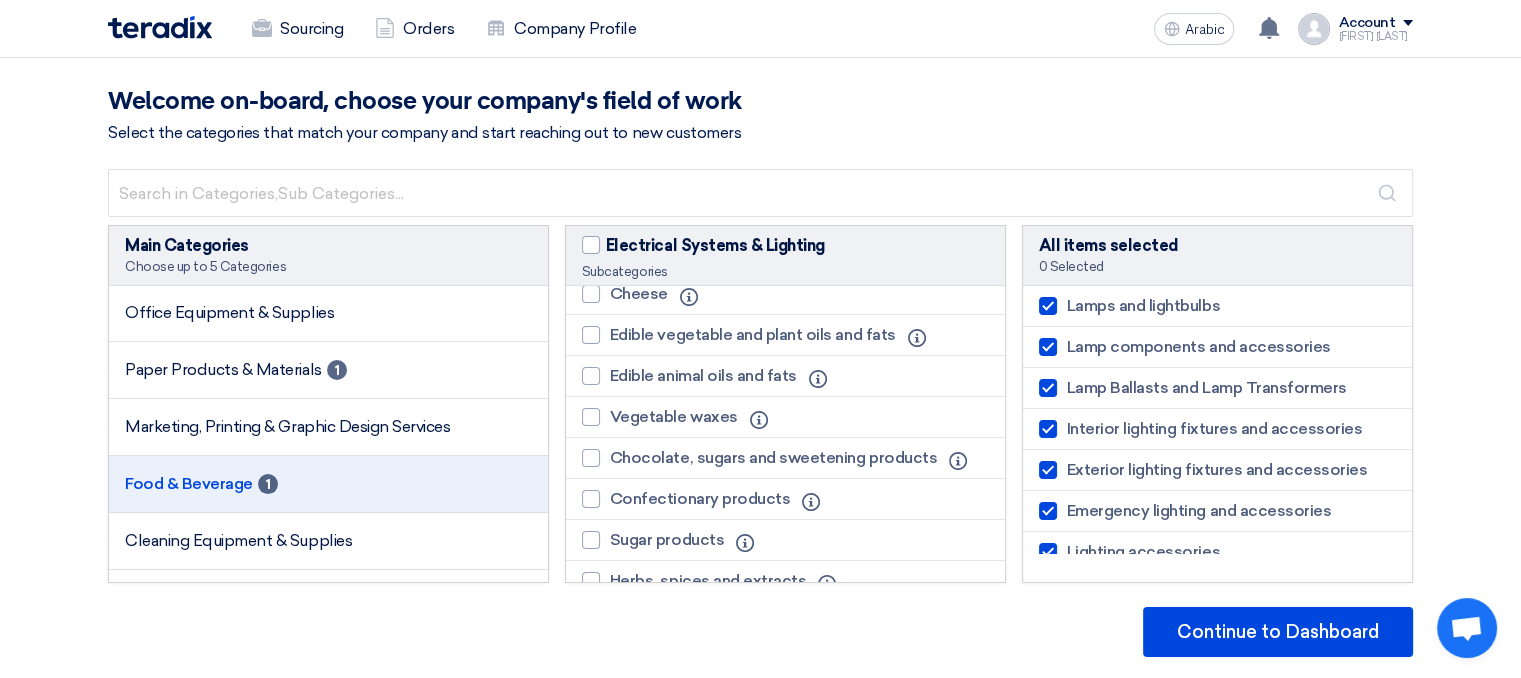 scroll, scrollTop: 1000, scrollLeft: 0, axis: vertical 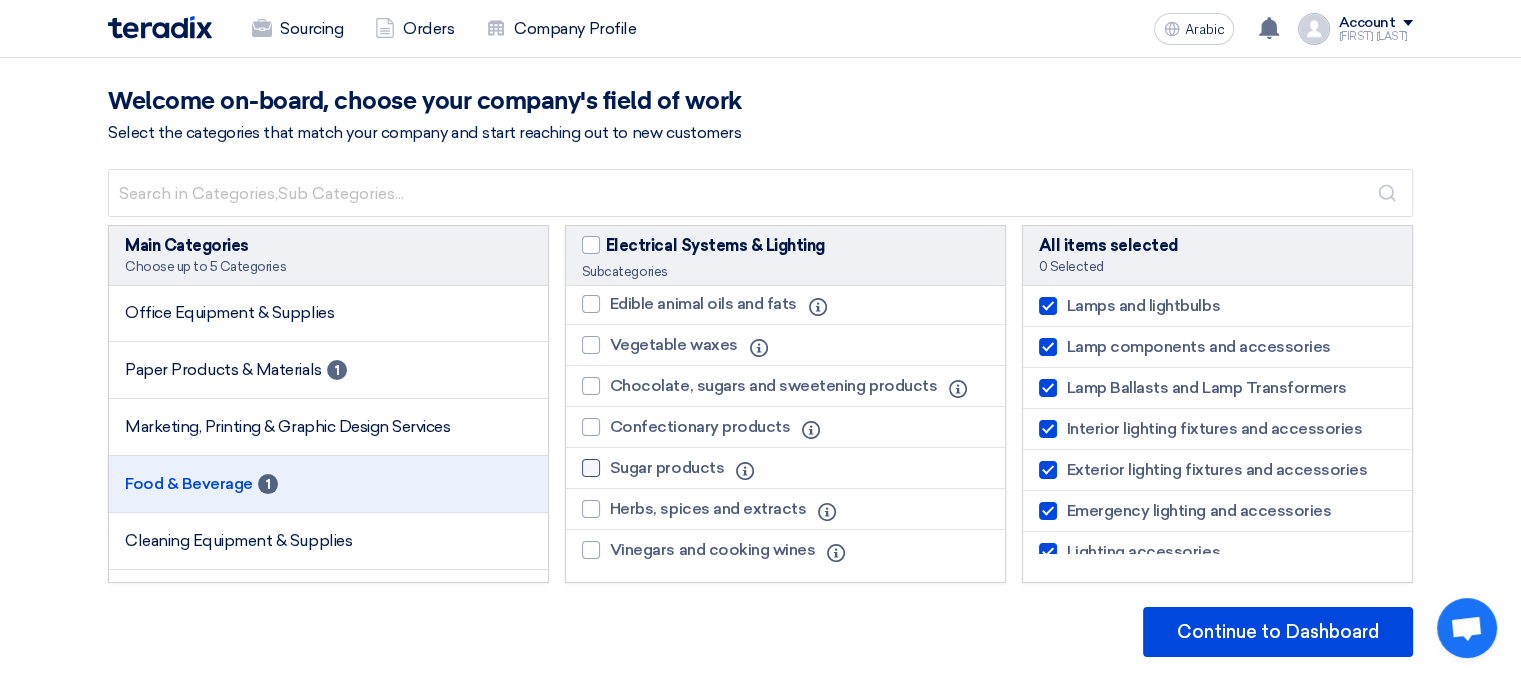 click 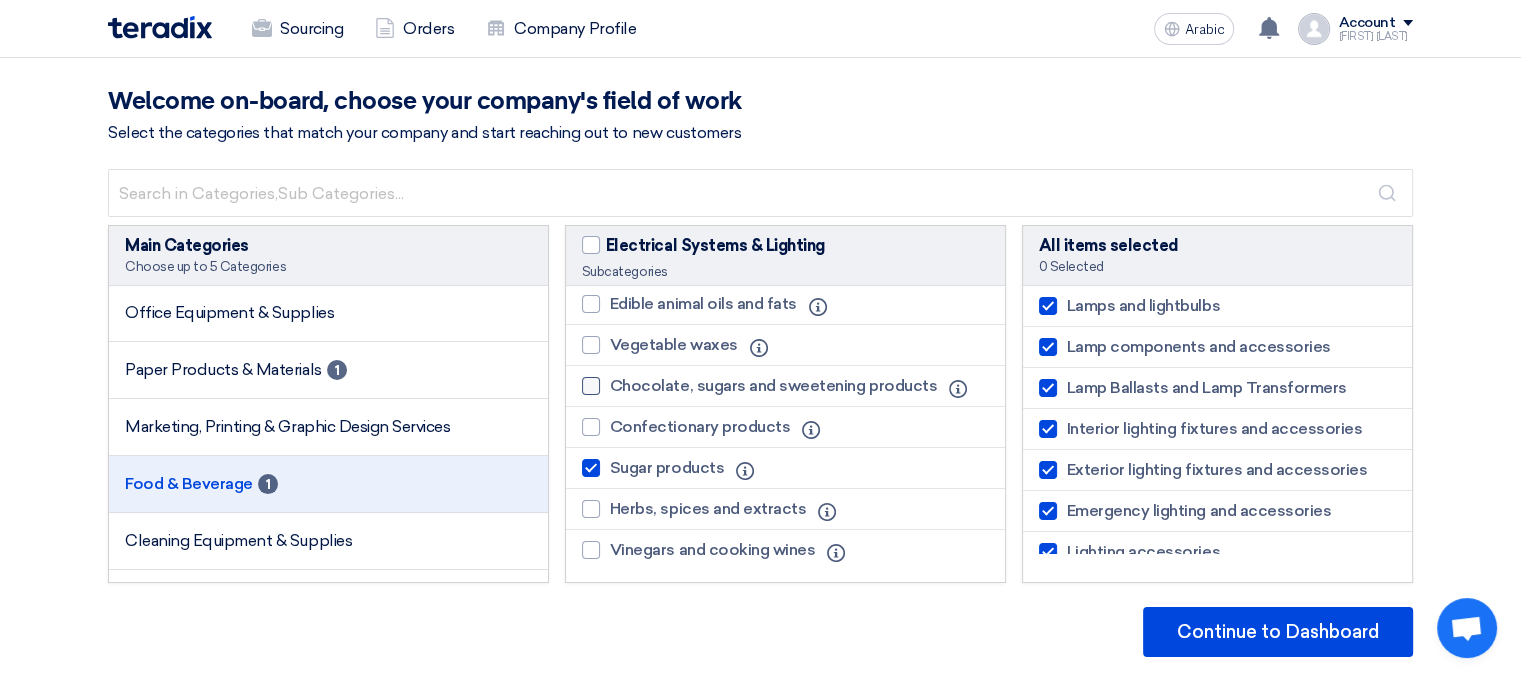 click on "Chocolate, sugars and sweetening products" 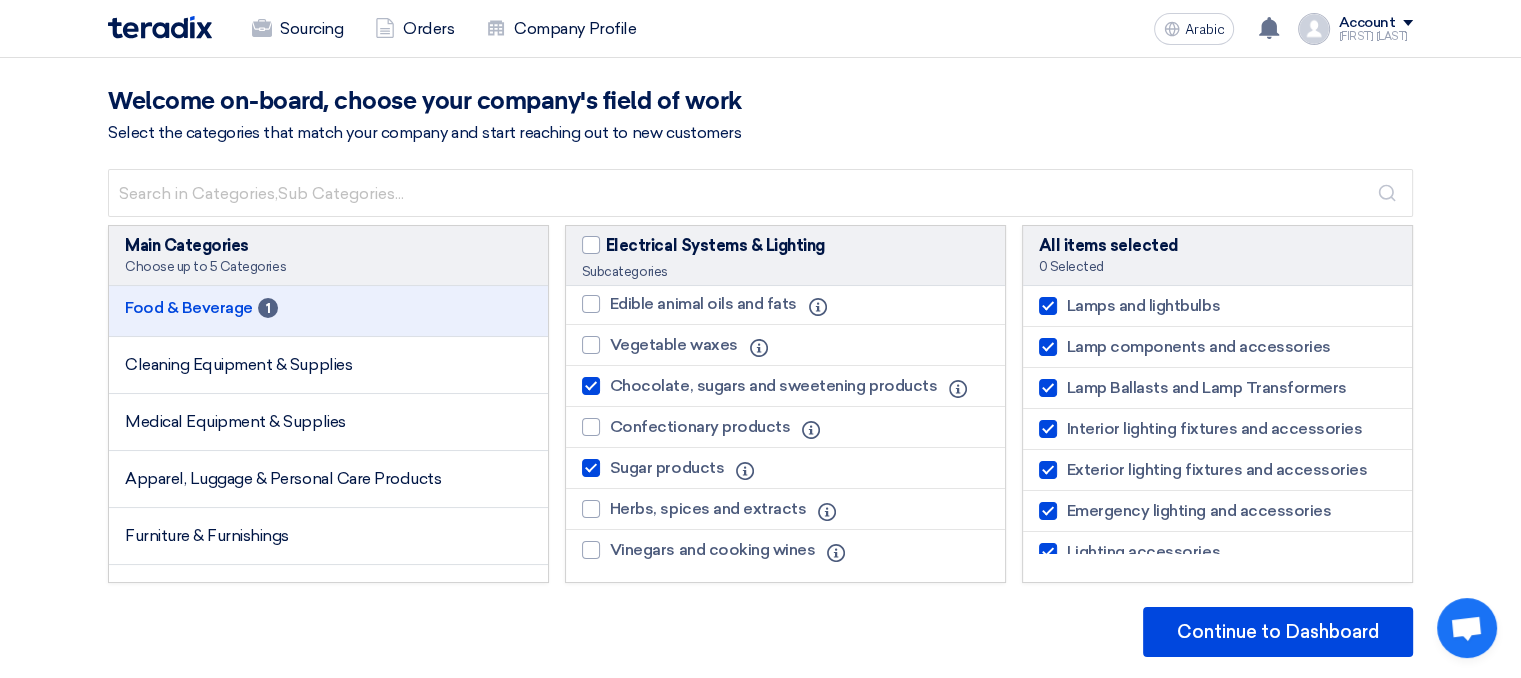 scroll, scrollTop: 600, scrollLeft: 0, axis: vertical 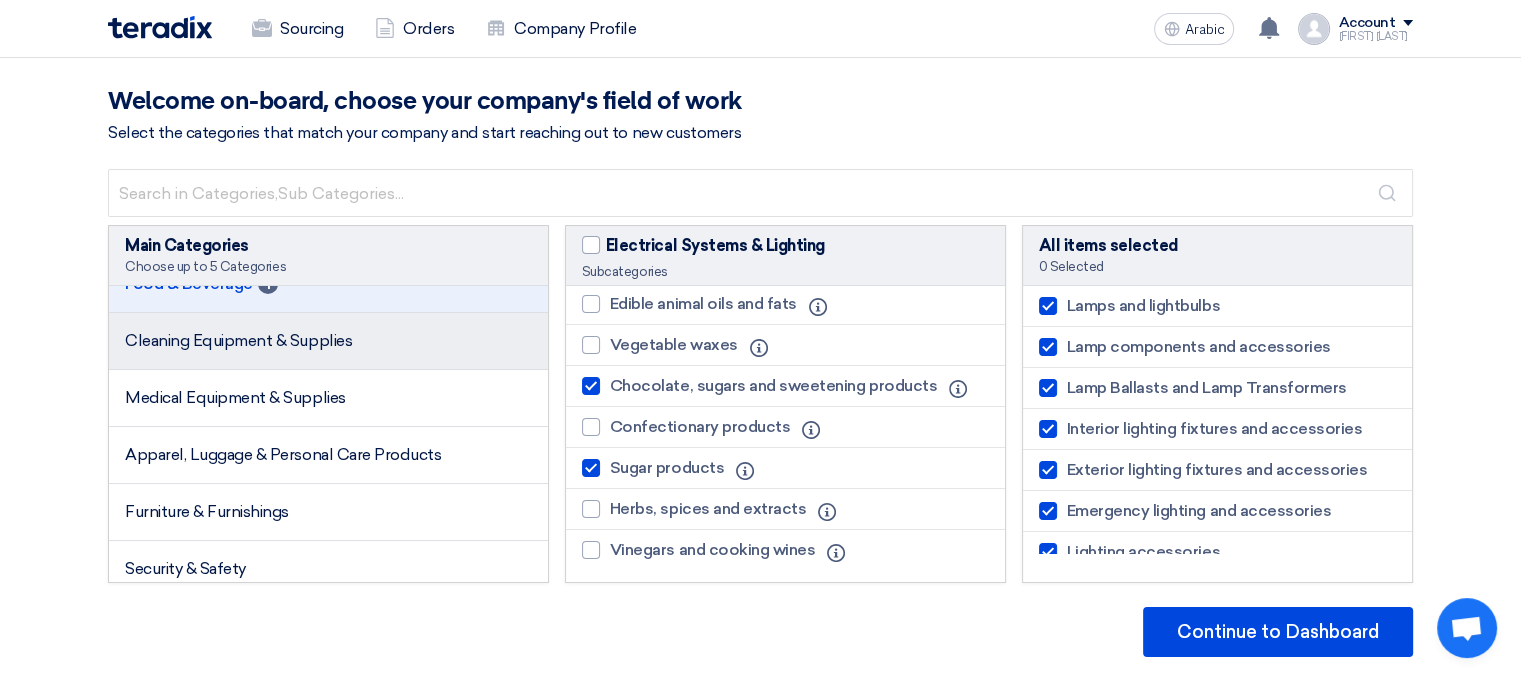 click on "Cleaning Equipment & Supplies" 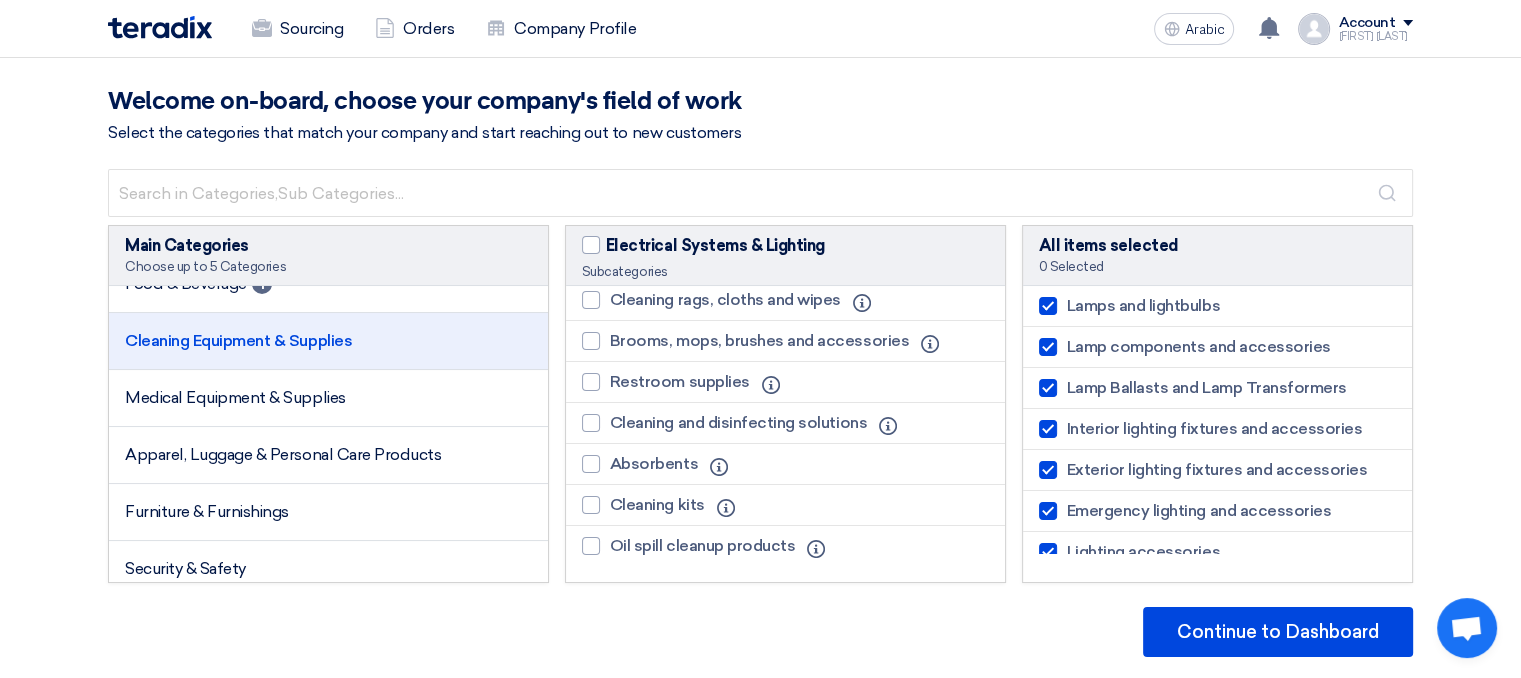 scroll, scrollTop: 453, scrollLeft: 0, axis: vertical 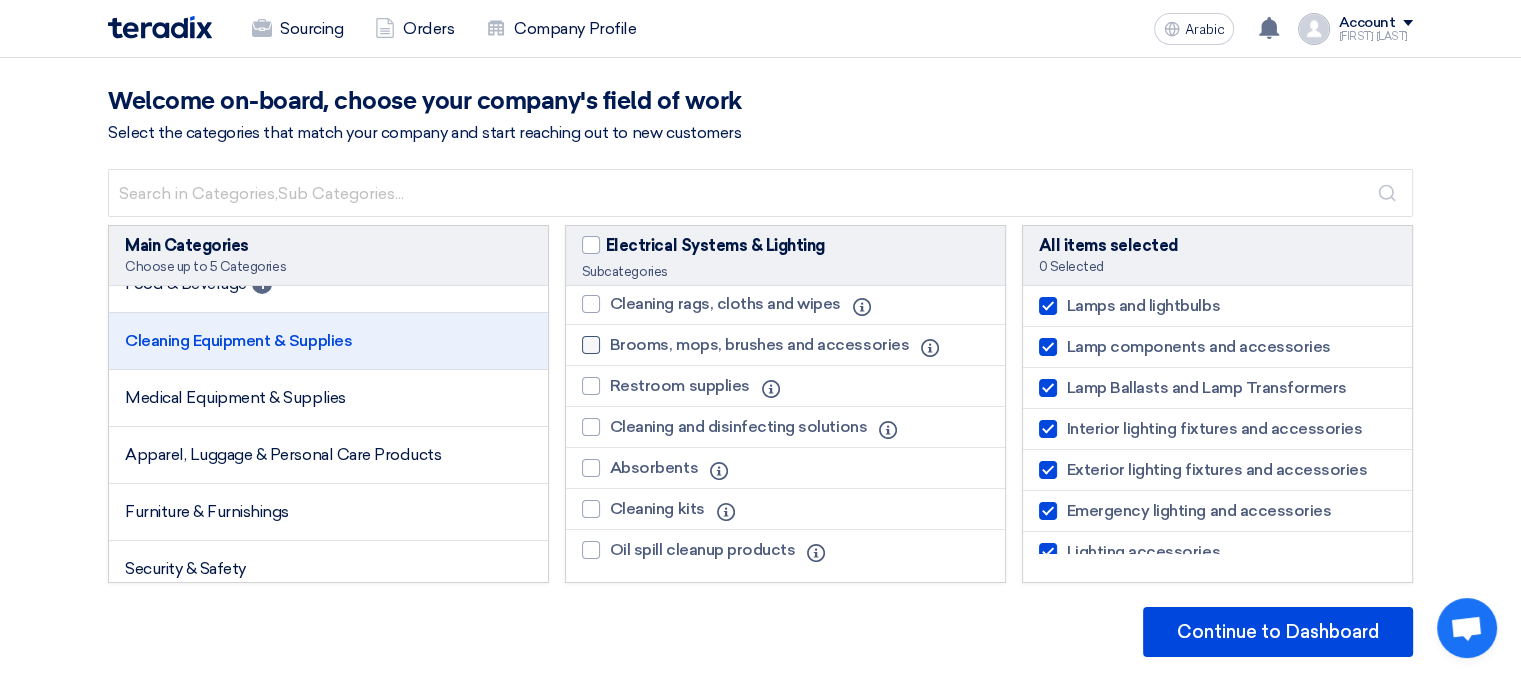 click 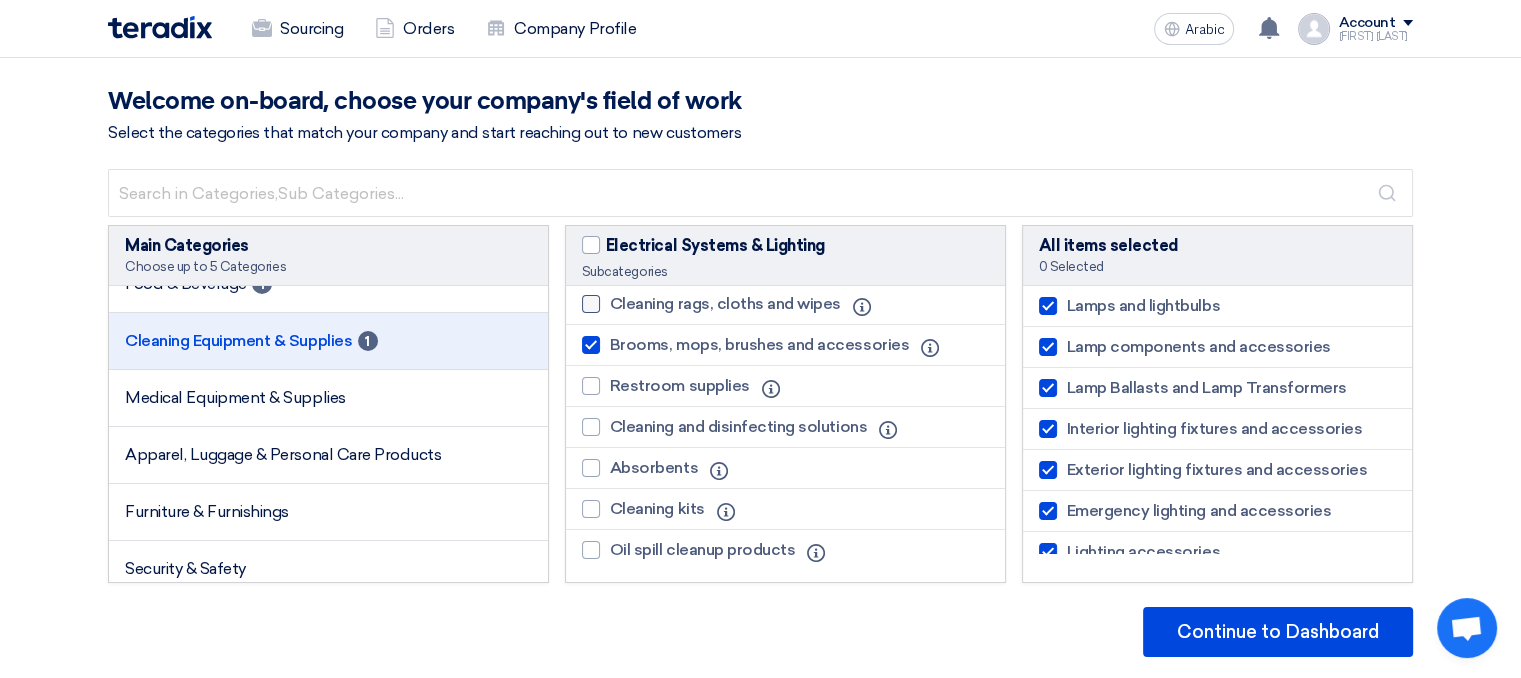 click 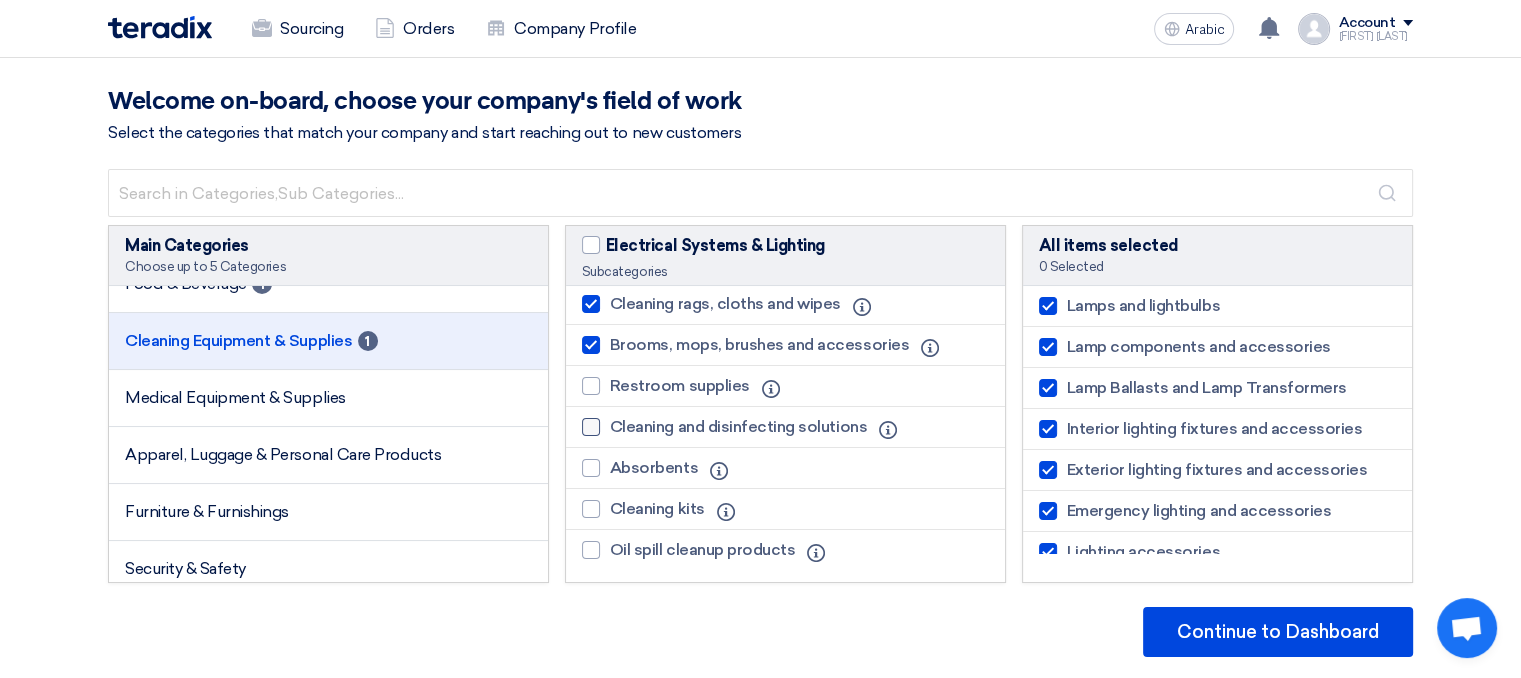 click on "Cleaning and disinfecting solutions" 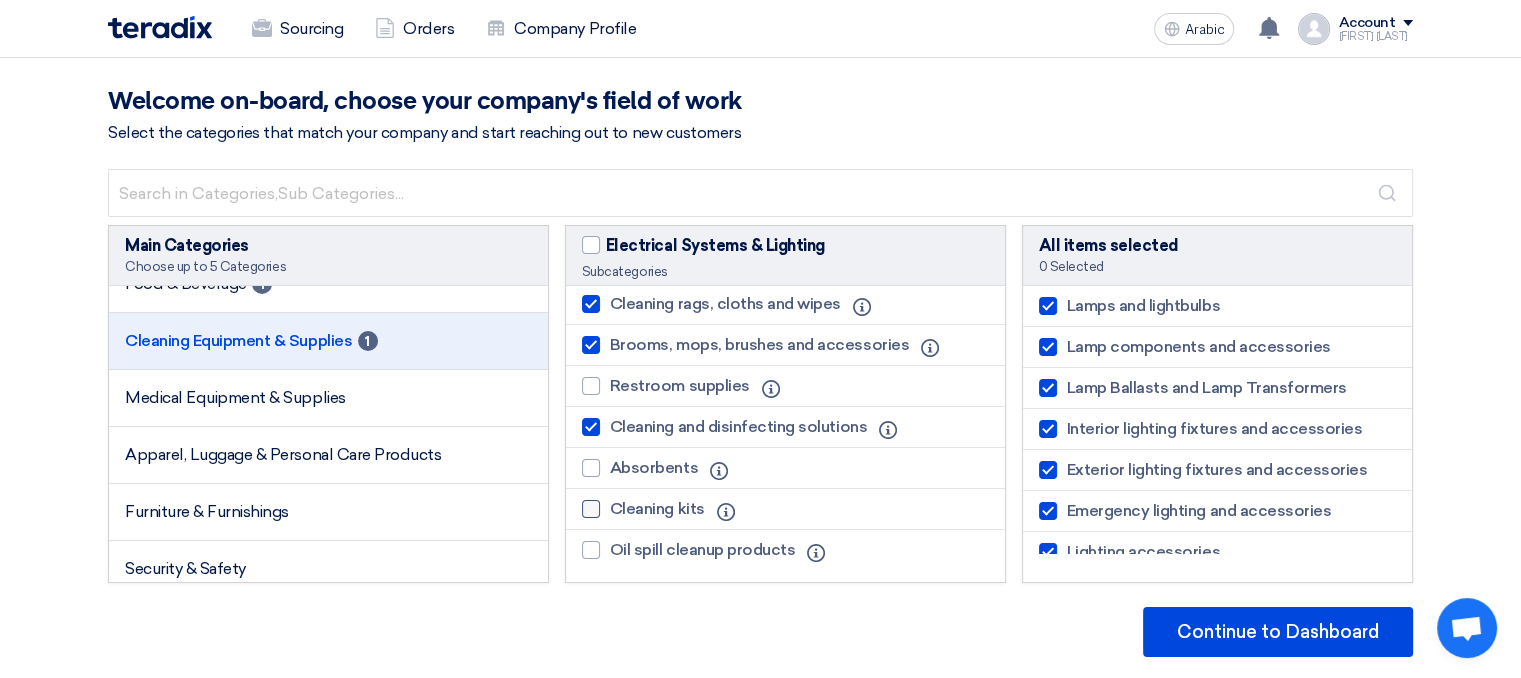 click 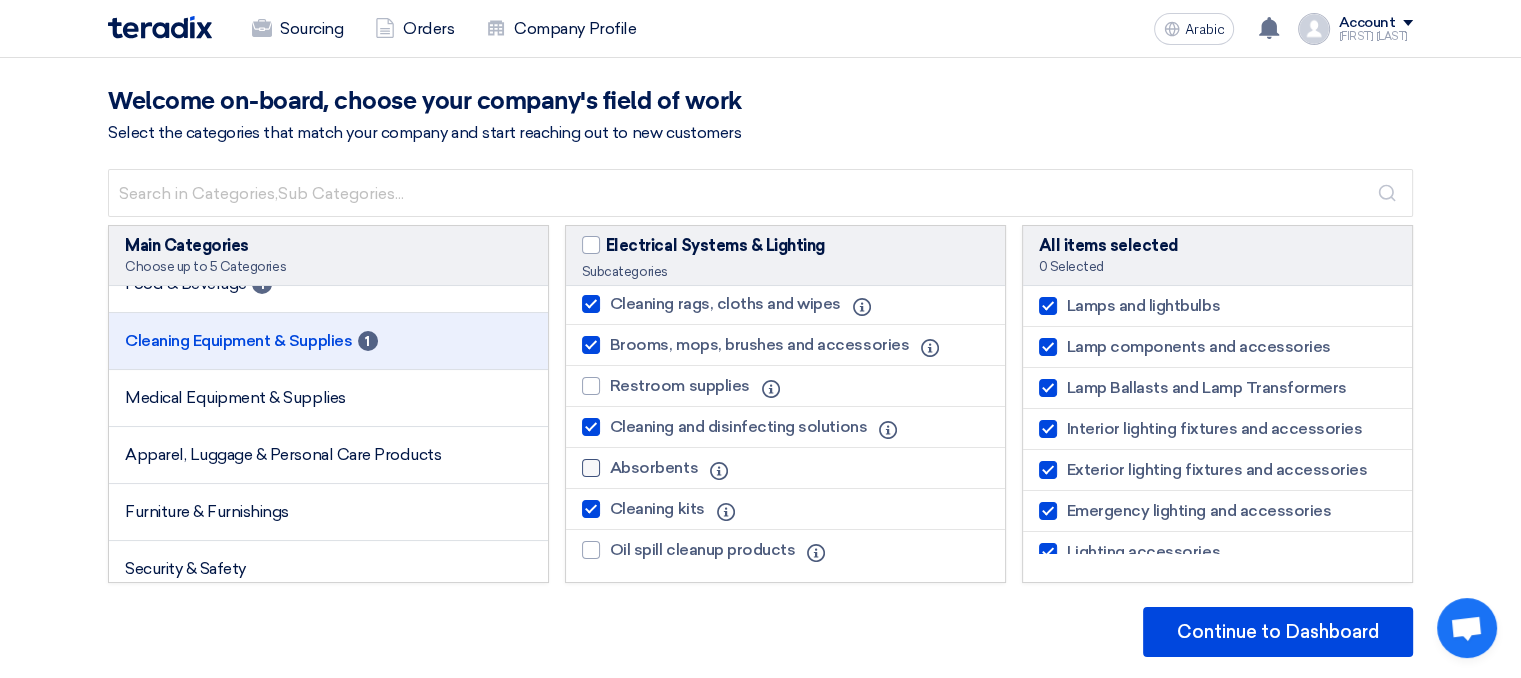 click 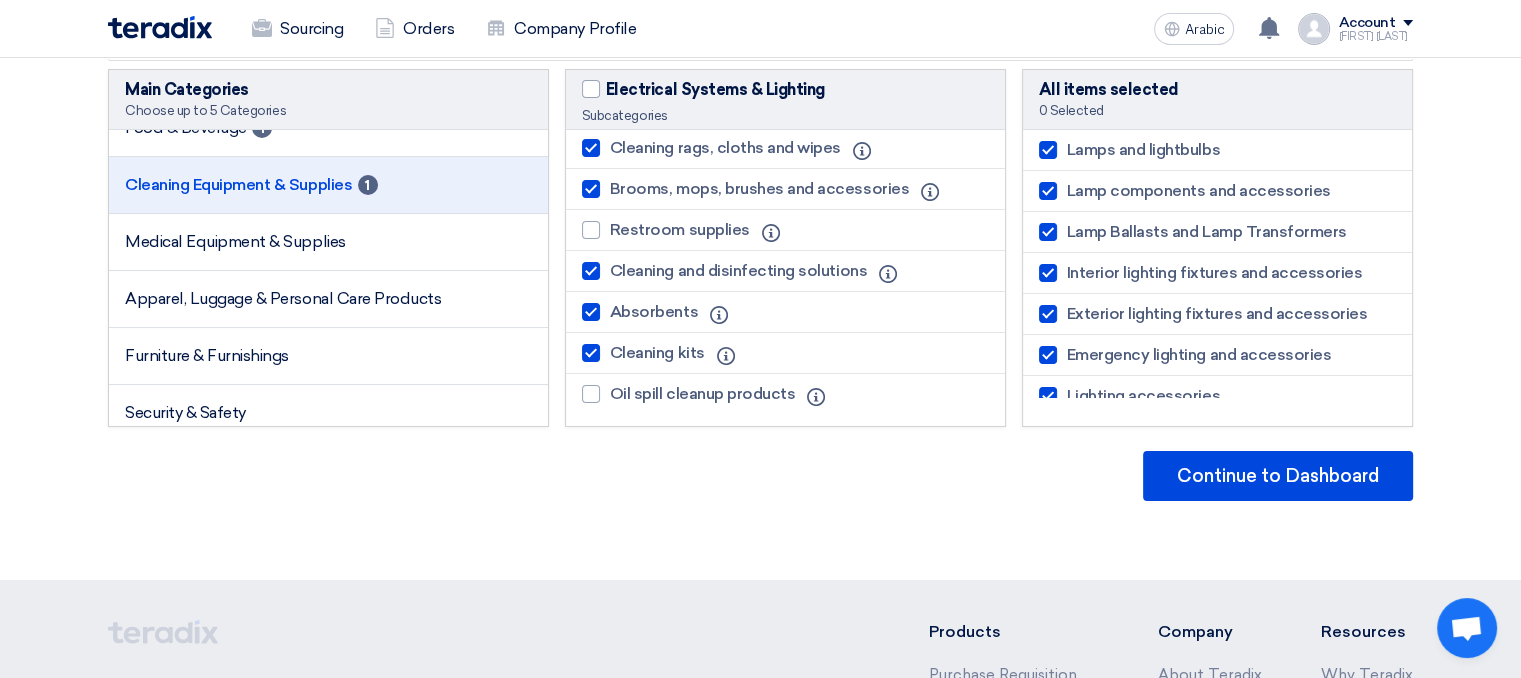 scroll, scrollTop: 200, scrollLeft: 0, axis: vertical 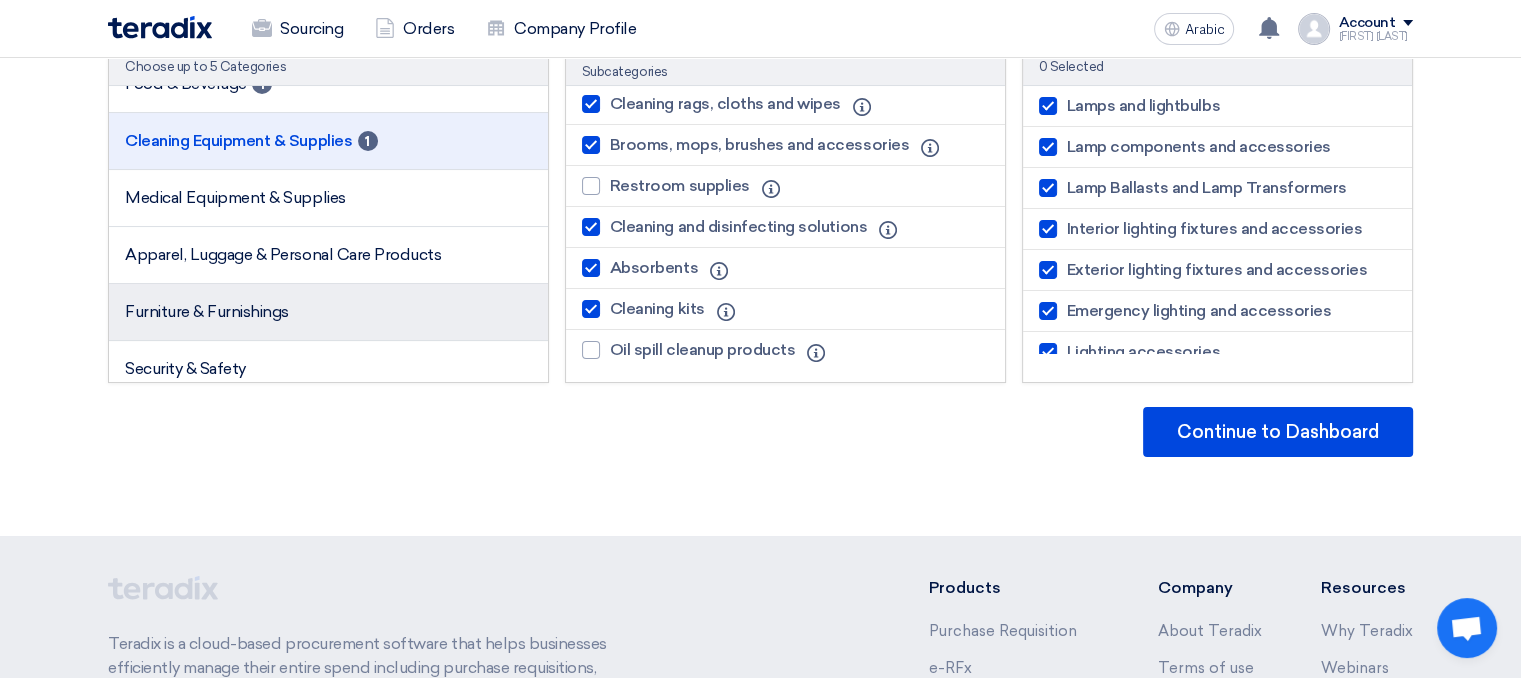 click on "Furniture & Furnishings" 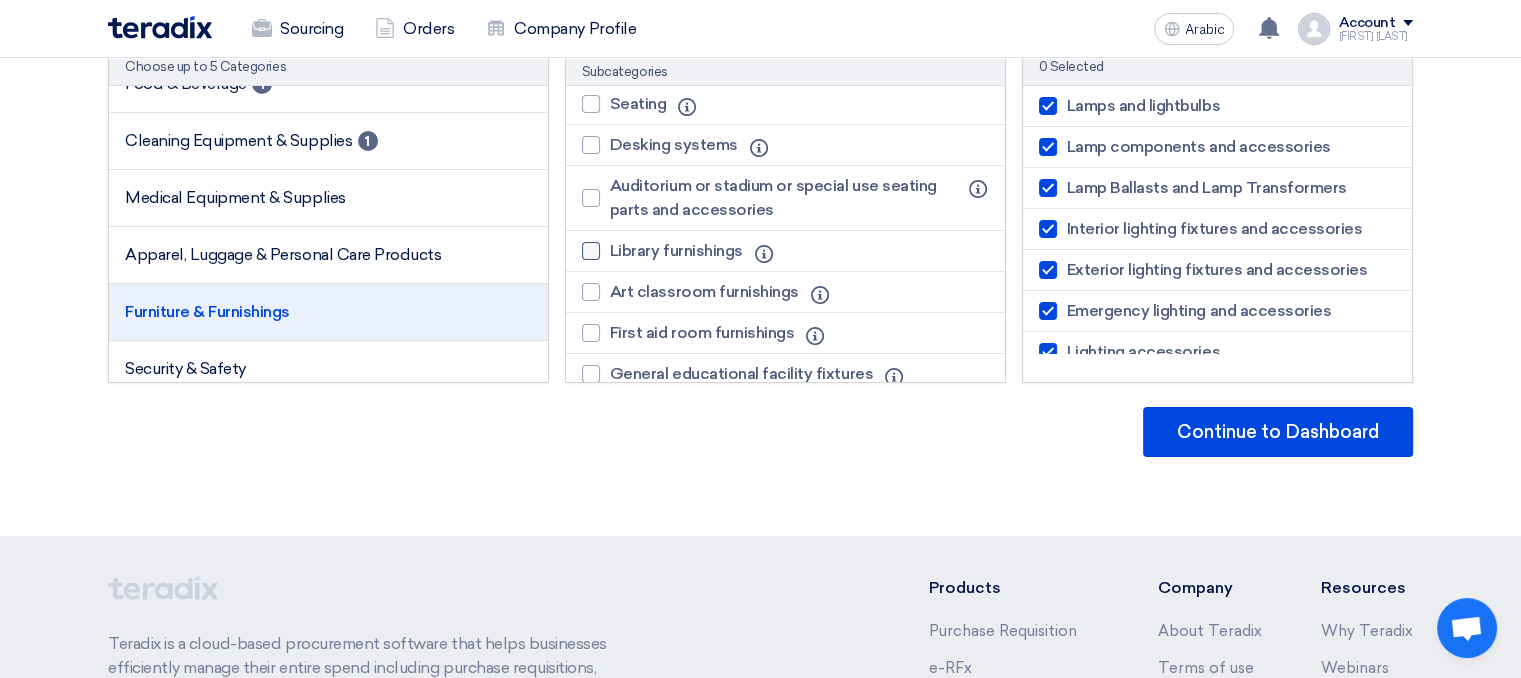 click 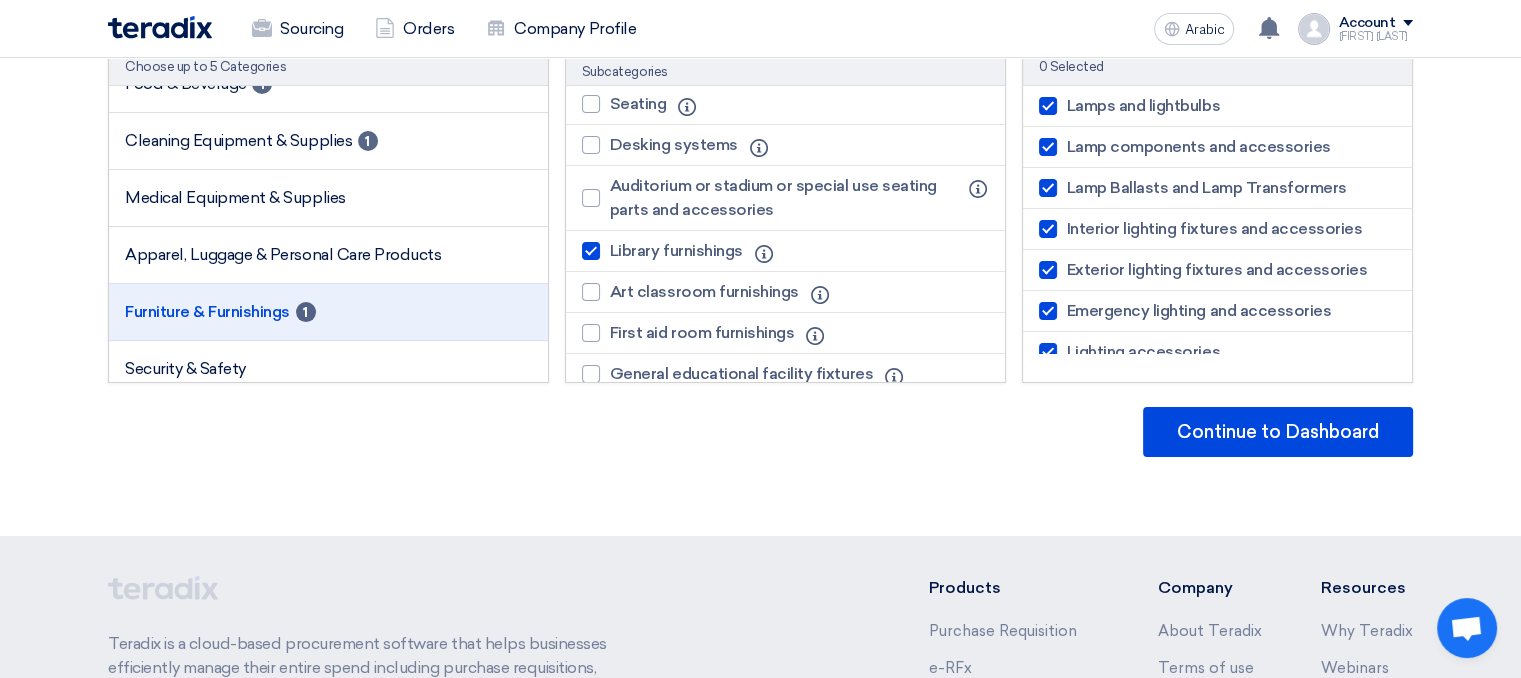 click 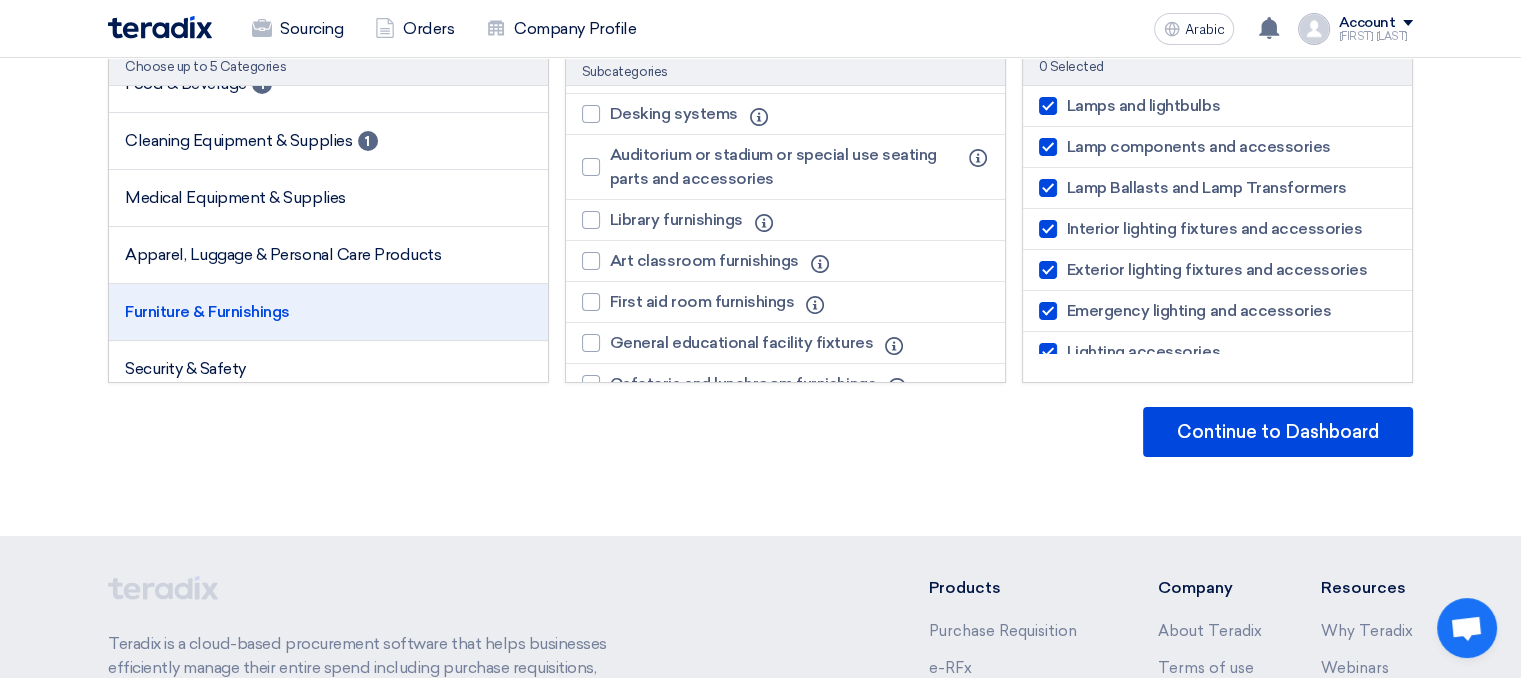 scroll, scrollTop: 553, scrollLeft: 0, axis: vertical 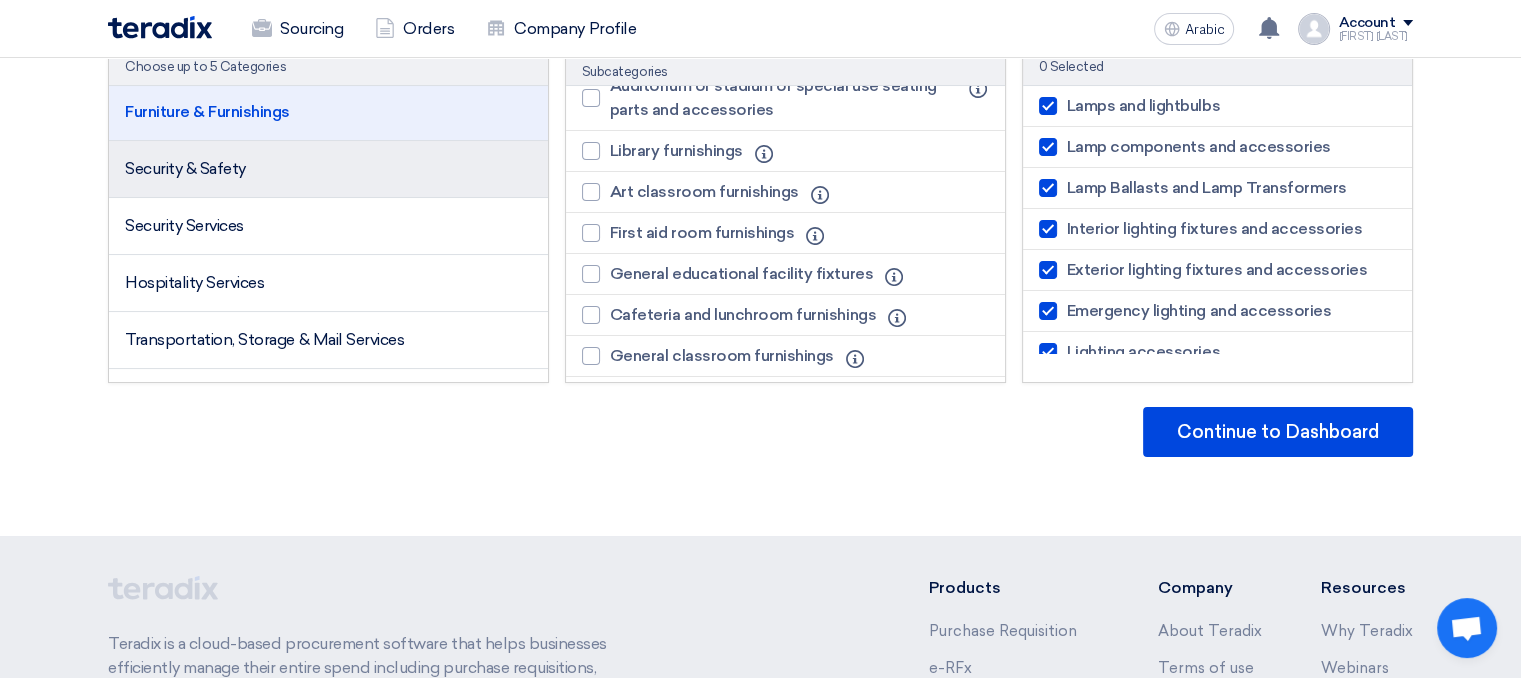 click on "Security & Safety" 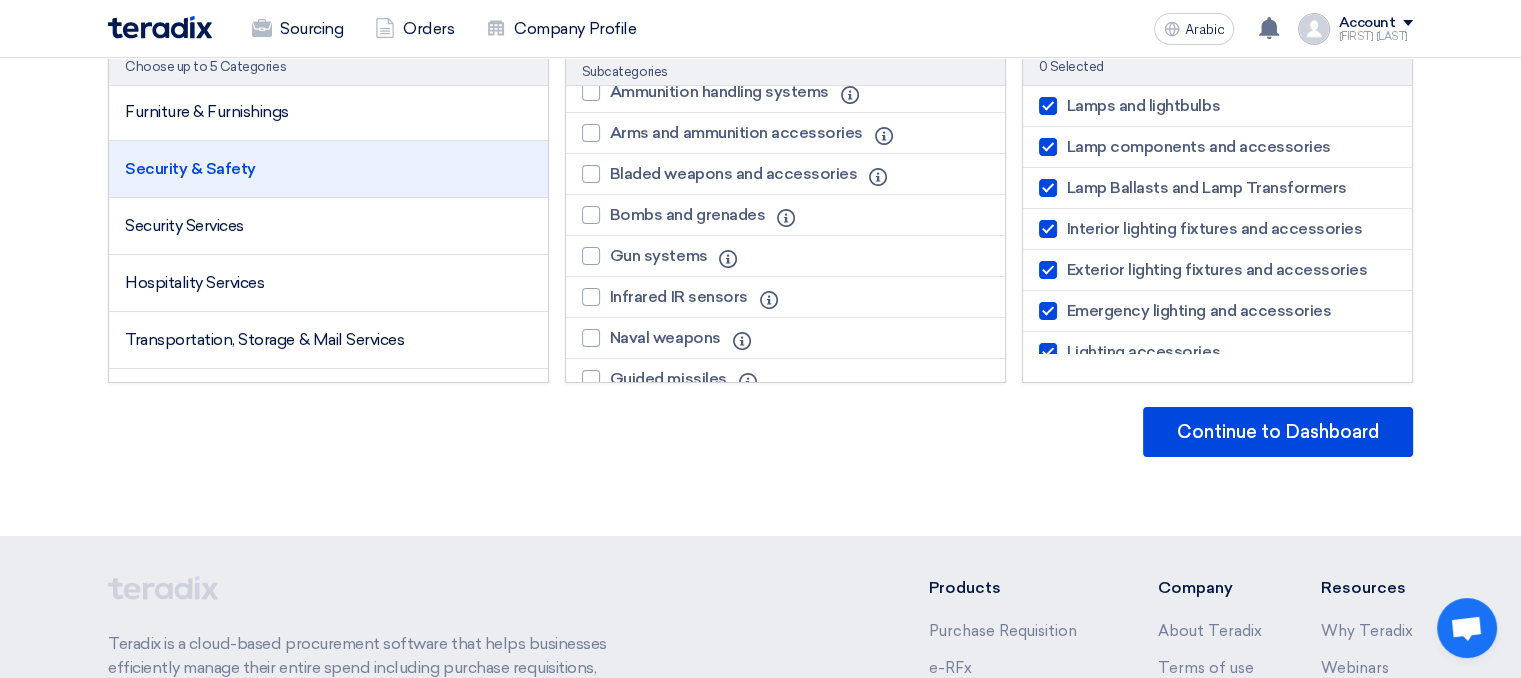 scroll, scrollTop: 0, scrollLeft: 0, axis: both 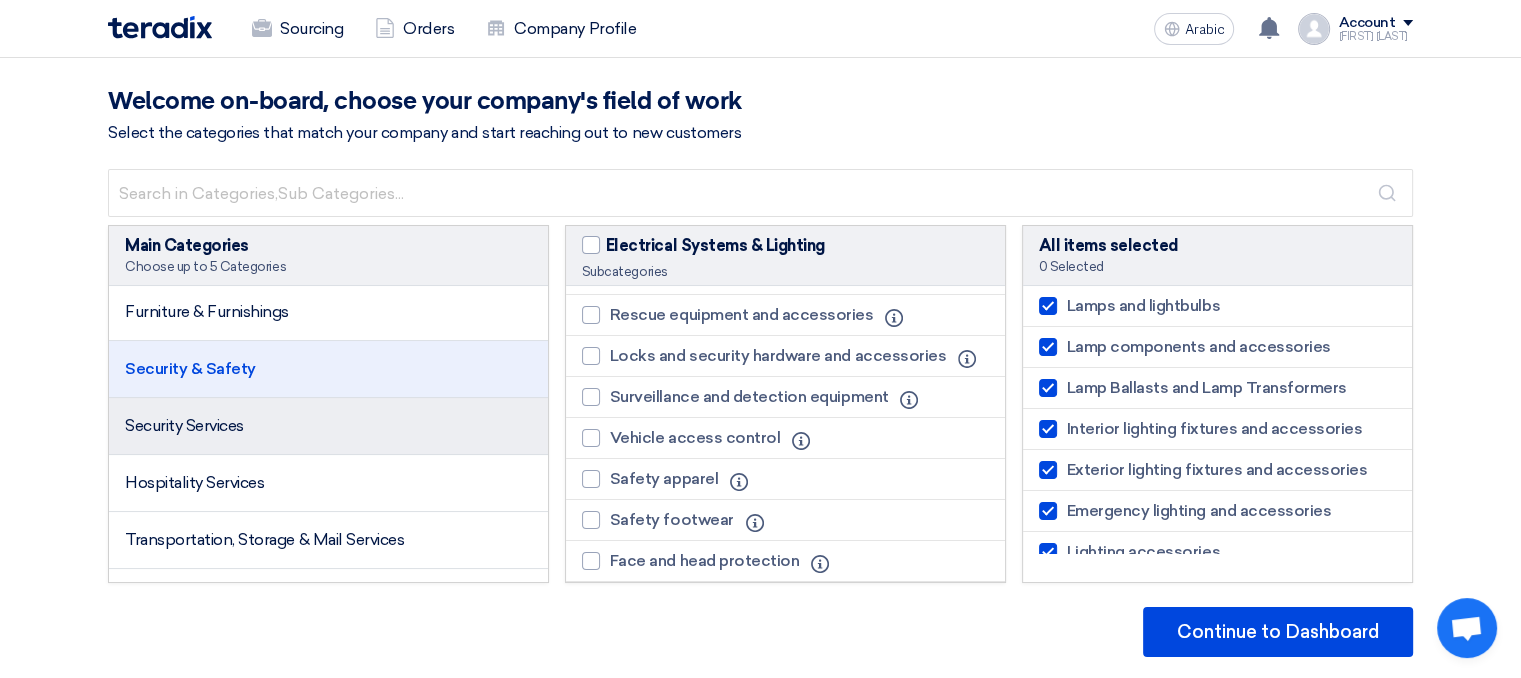 click on "Security Services" 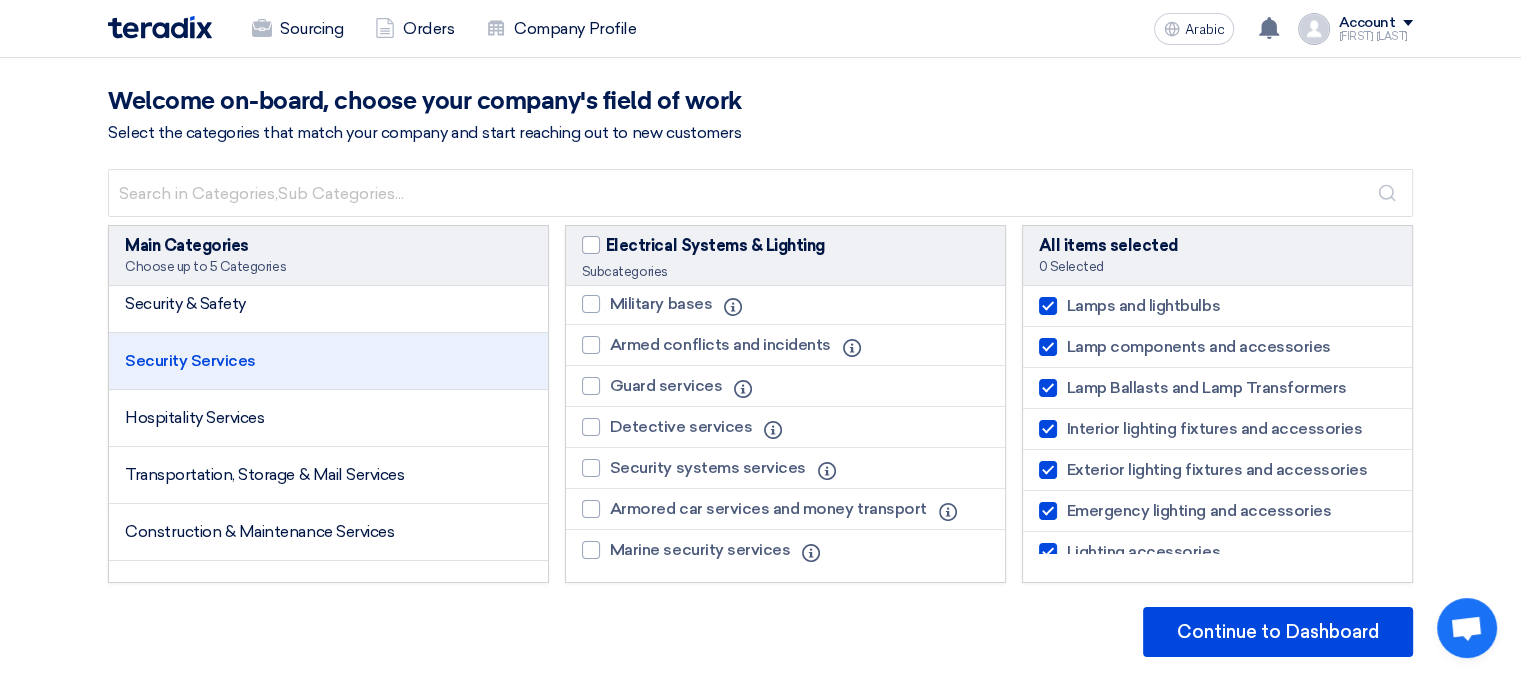 scroll, scrollTop: 800, scrollLeft: 0, axis: vertical 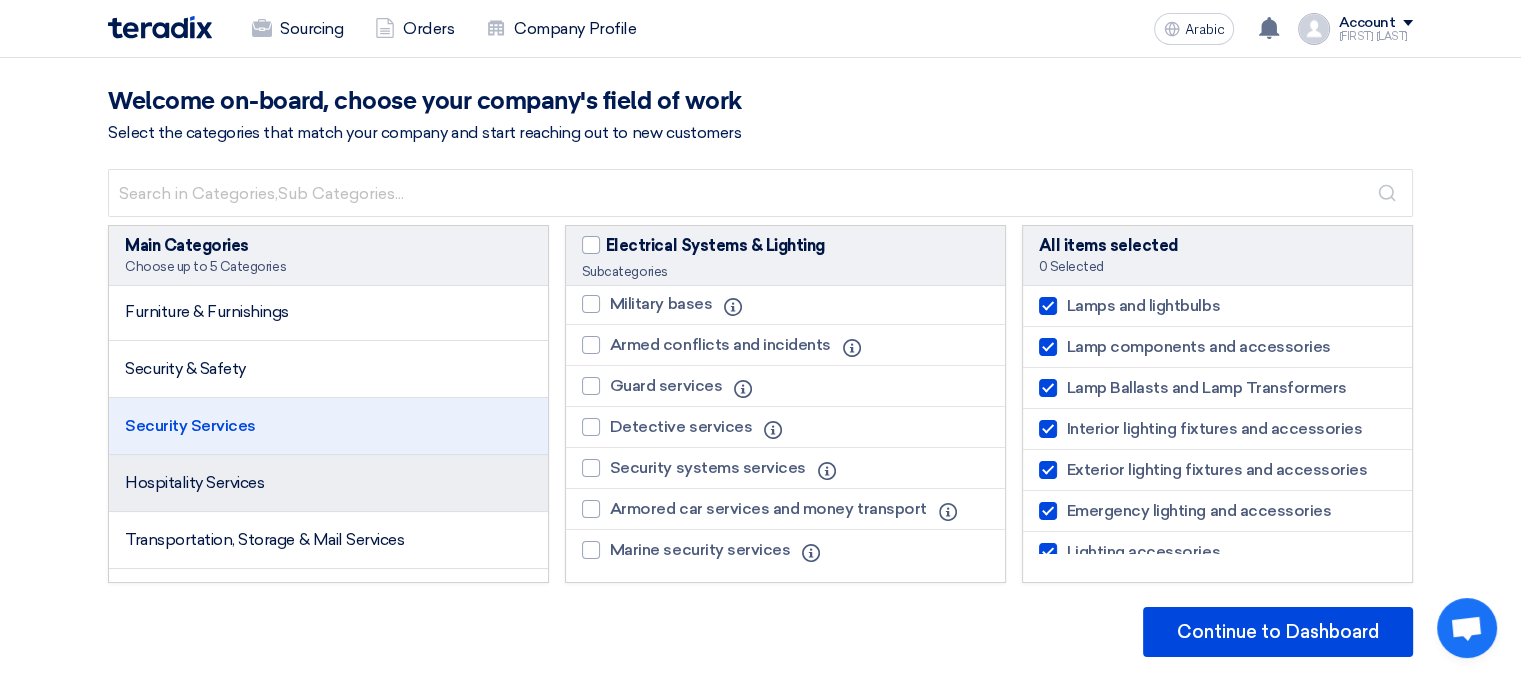click on "Hospitality Services" 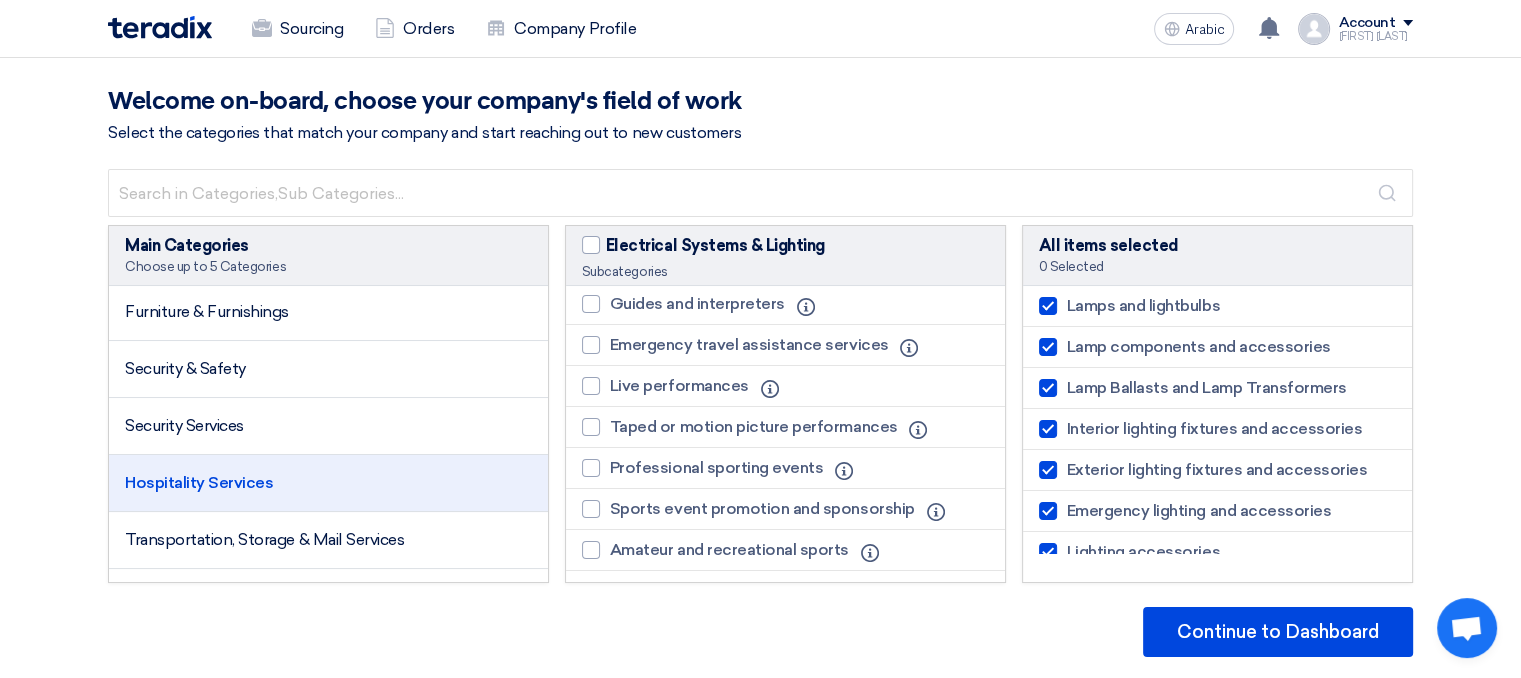 scroll, scrollTop: 844, scrollLeft: 0, axis: vertical 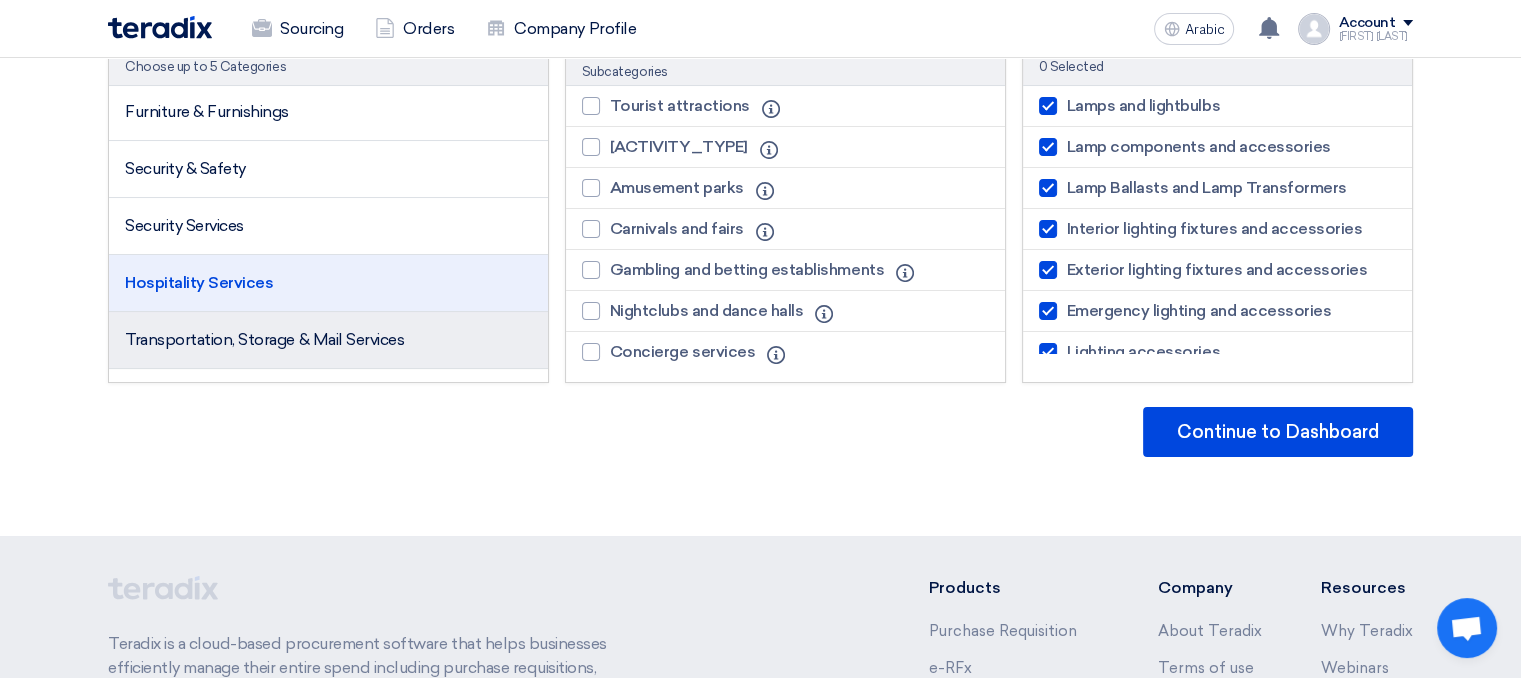 click on "Transportation, Storage & Mail Services" 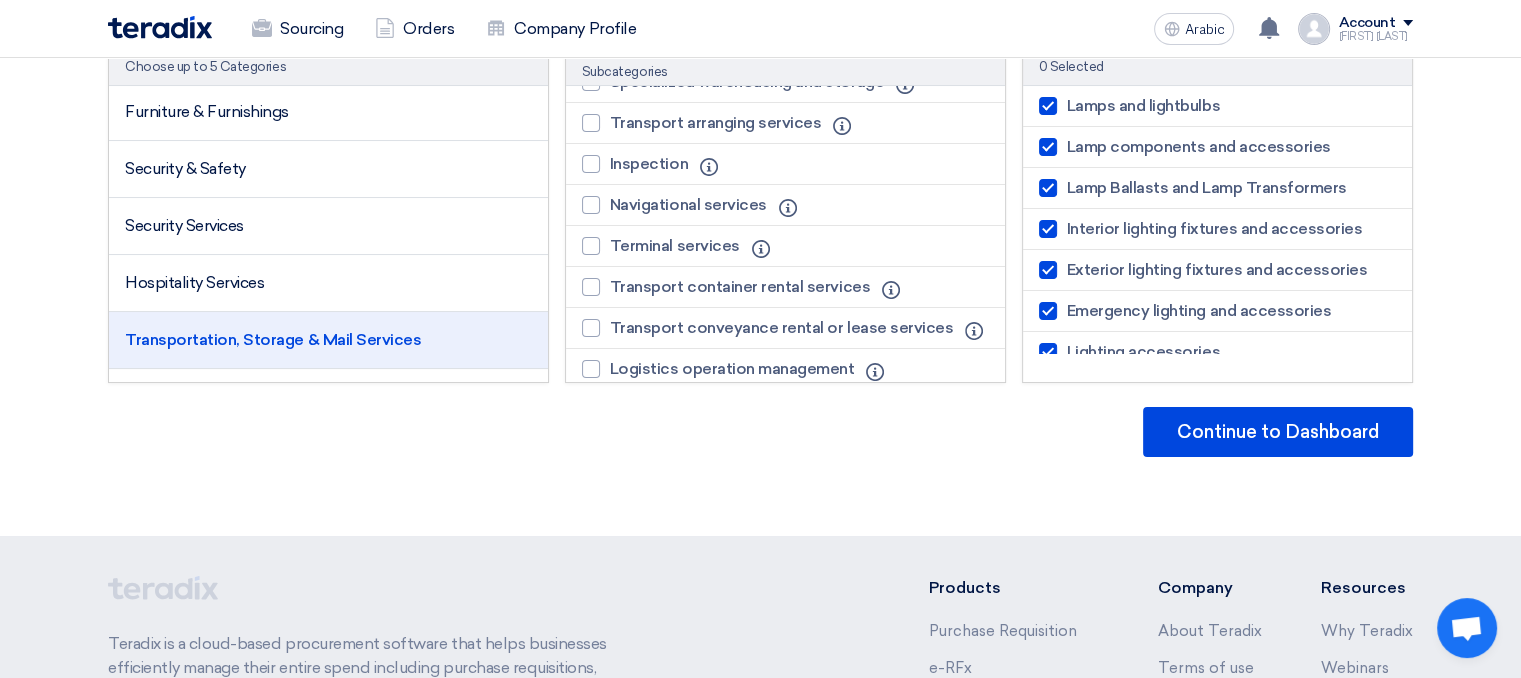 scroll, scrollTop: 900, scrollLeft: 0, axis: vertical 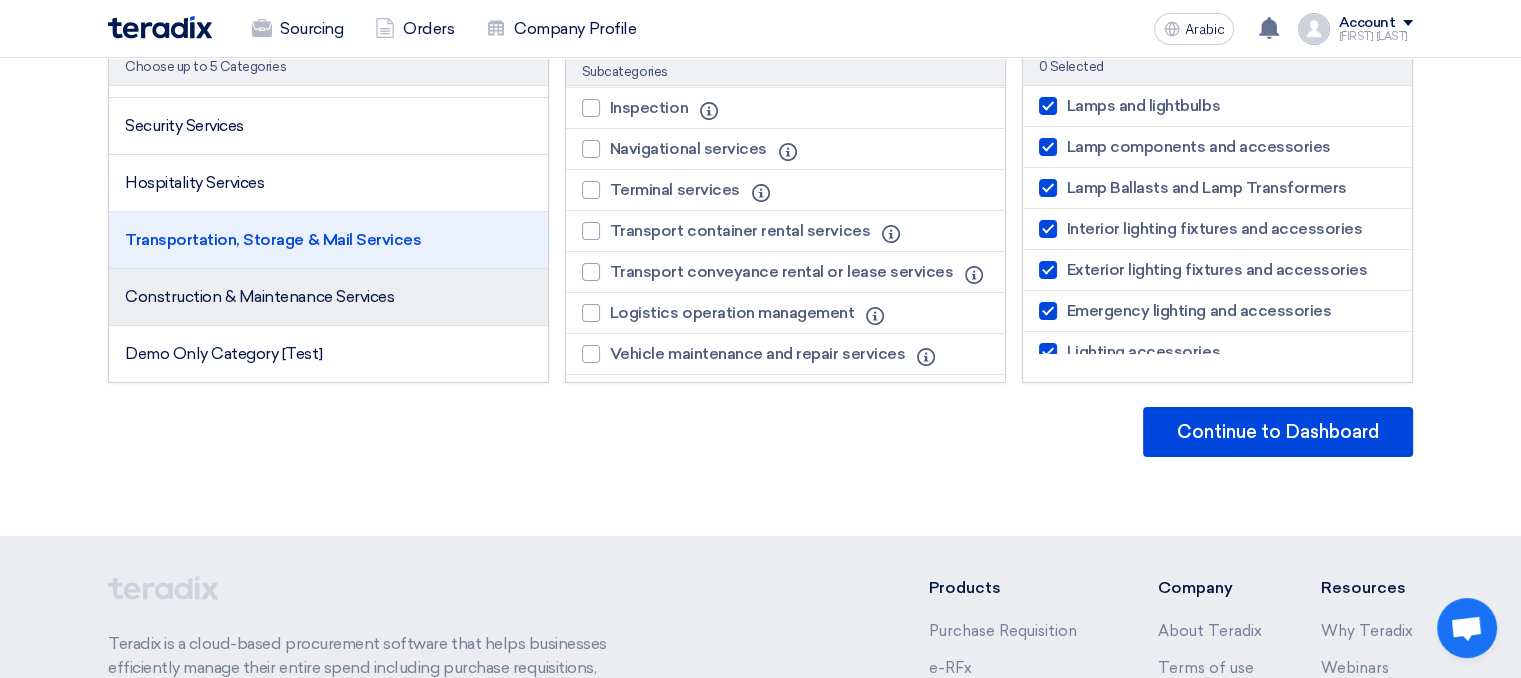 click on "Construction & Maintenance Services" 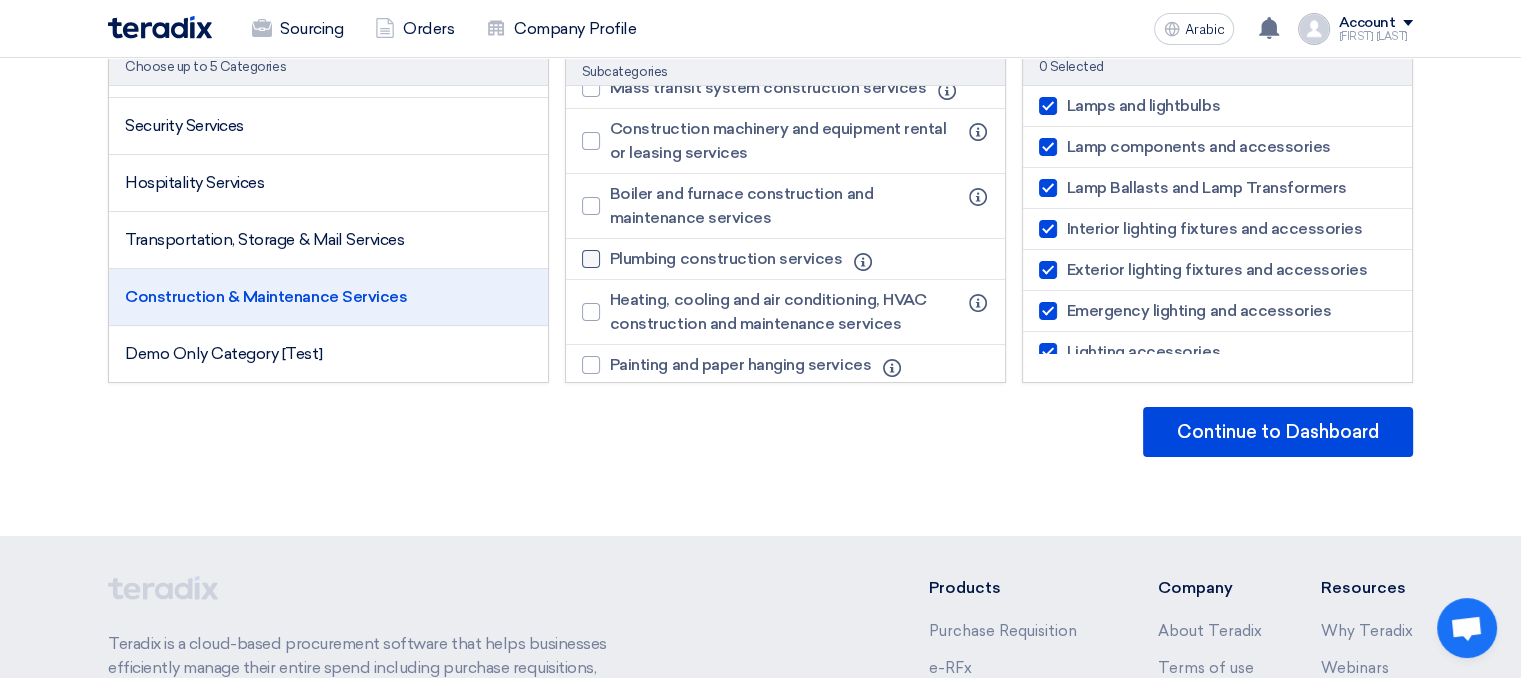 click 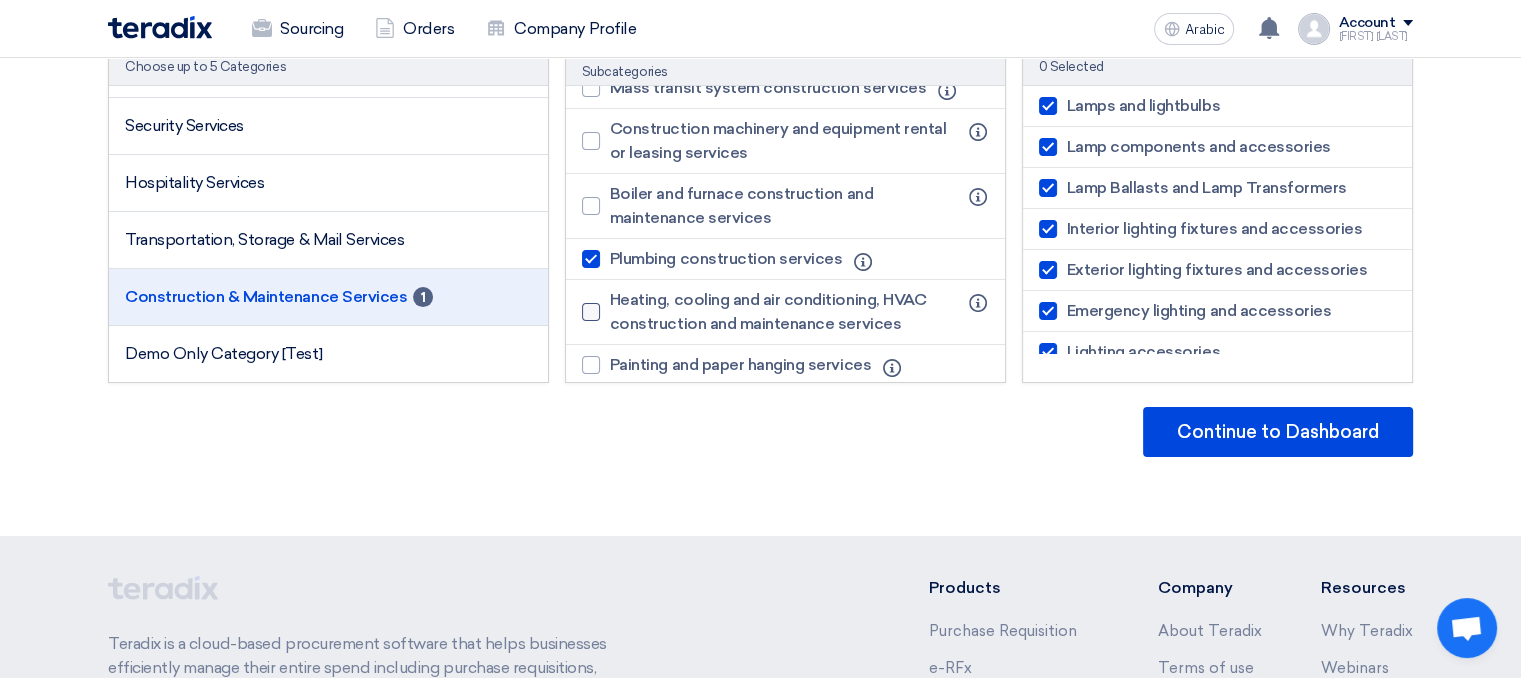 scroll, scrollTop: 1000, scrollLeft: 0, axis: vertical 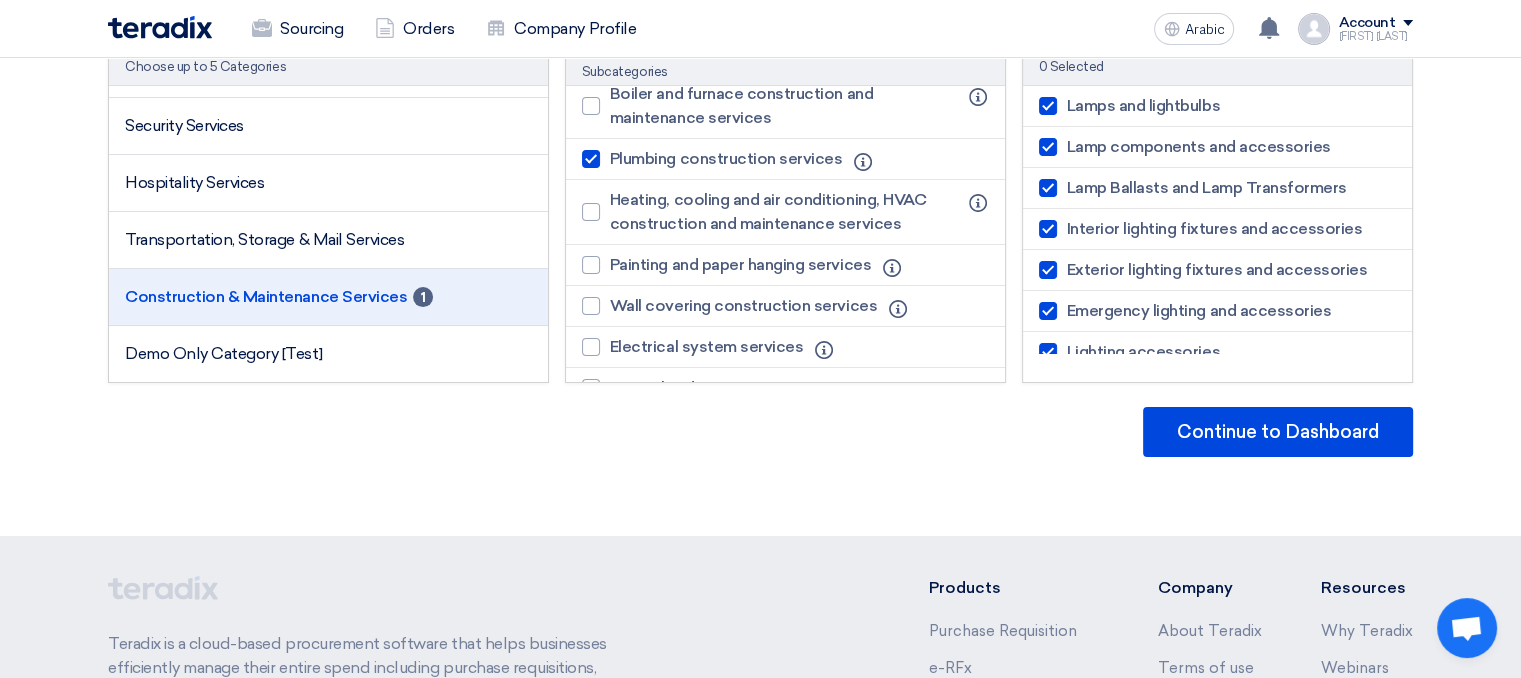 click 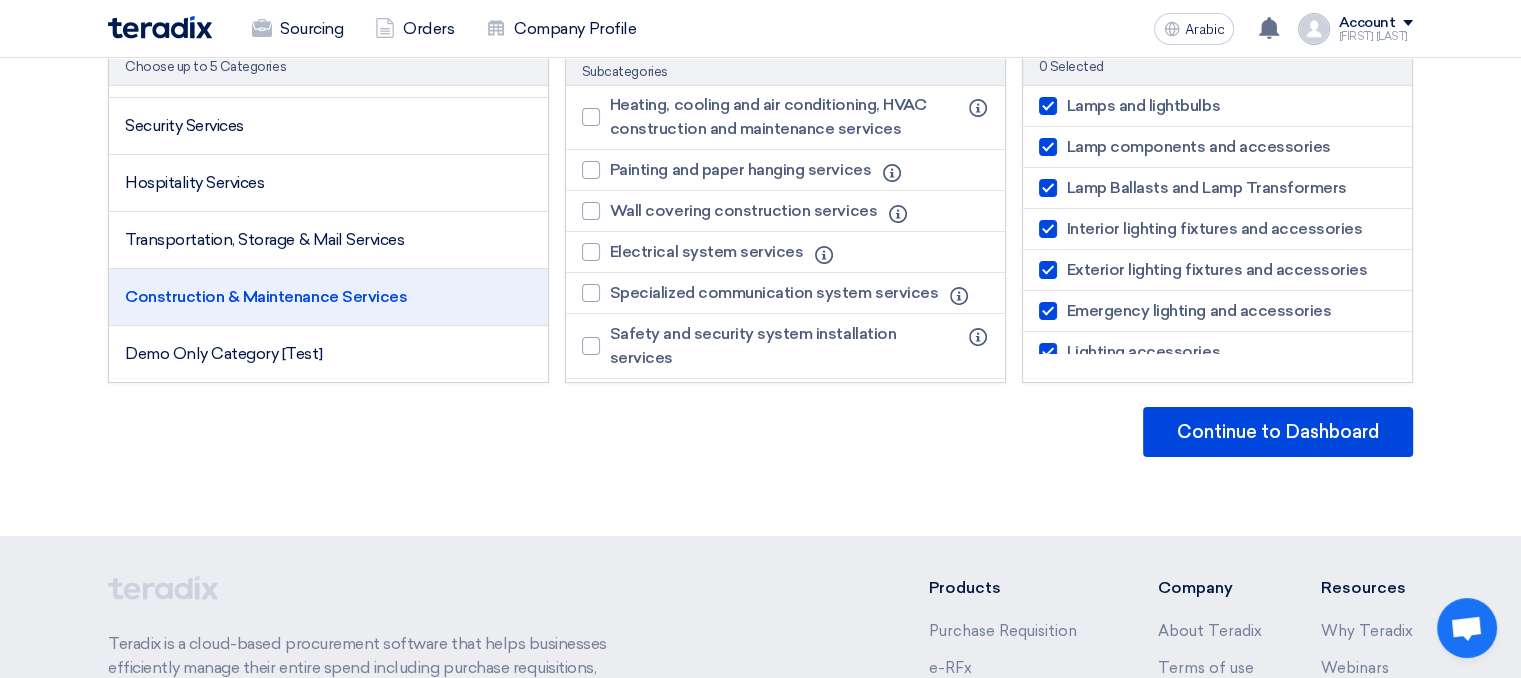 scroll, scrollTop: 1100, scrollLeft: 0, axis: vertical 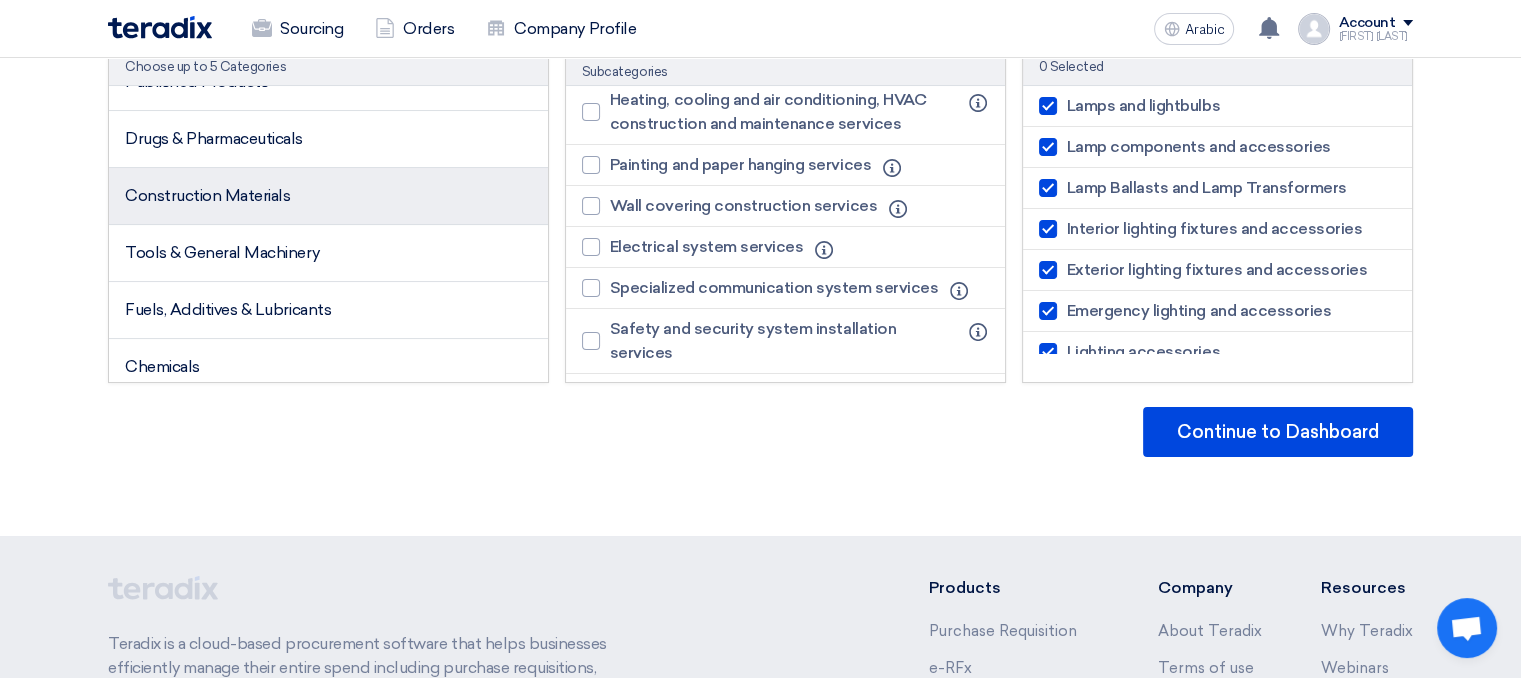 click on "Construction Materials" 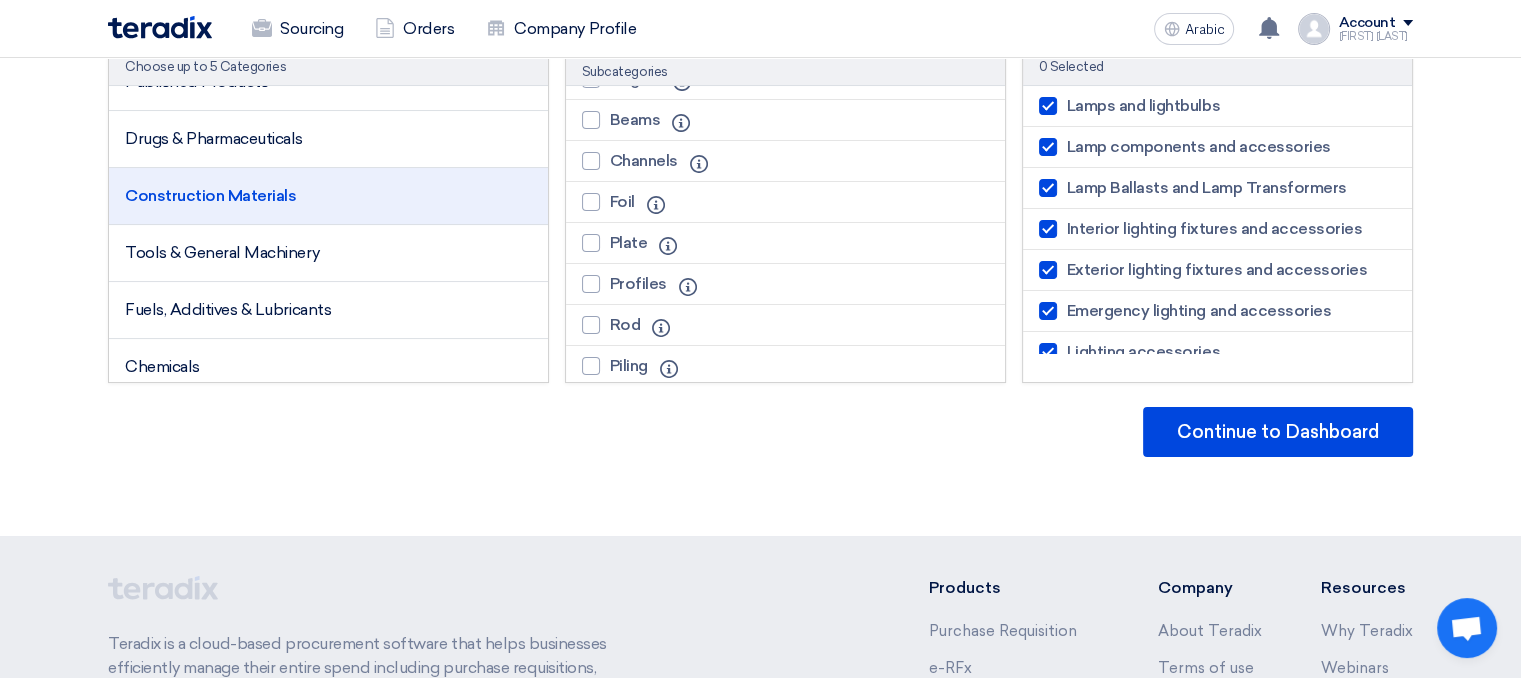 scroll, scrollTop: 0, scrollLeft: 0, axis: both 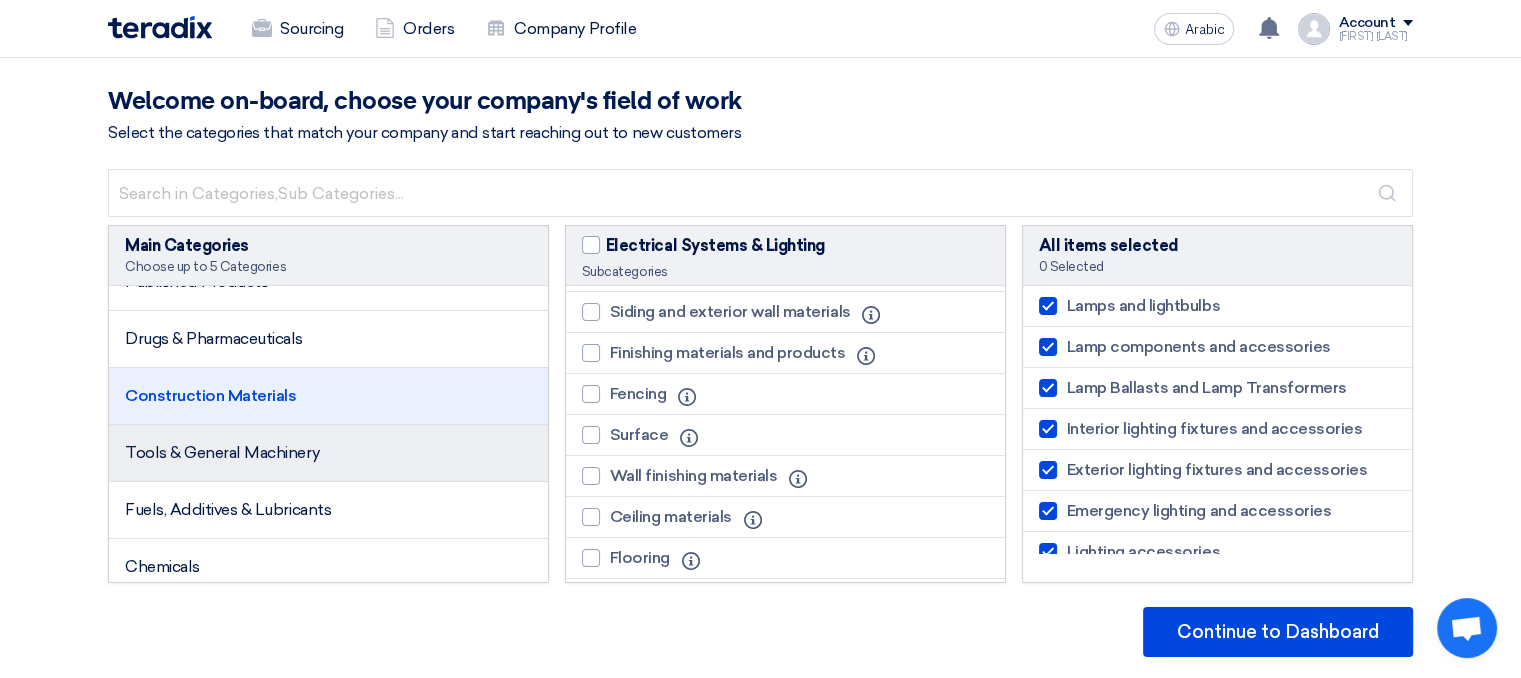click on "Tools & General Machinery" 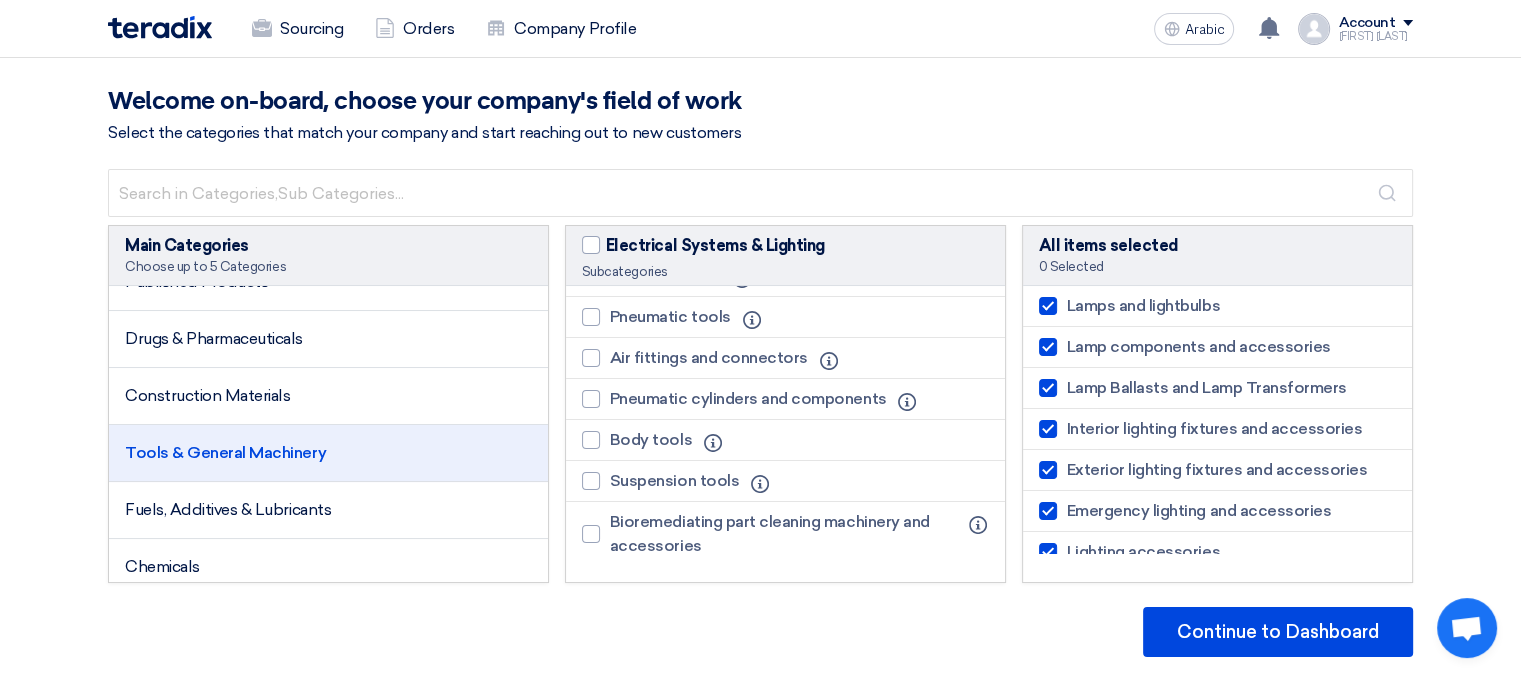 scroll, scrollTop: 967, scrollLeft: 0, axis: vertical 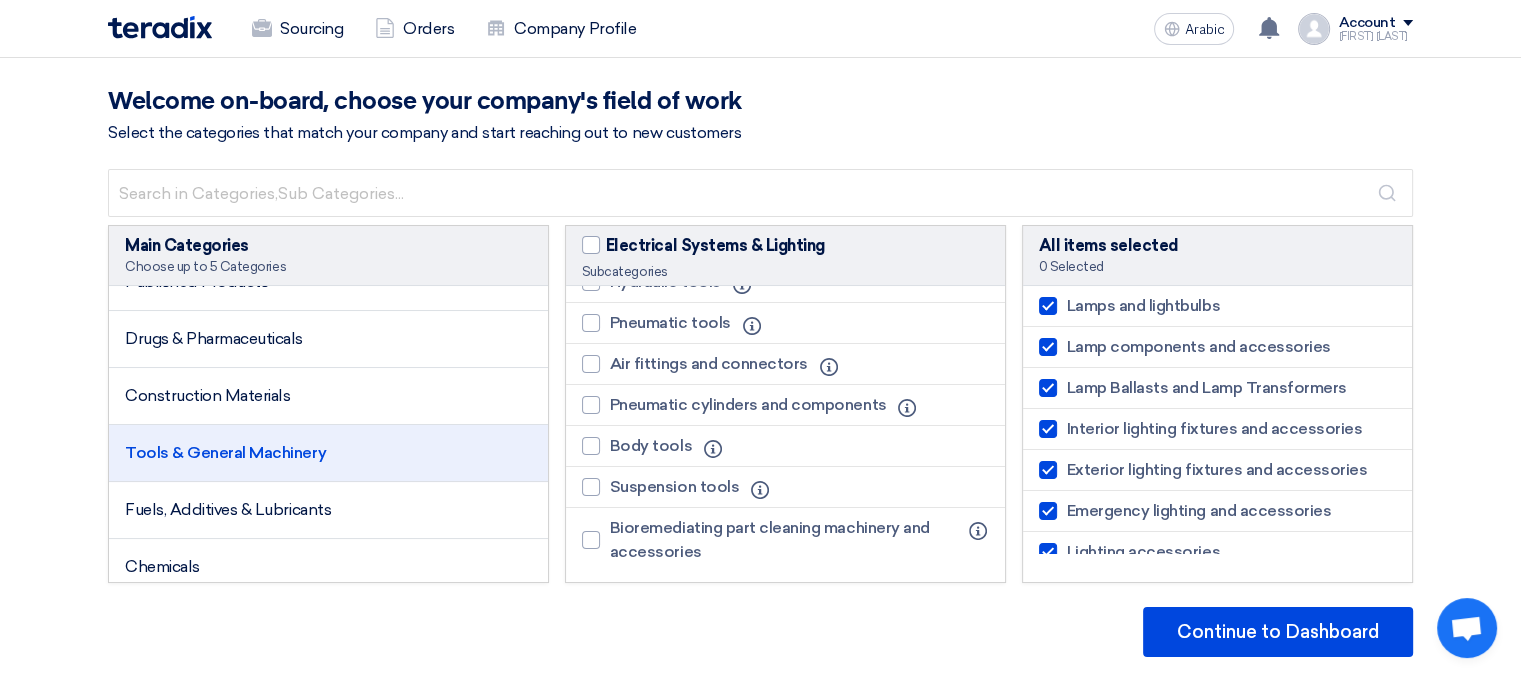 click on "Body tools
Info" 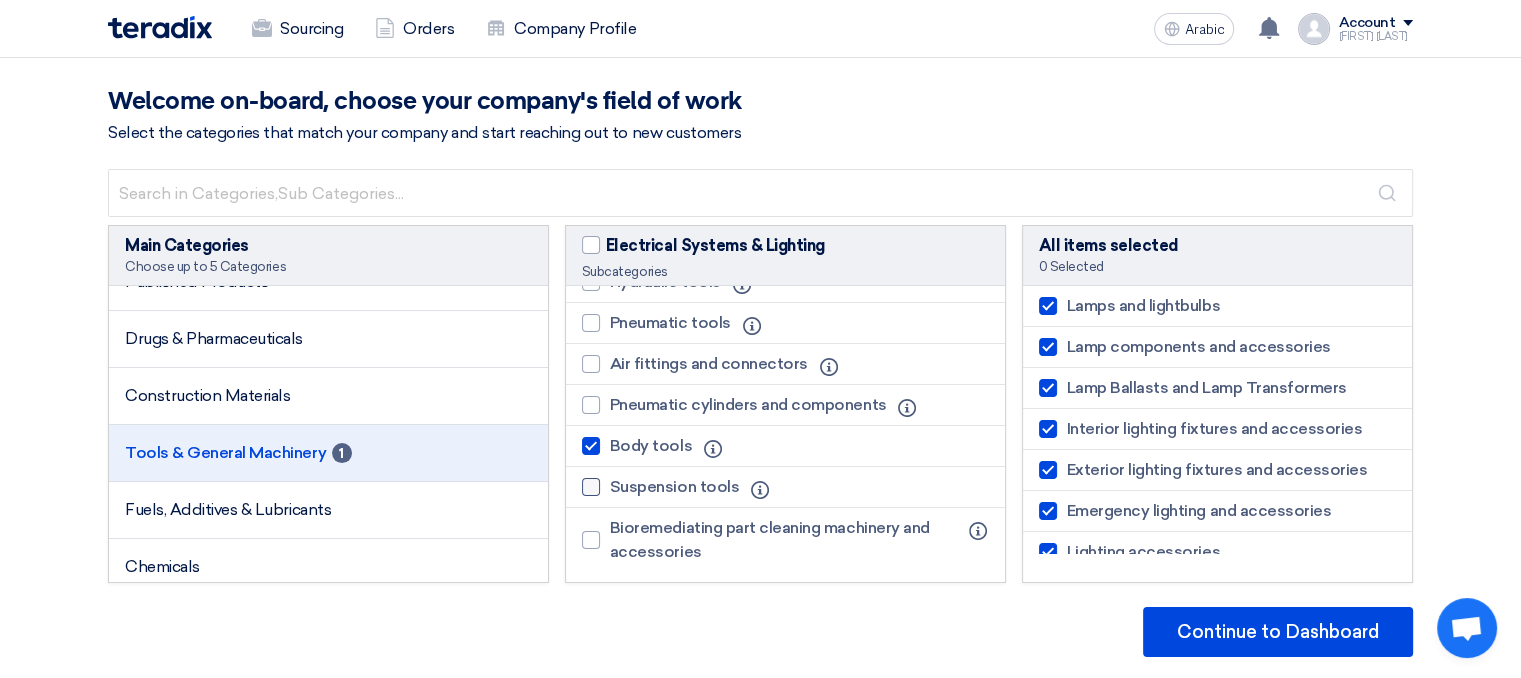 click 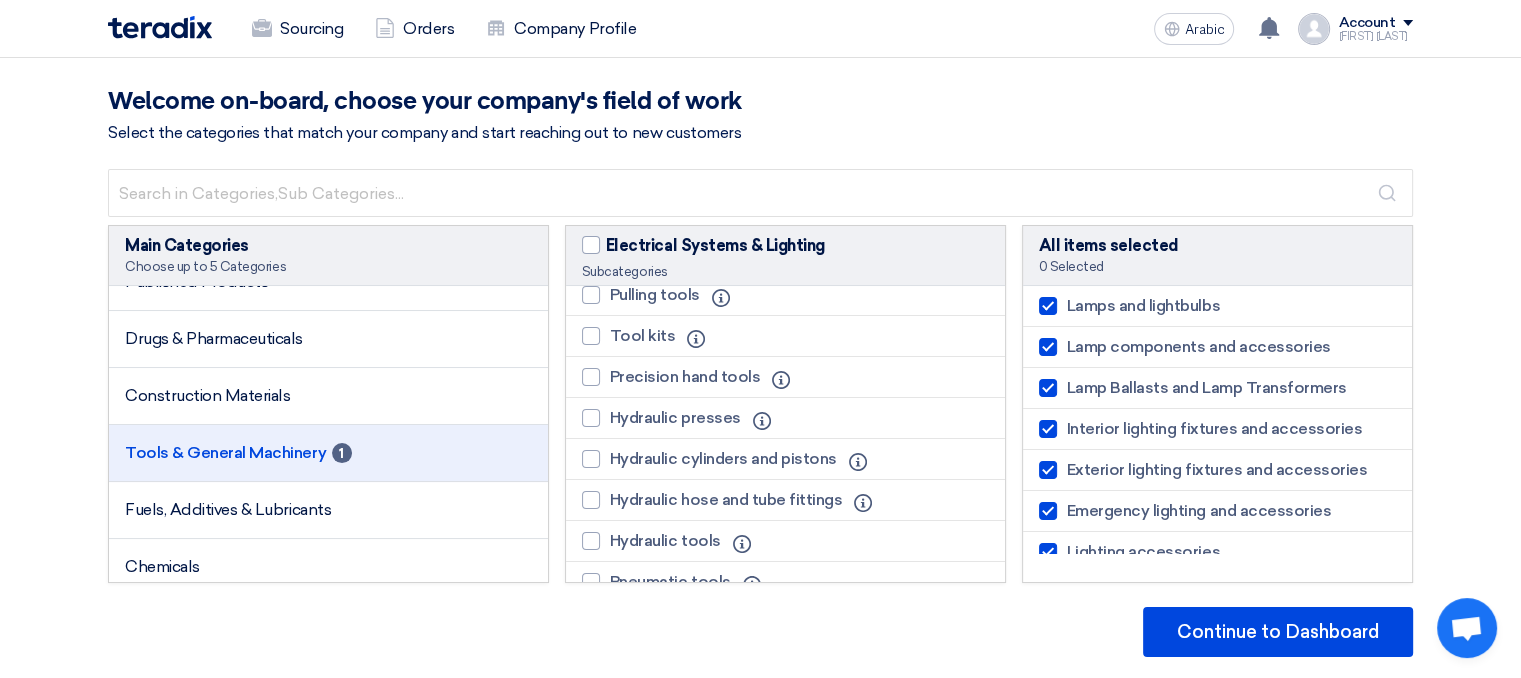 scroll, scrollTop: 467, scrollLeft: 0, axis: vertical 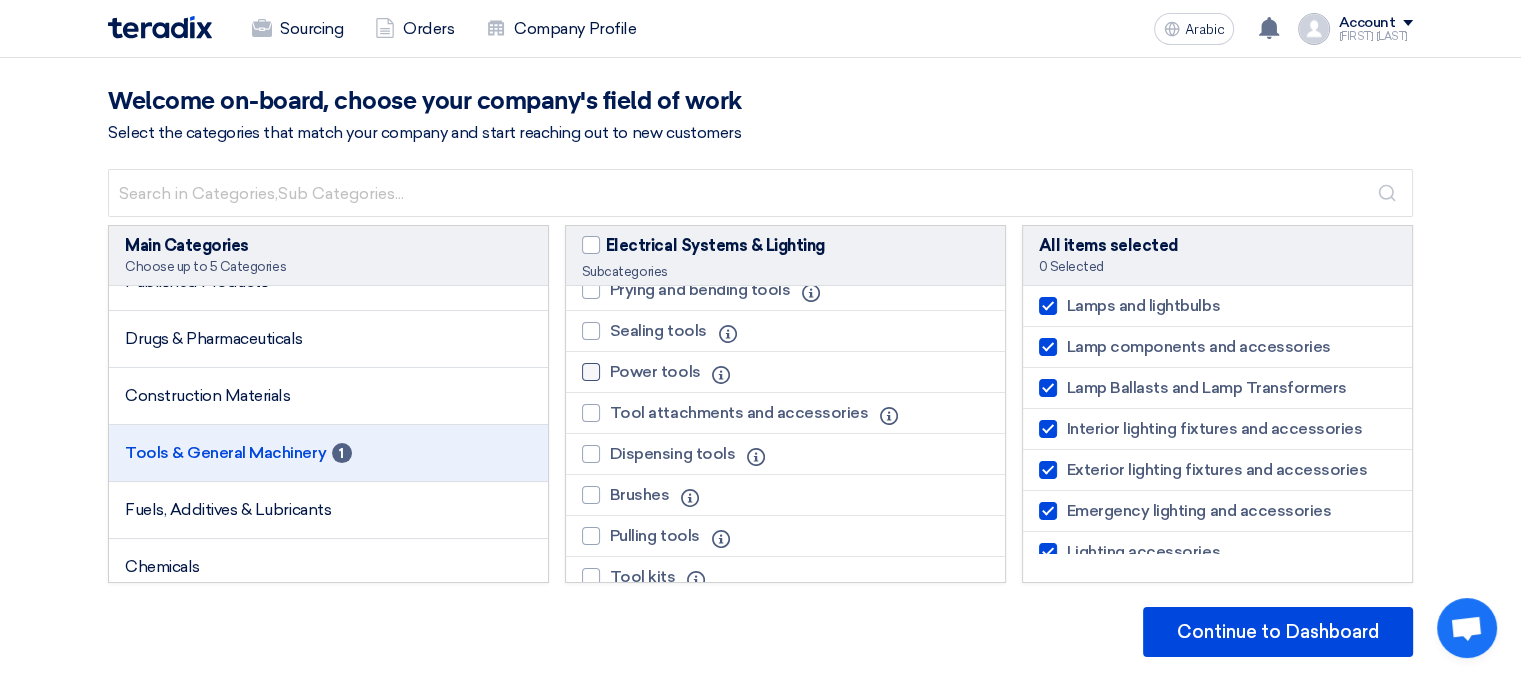 click on "Power tools
Info" 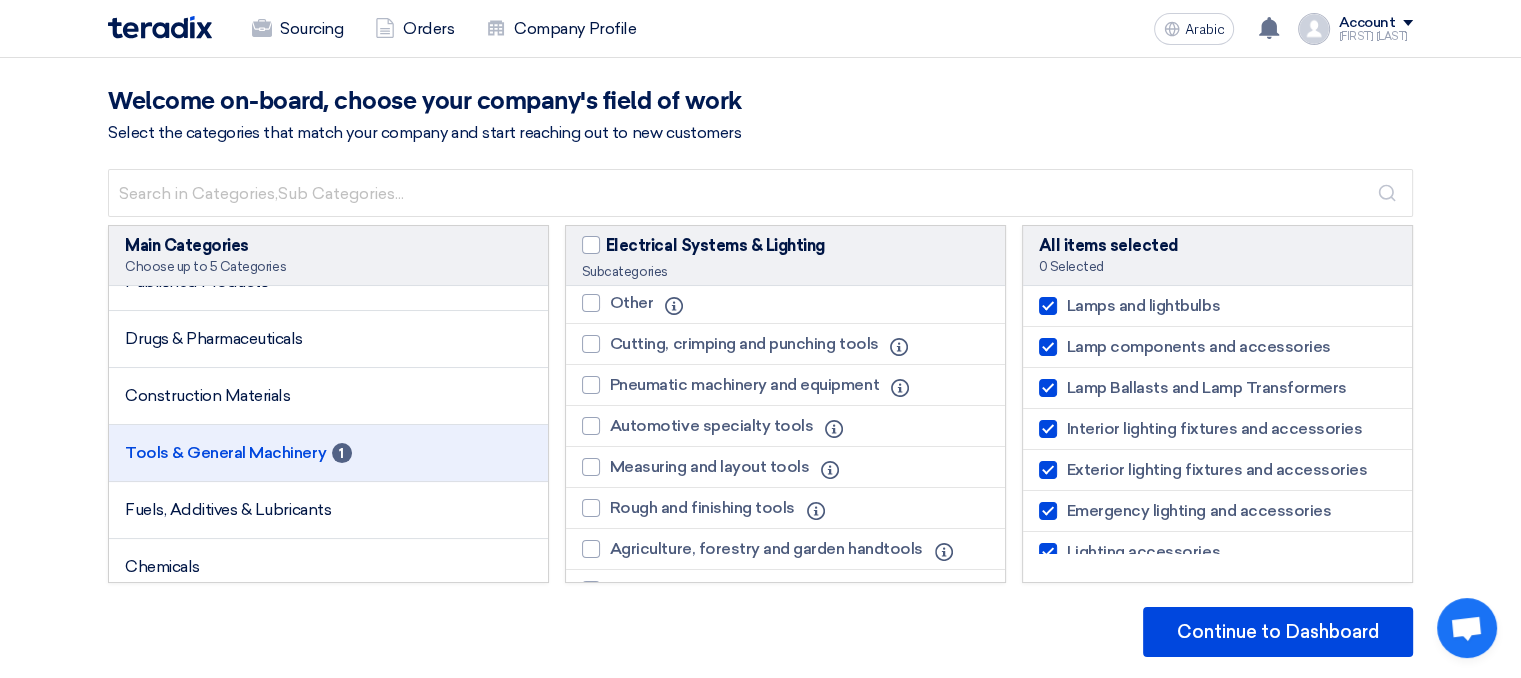 scroll, scrollTop: 0, scrollLeft: 0, axis: both 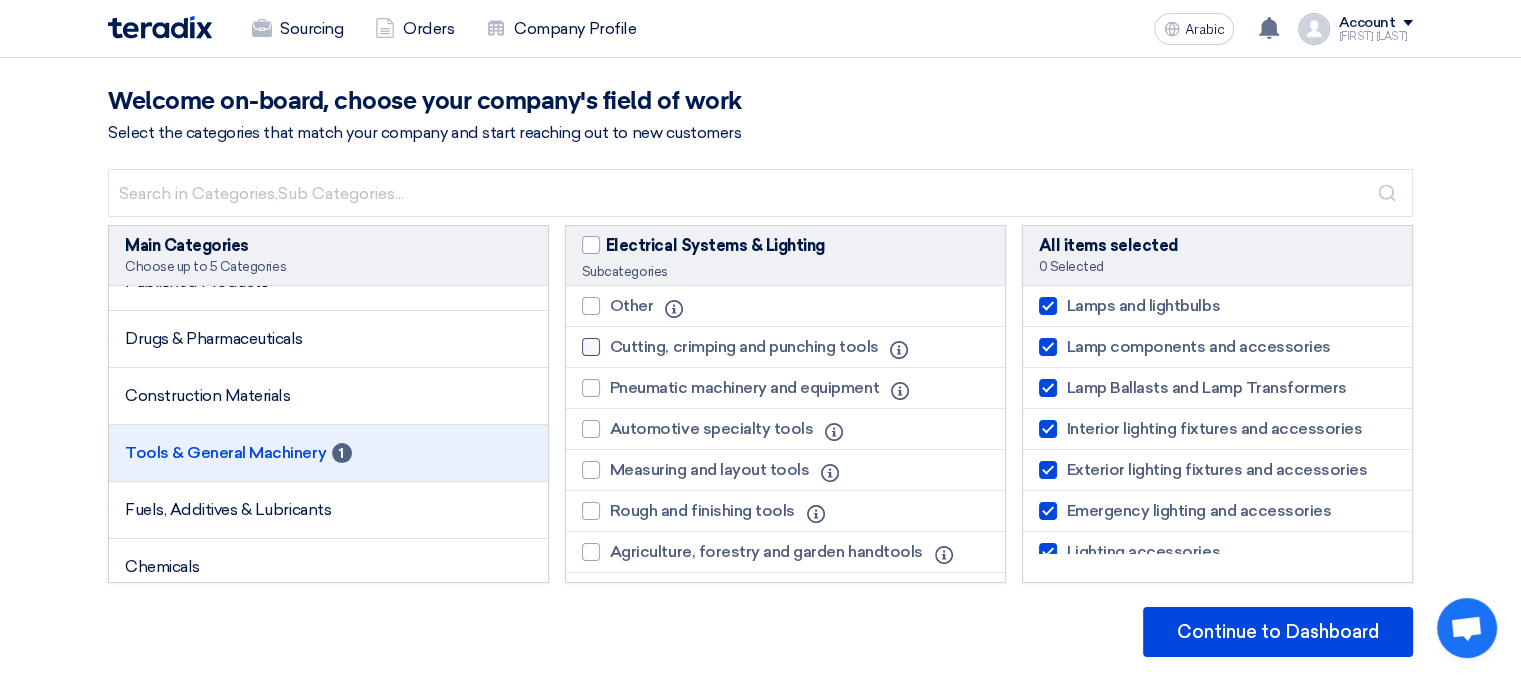click 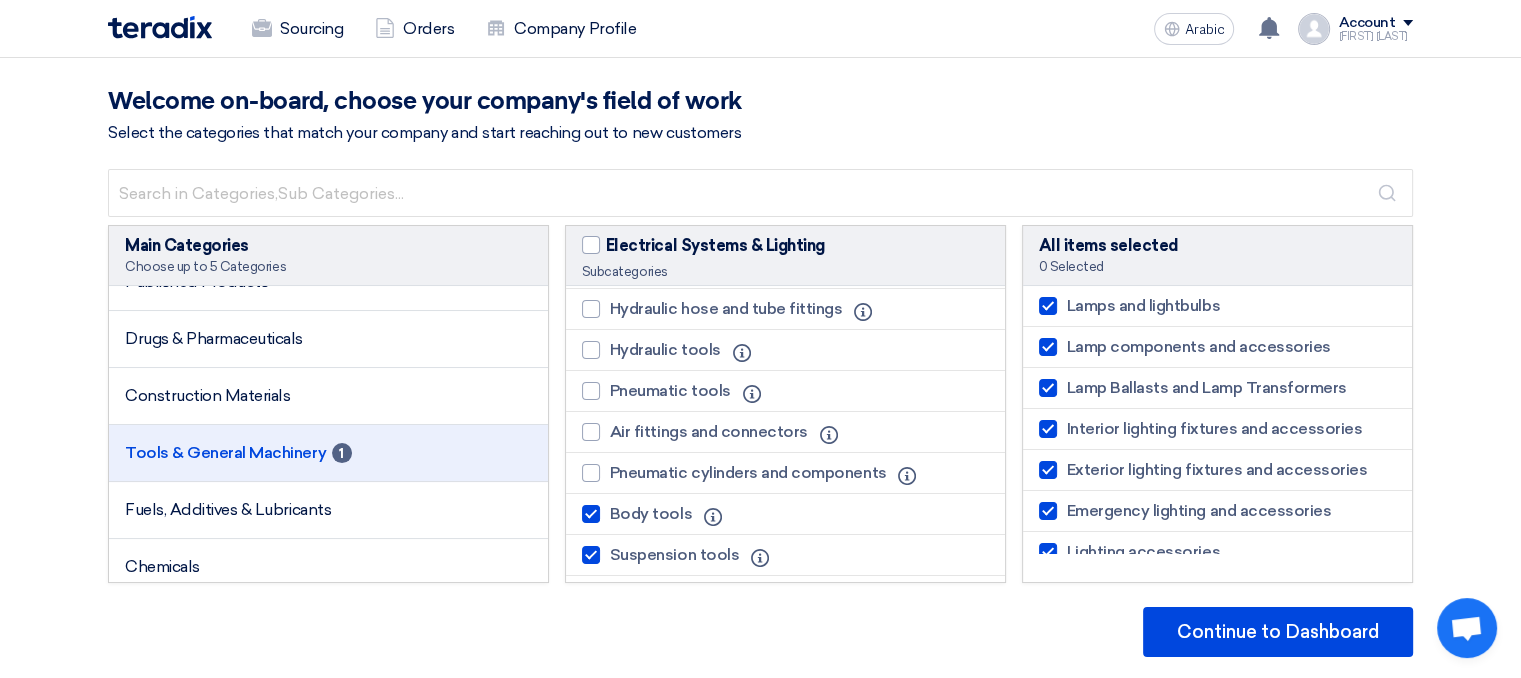 scroll, scrollTop: 900, scrollLeft: 0, axis: vertical 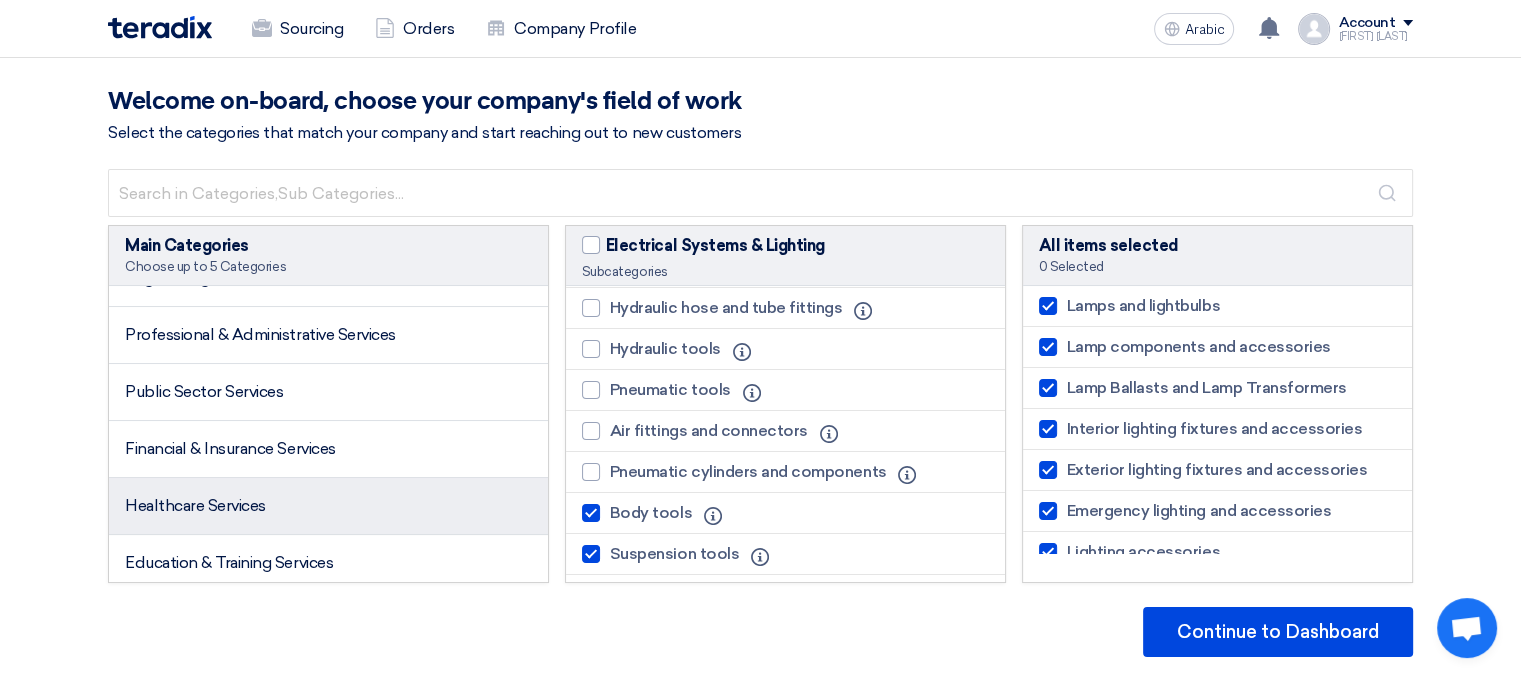 click on "Healthcare Services" 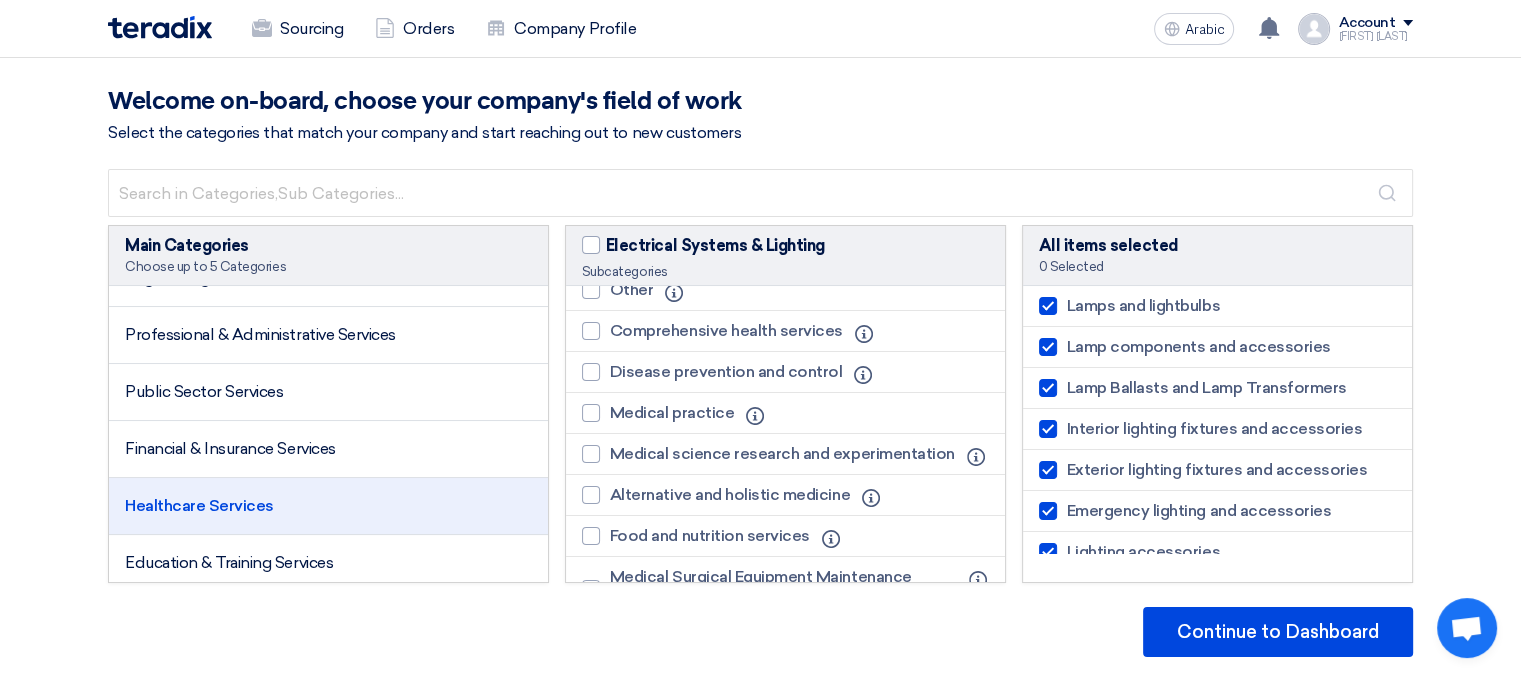 scroll, scrollTop: 0, scrollLeft: 0, axis: both 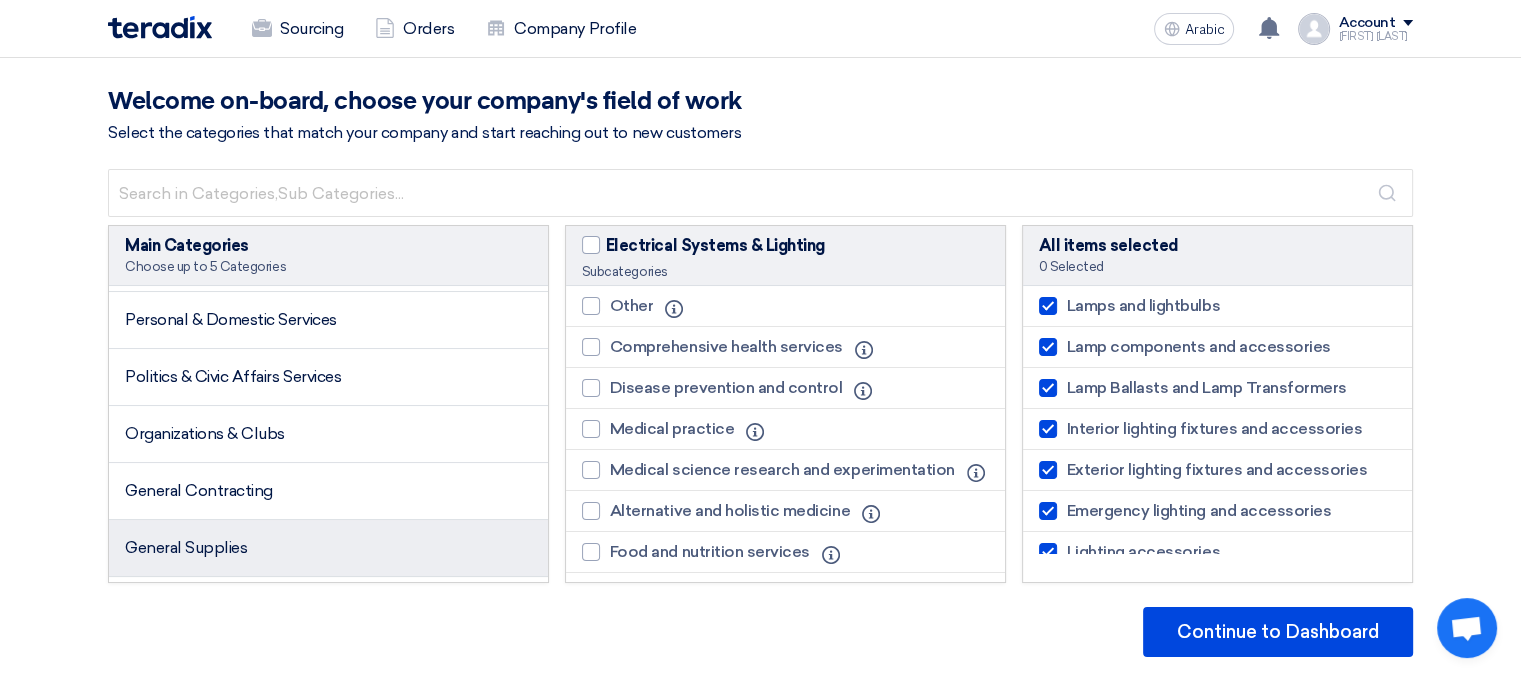 click on "General Supplies" 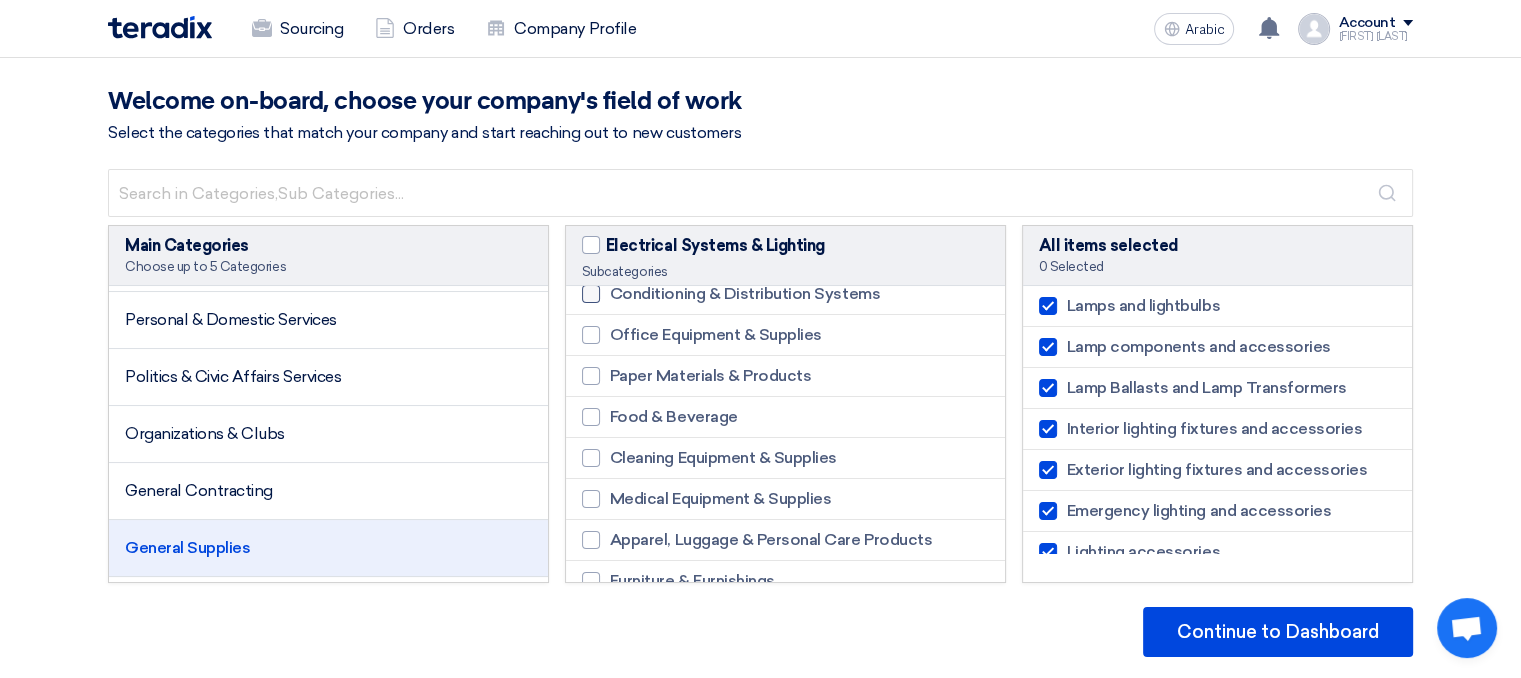 scroll, scrollTop: 200, scrollLeft: 0, axis: vertical 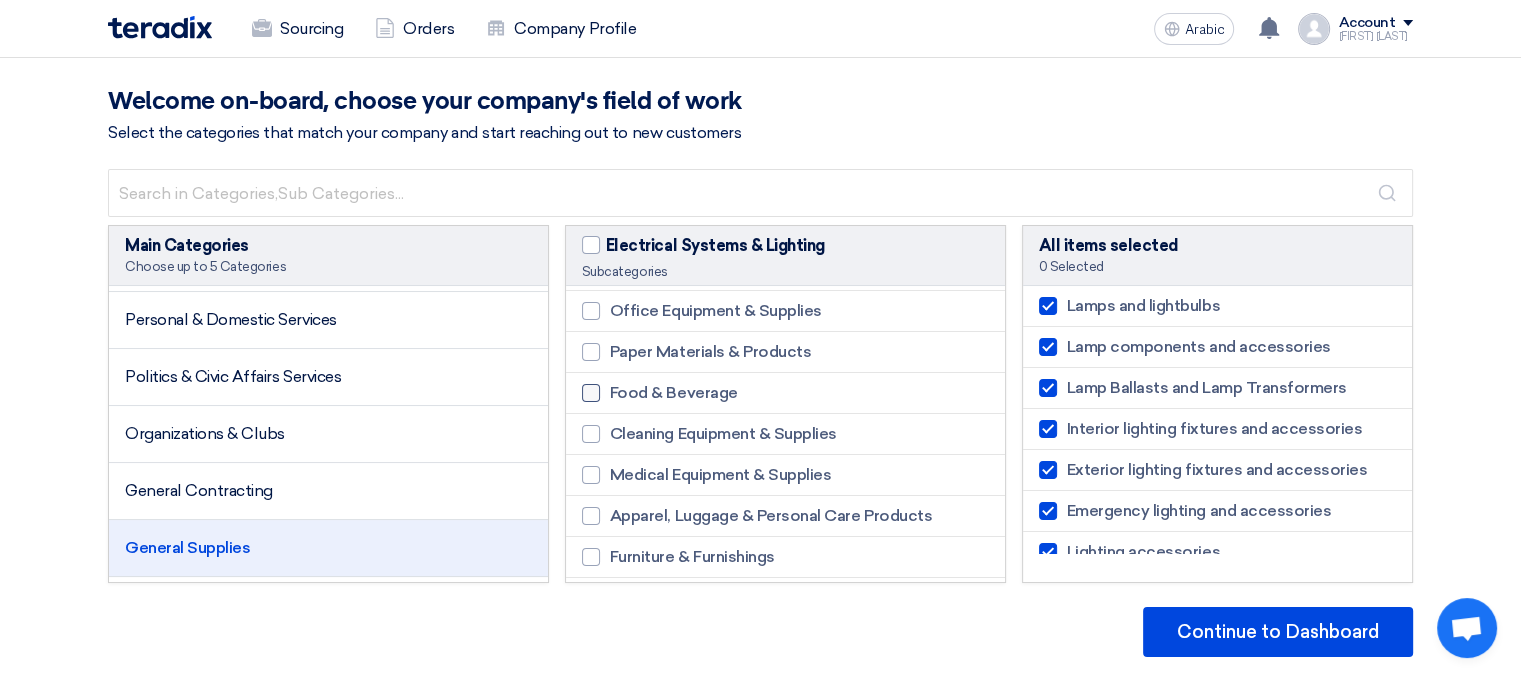 click 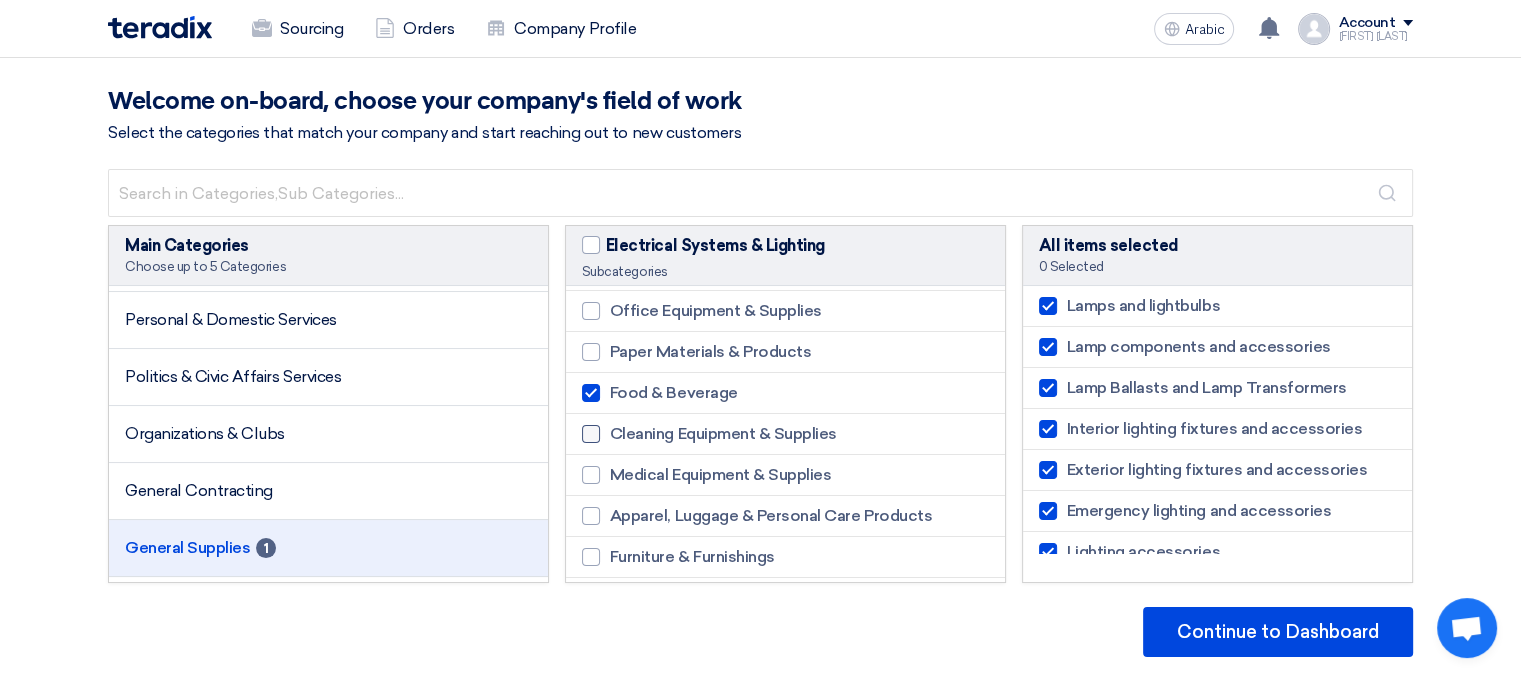 click 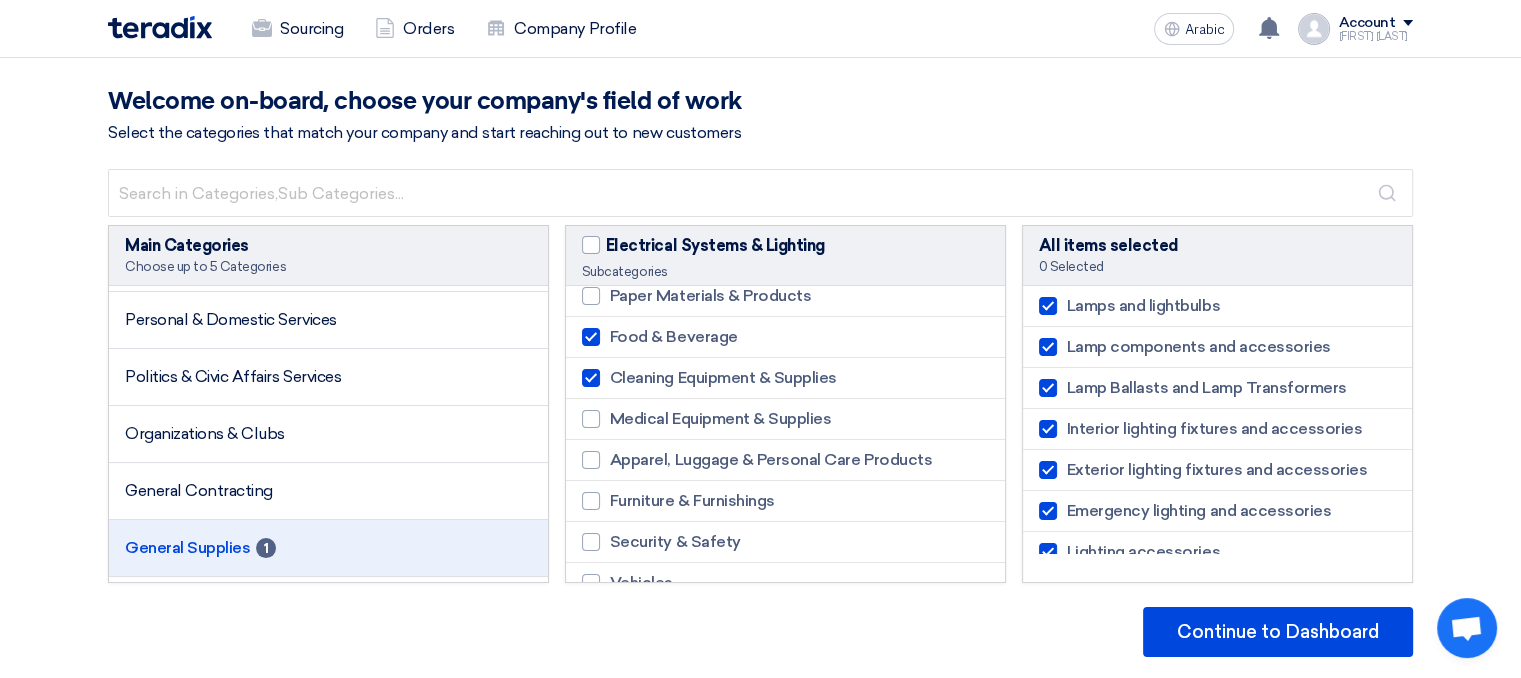scroll, scrollTop: 300, scrollLeft: 0, axis: vertical 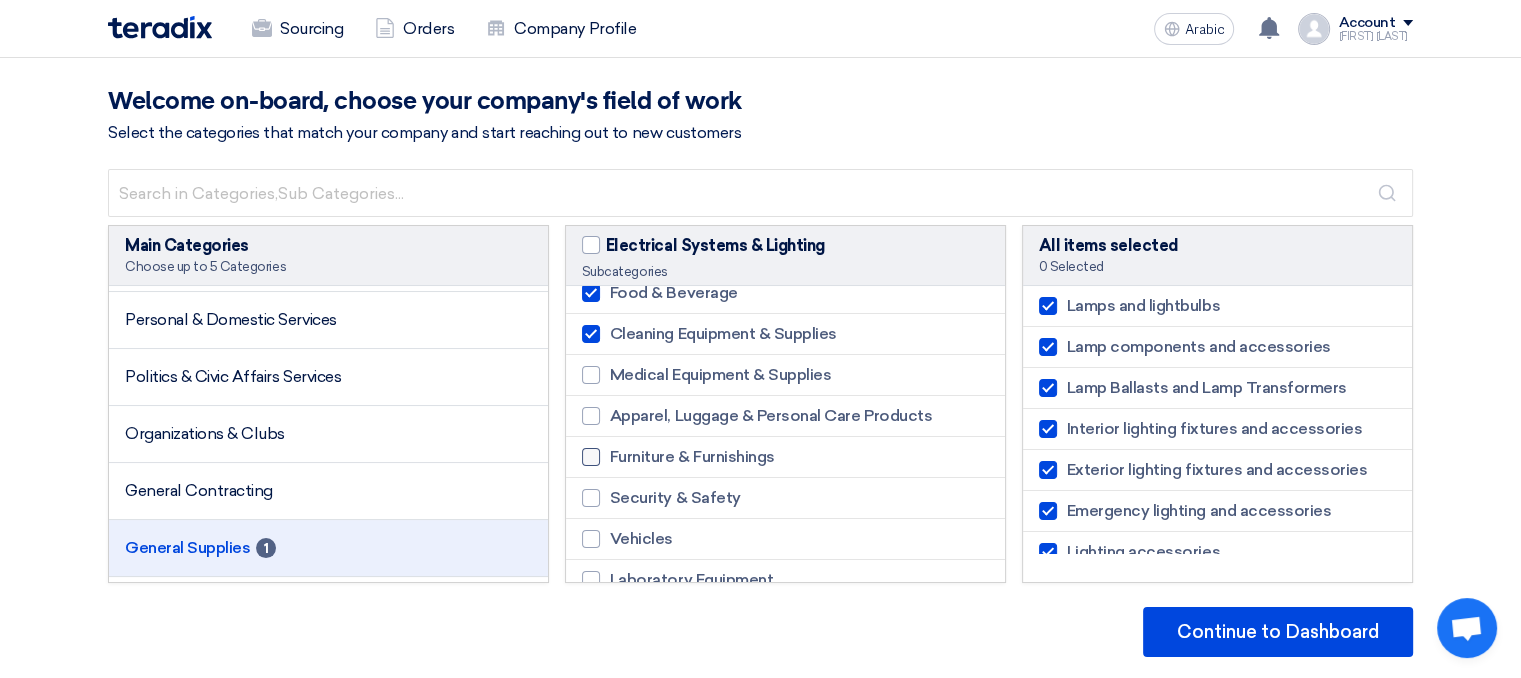 click 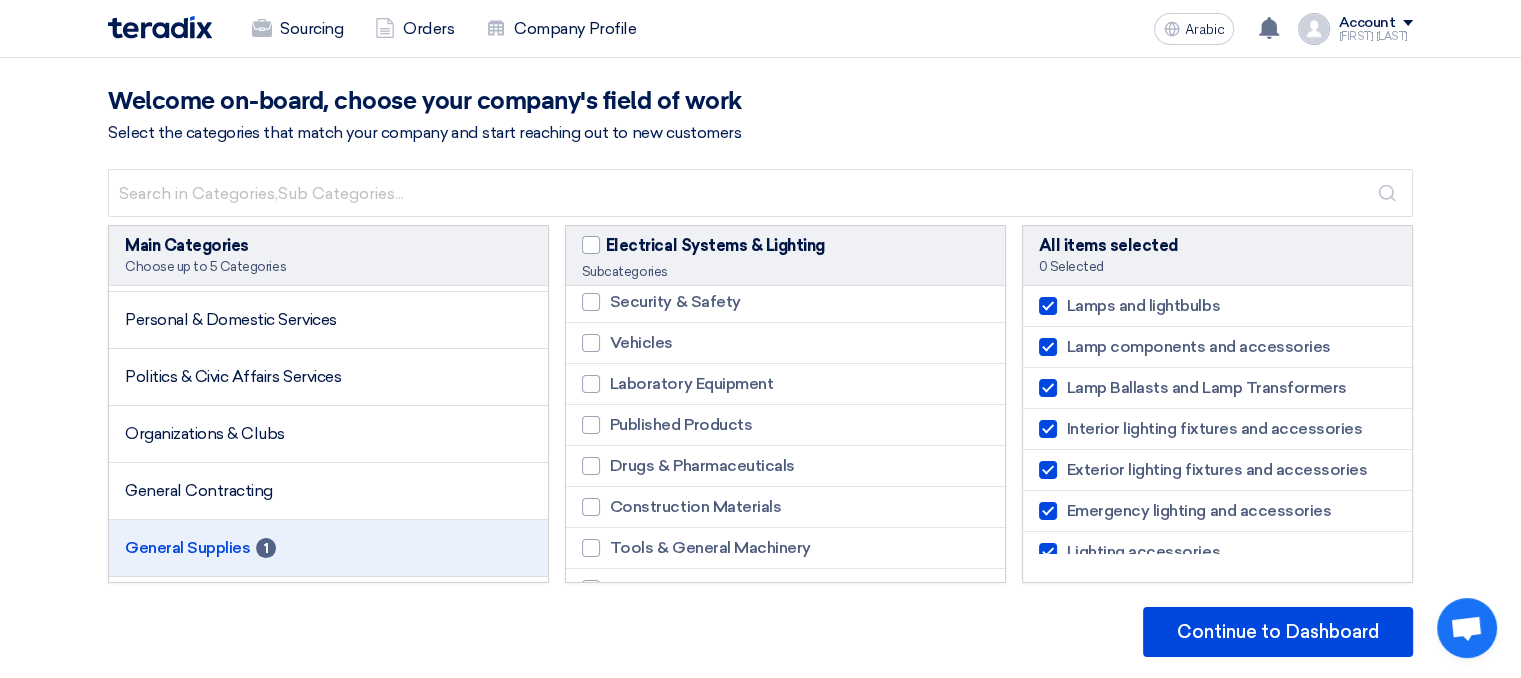 scroll, scrollTop: 500, scrollLeft: 0, axis: vertical 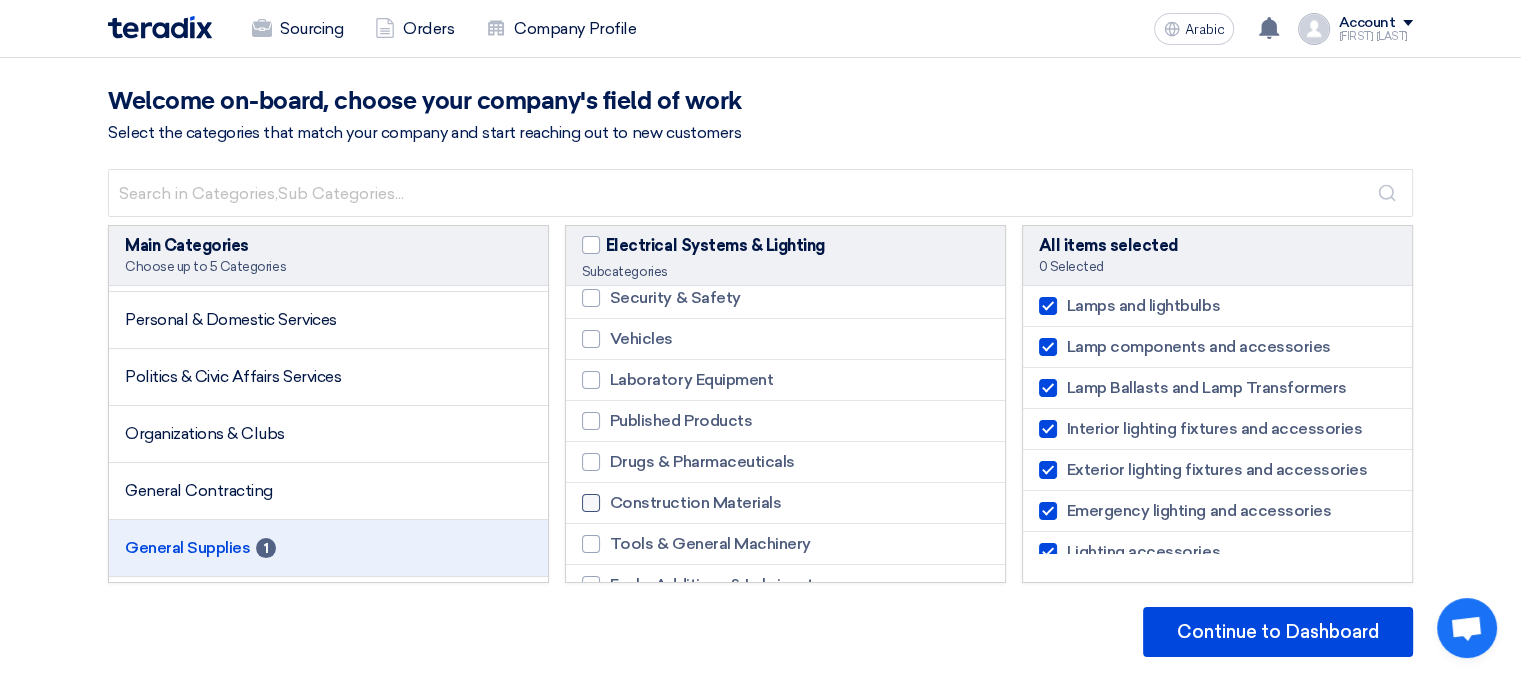 click 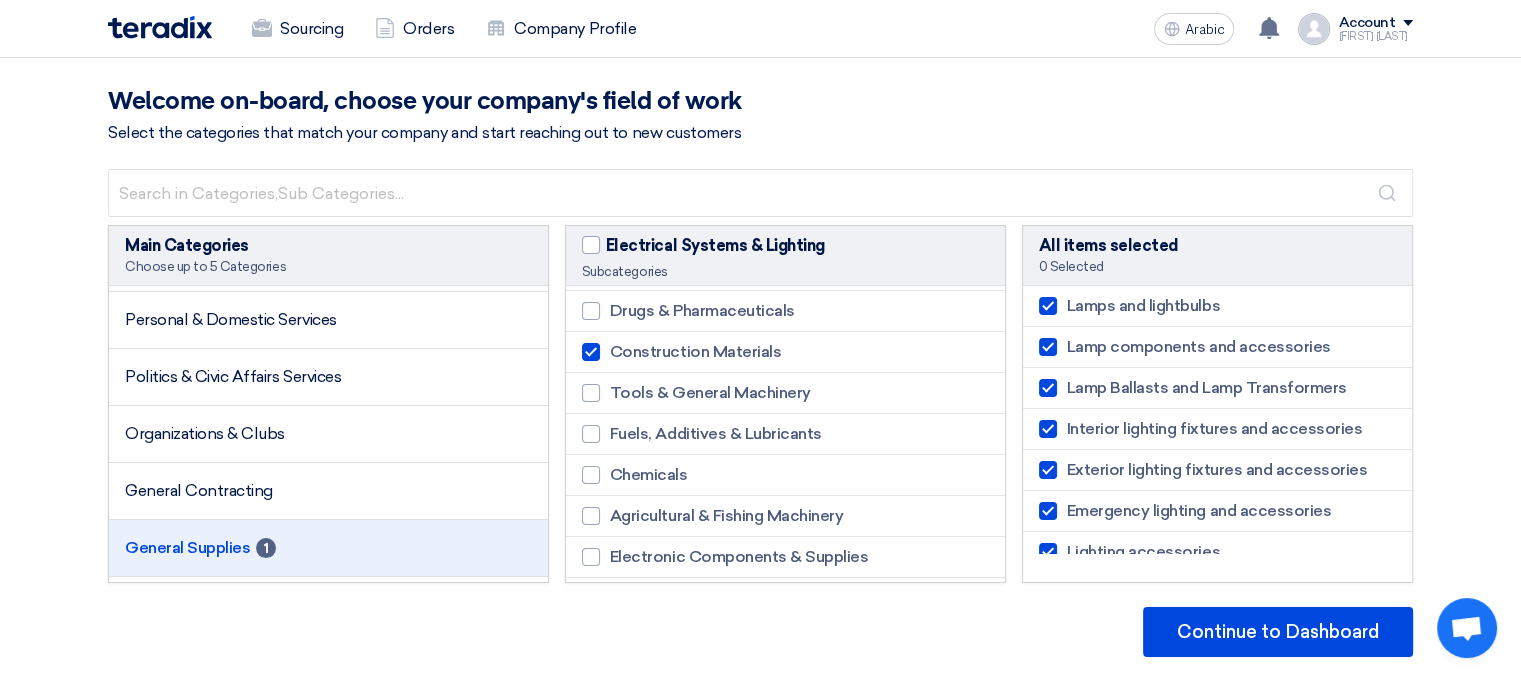 scroll, scrollTop: 700, scrollLeft: 0, axis: vertical 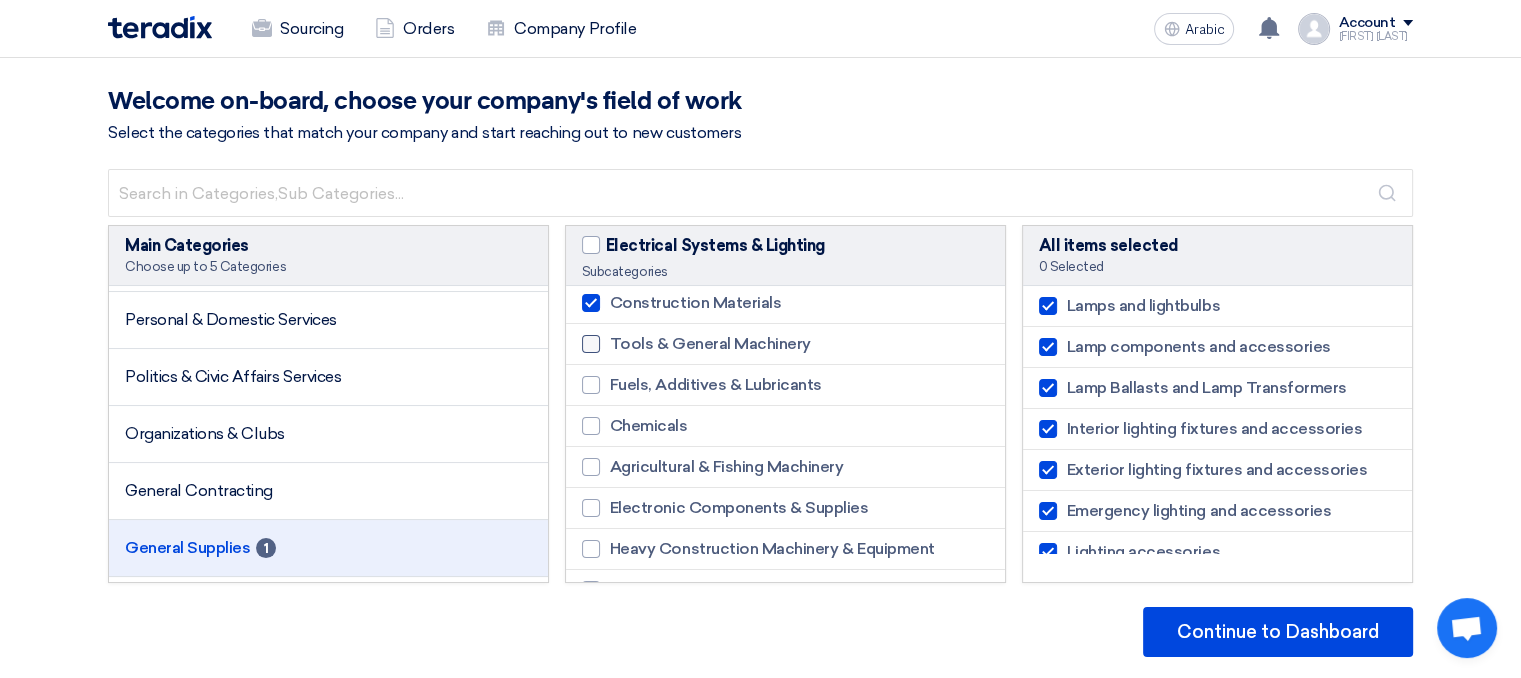 click 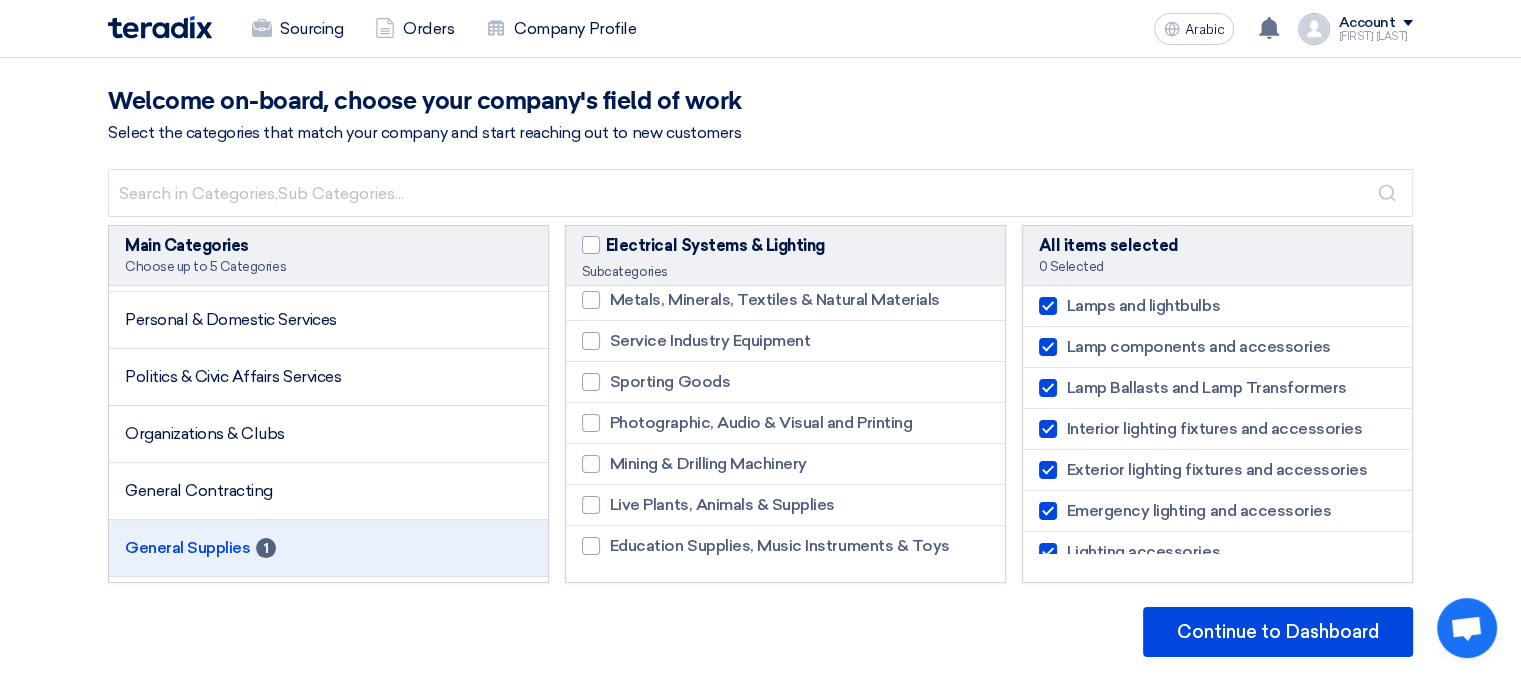 scroll, scrollTop: 1212, scrollLeft: 0, axis: vertical 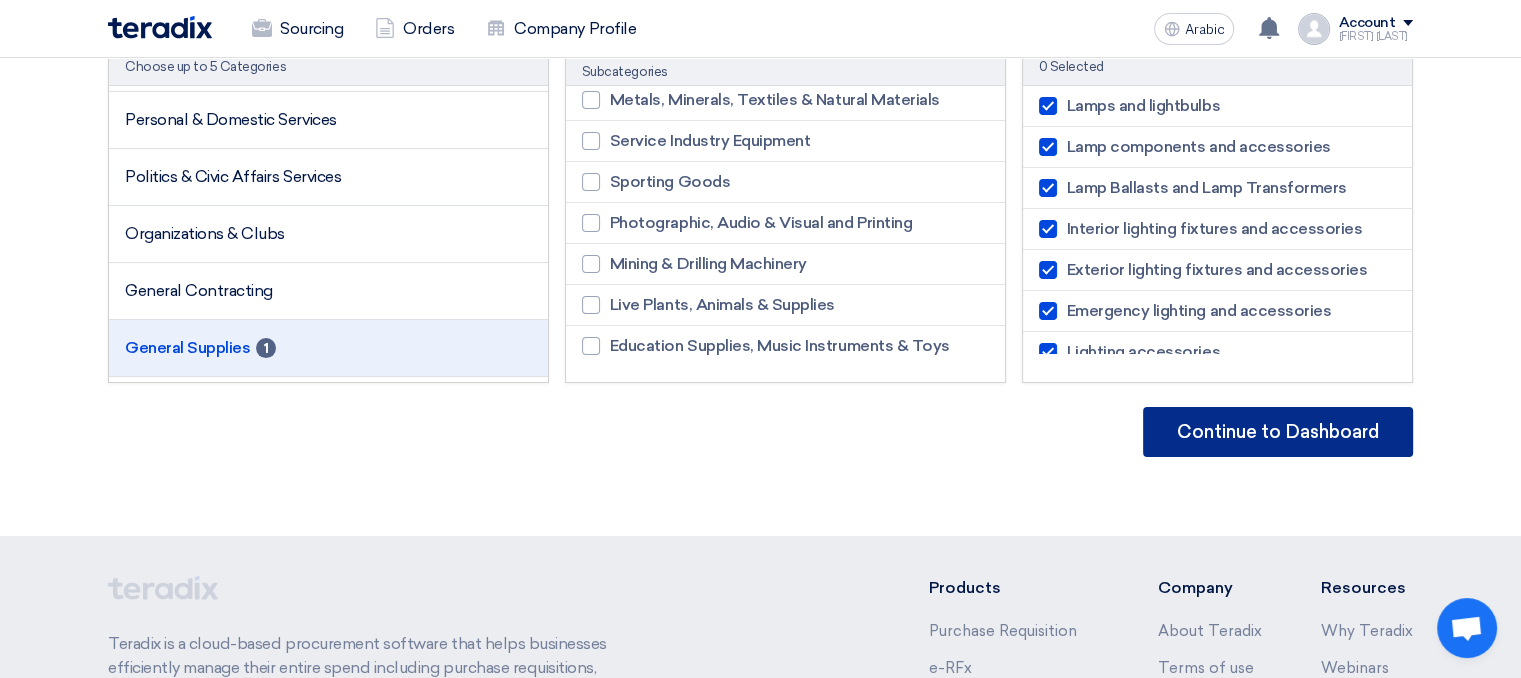click on "Continue to Dashboard" 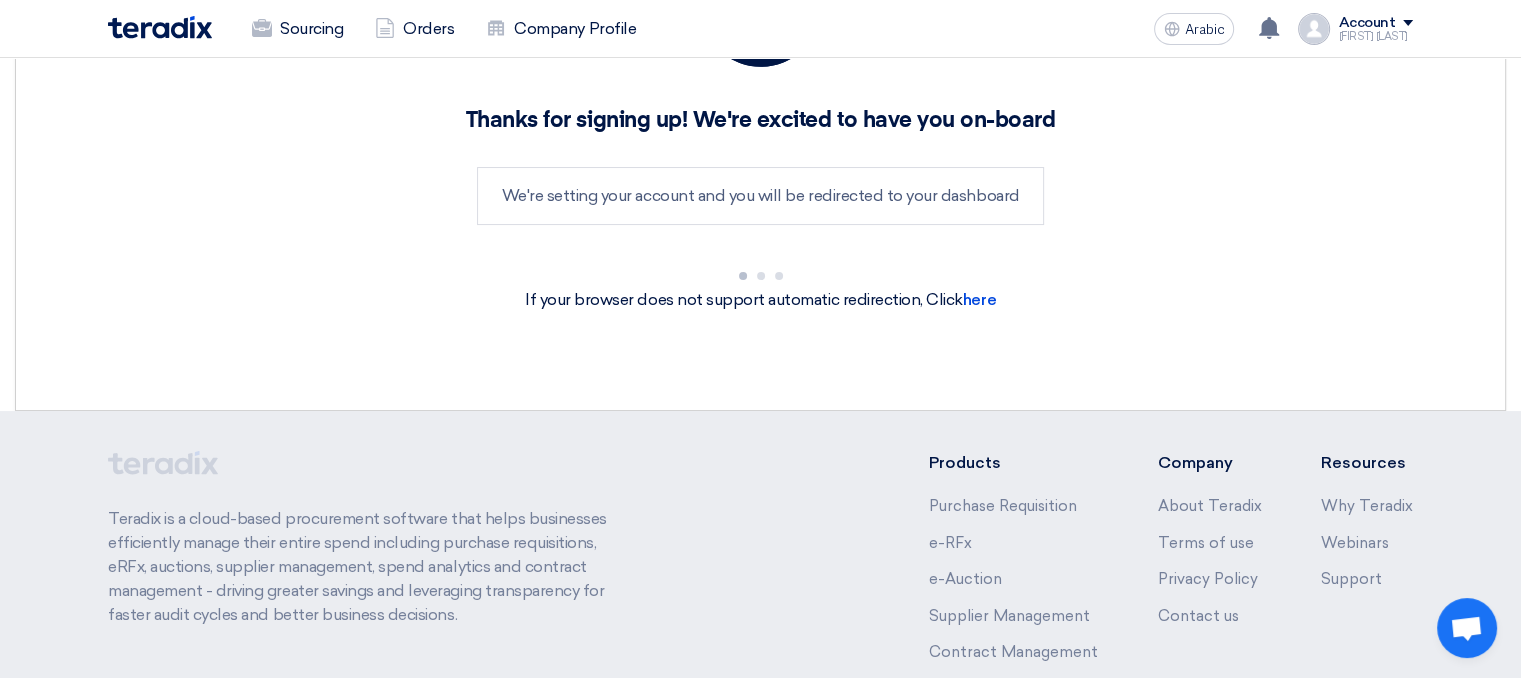 scroll, scrollTop: 0, scrollLeft: 0, axis: both 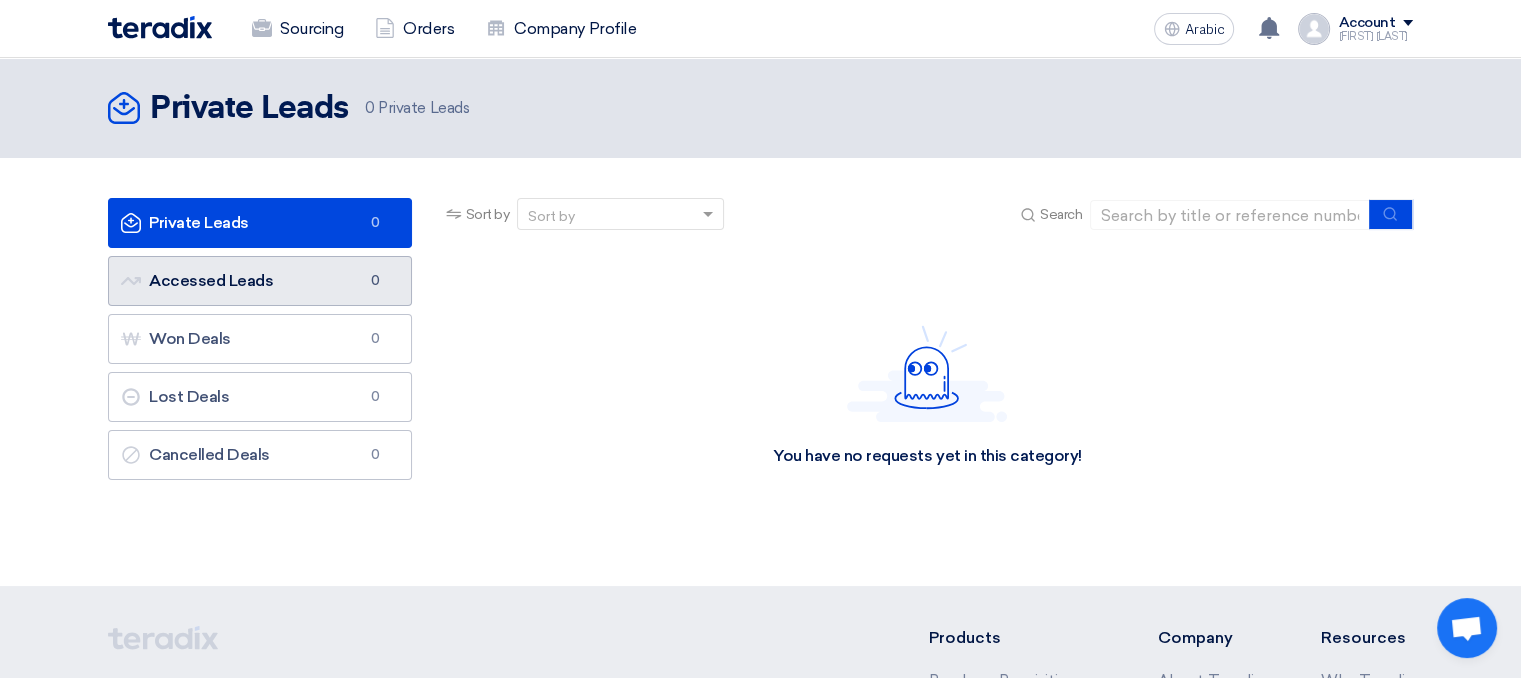 click on "Accessed Leads
Accessed Leads
0" 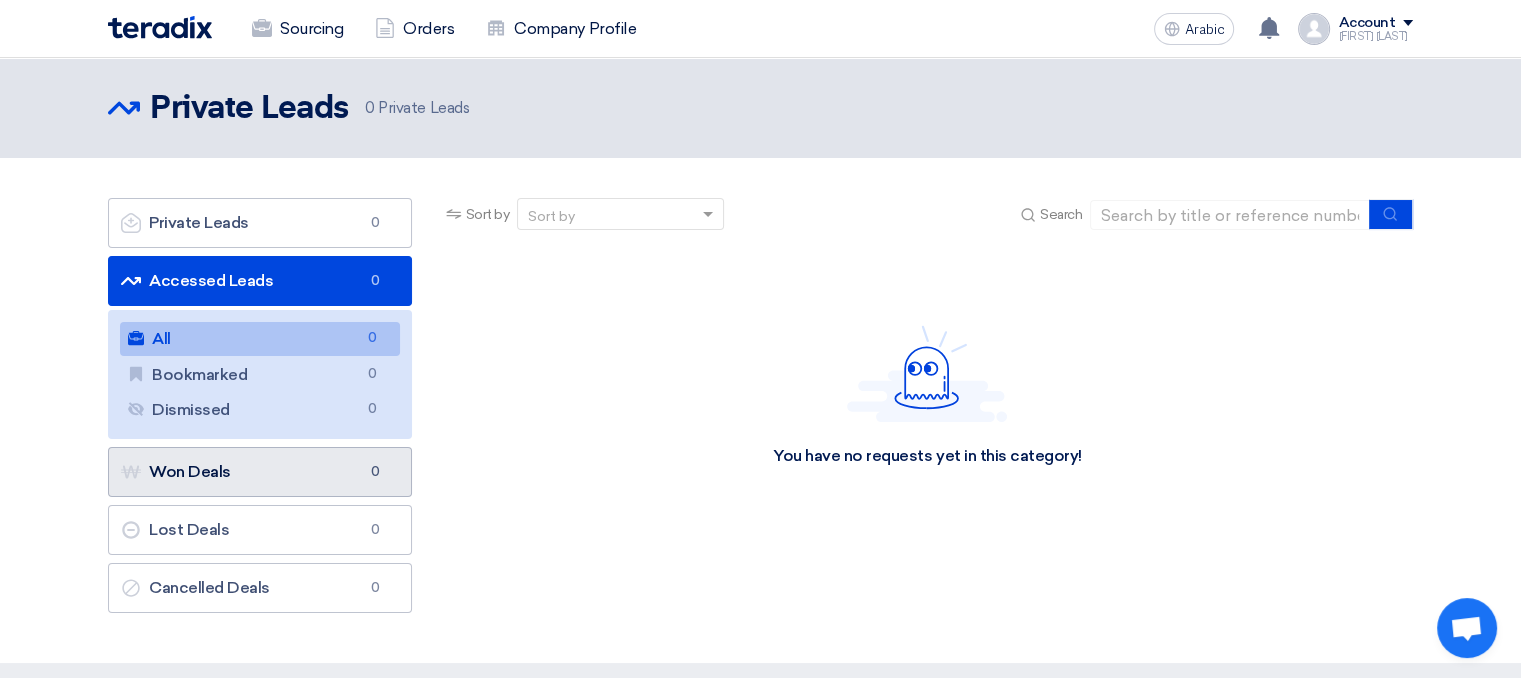 click on "Won Deals
Won Deals
0" 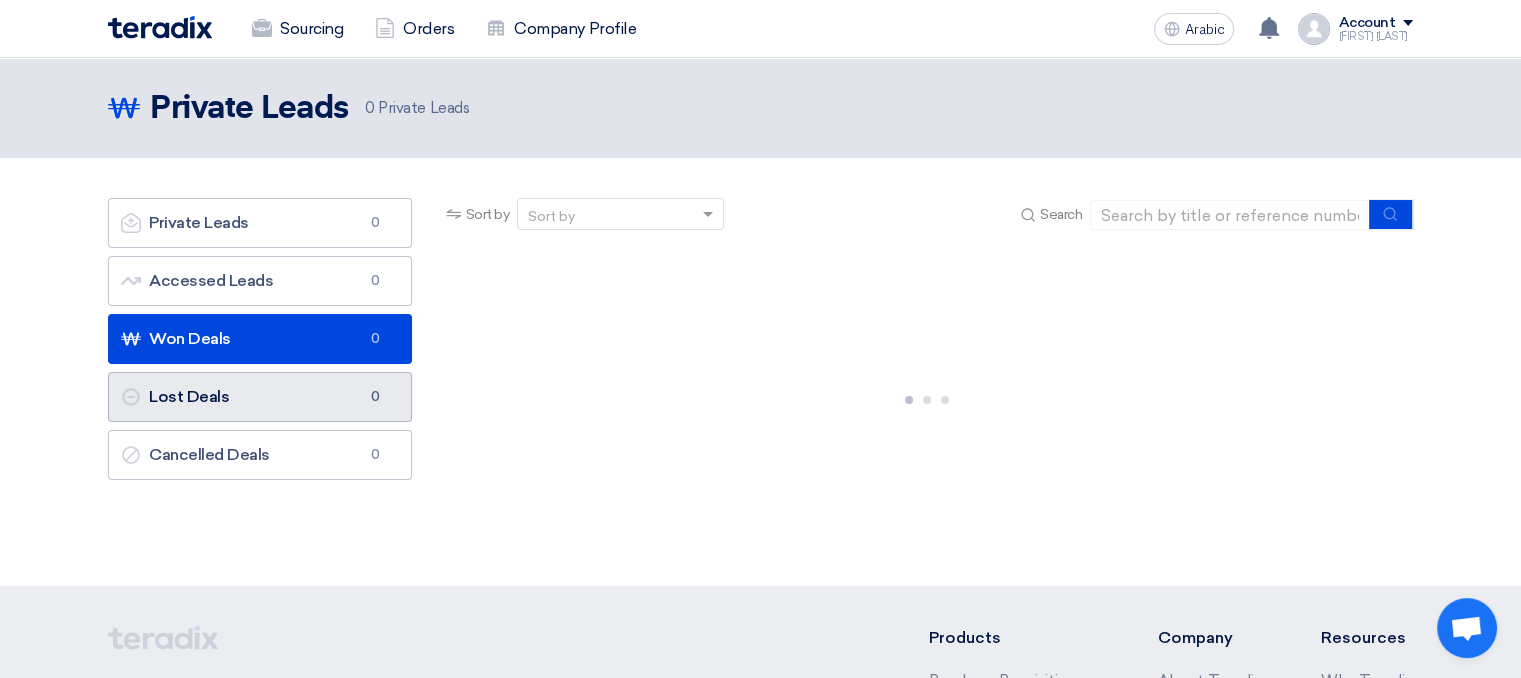 click on "Lost Deals
Lost Deals
0" 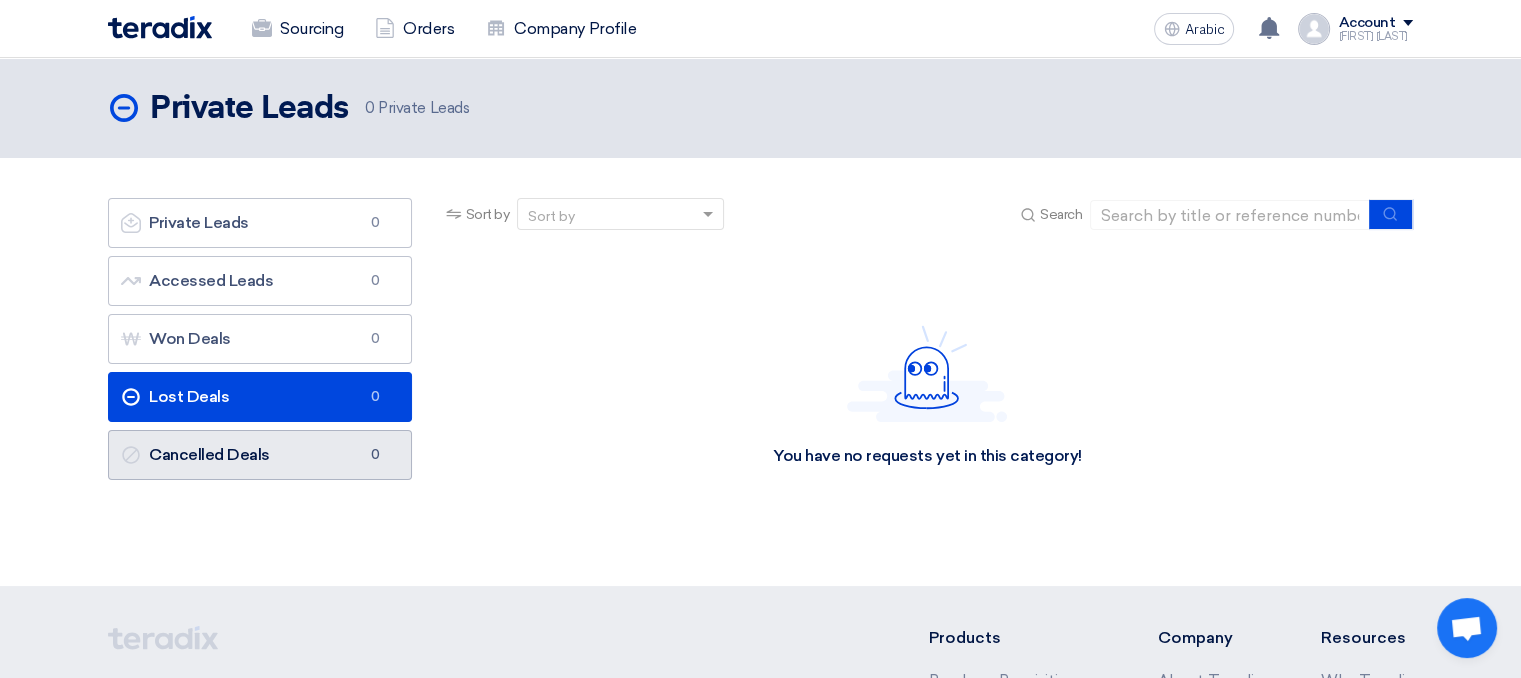 click on "Cancelled Deals" 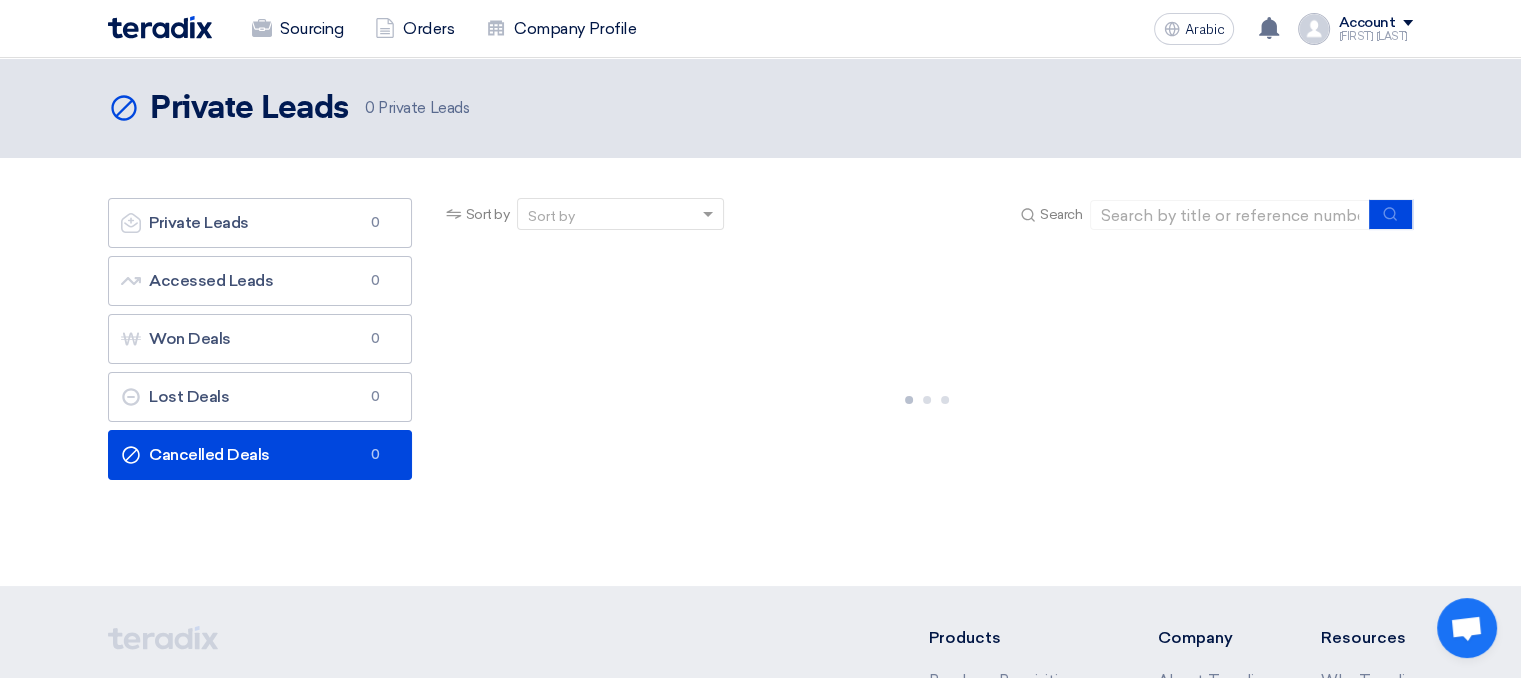 click 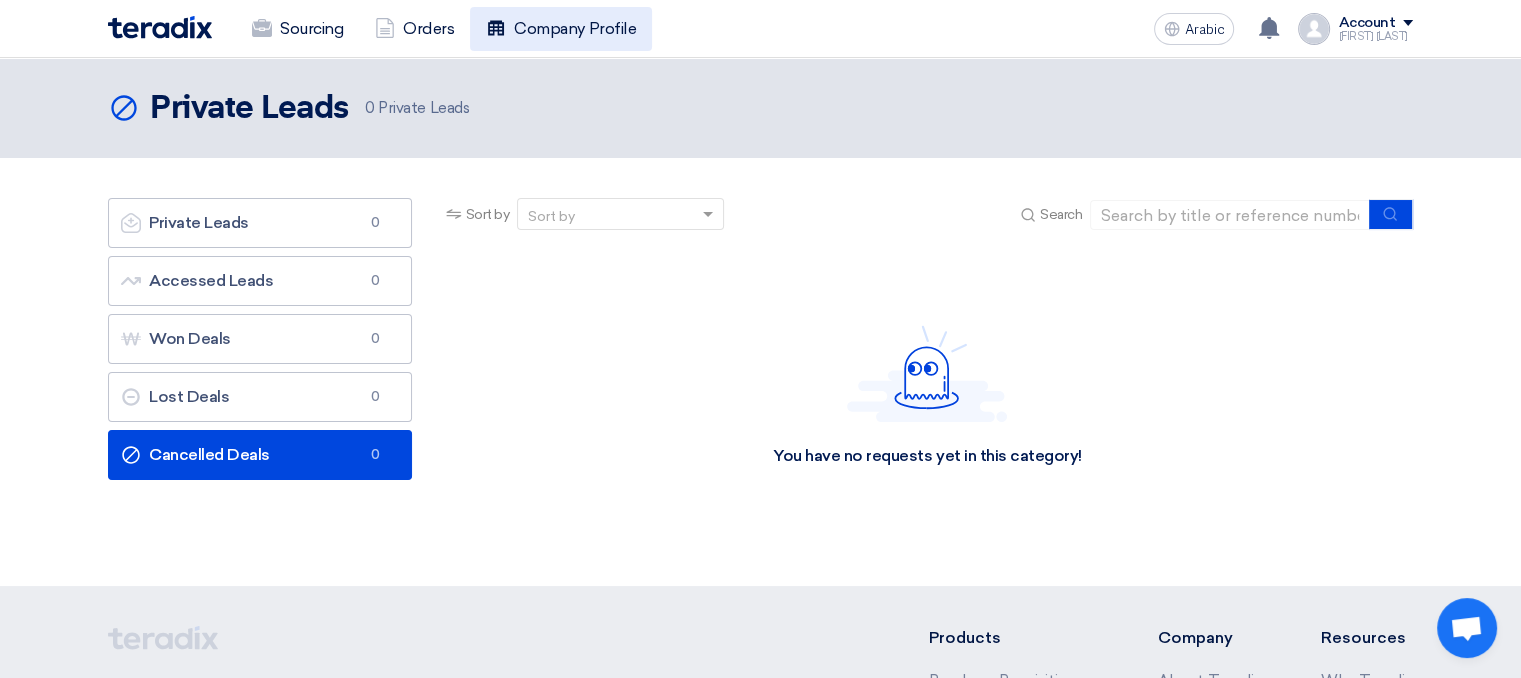 click on "Company Profile" 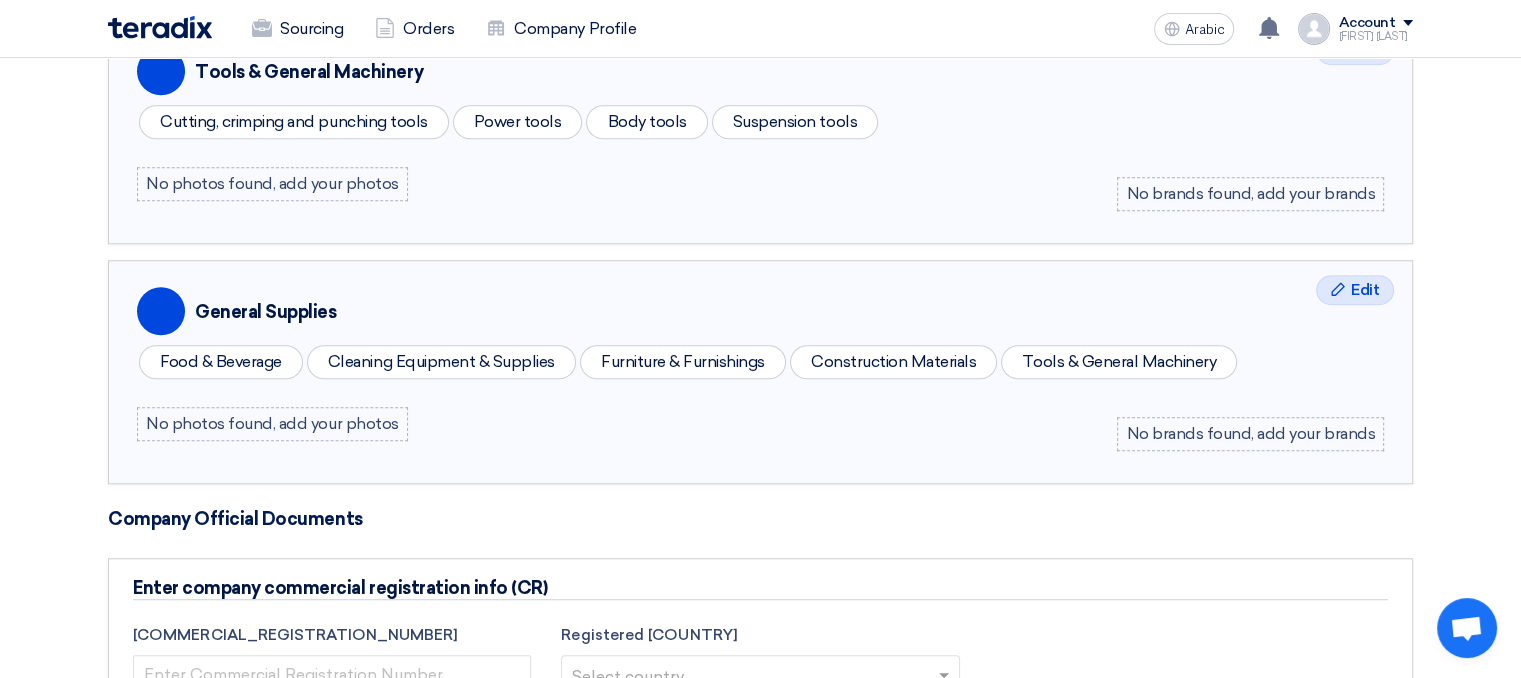 scroll, scrollTop: 1900, scrollLeft: 0, axis: vertical 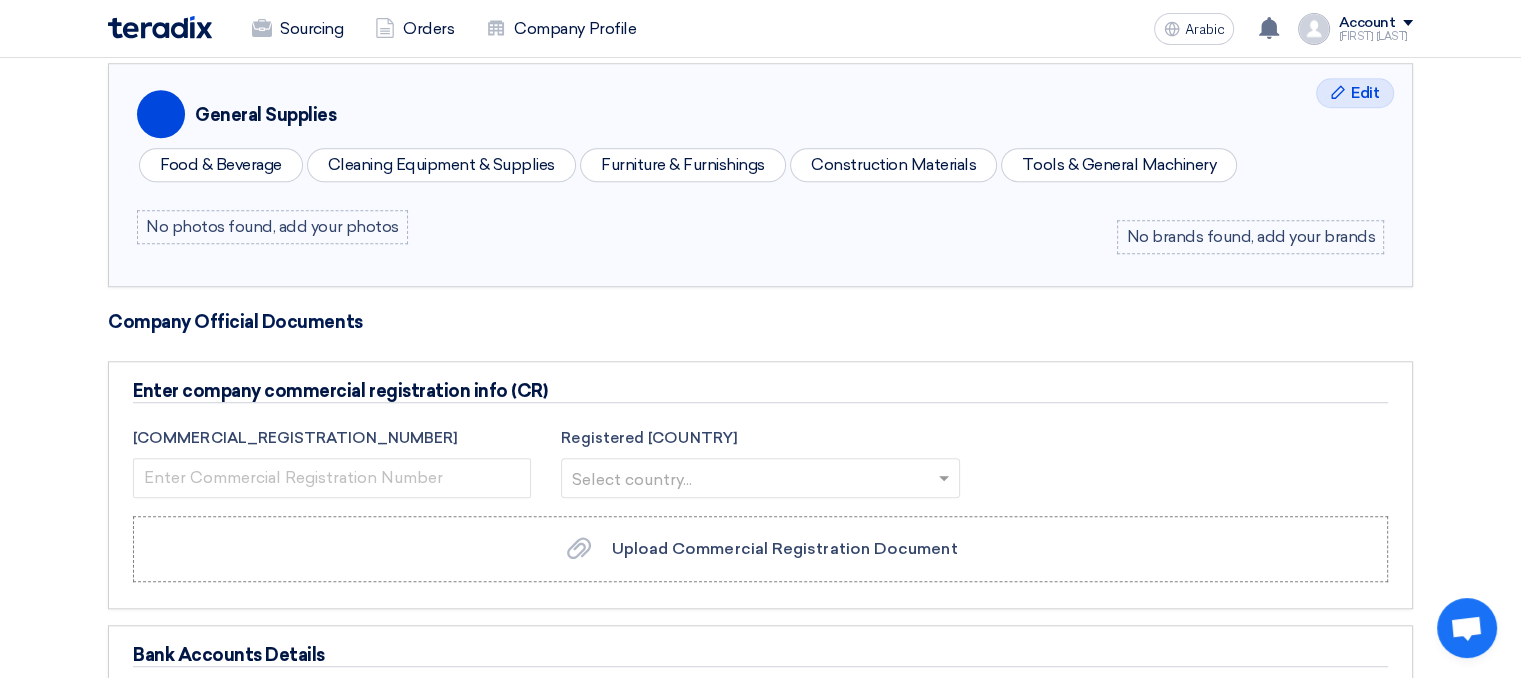 click on "Enter company commercial registration info (CR)" 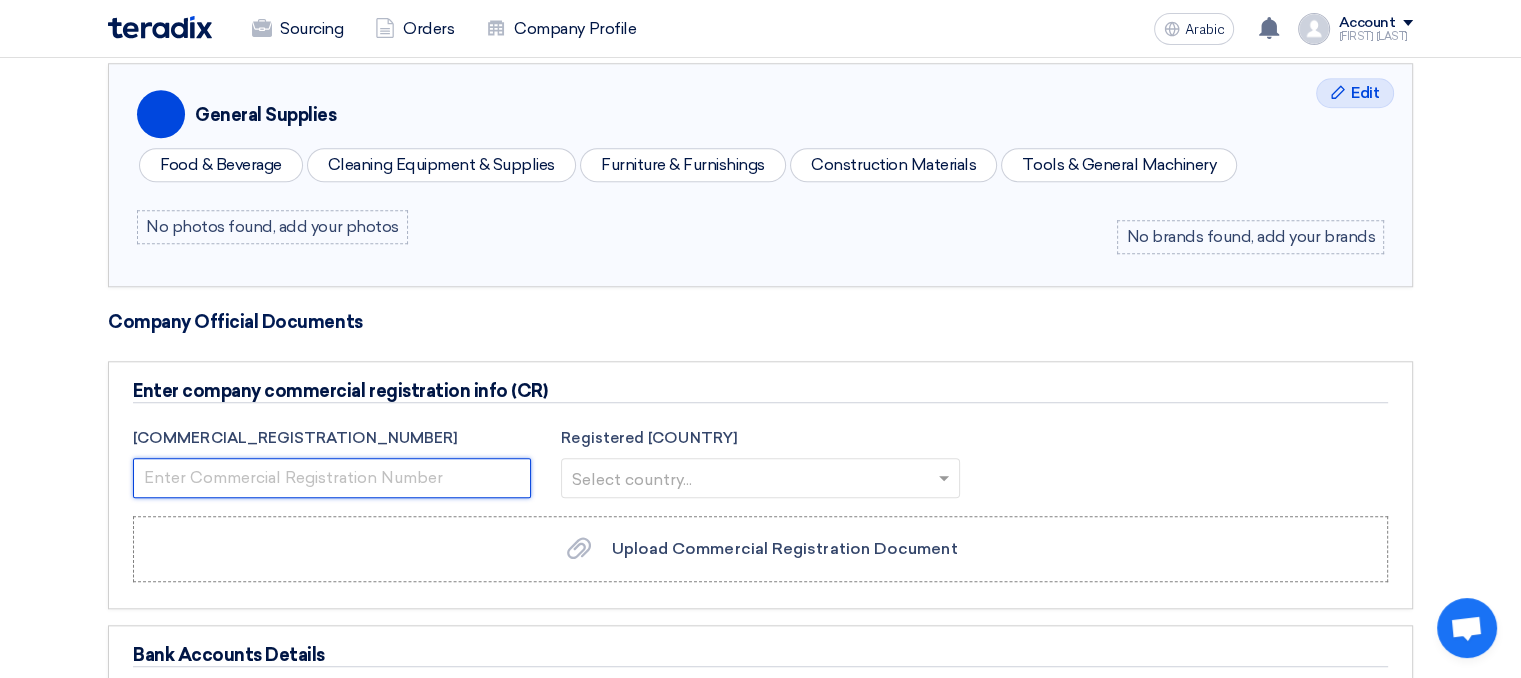 click at bounding box center [332, 478] 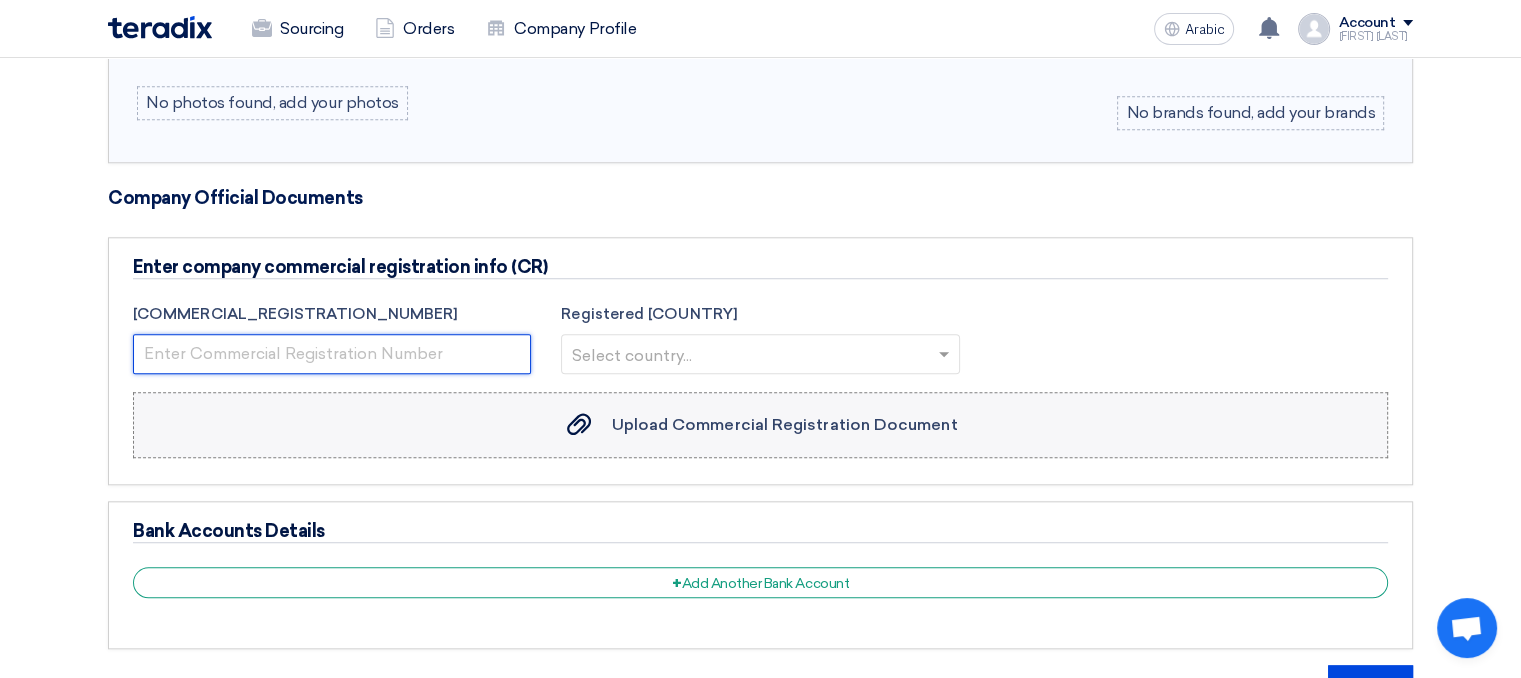 scroll, scrollTop: 2100, scrollLeft: 0, axis: vertical 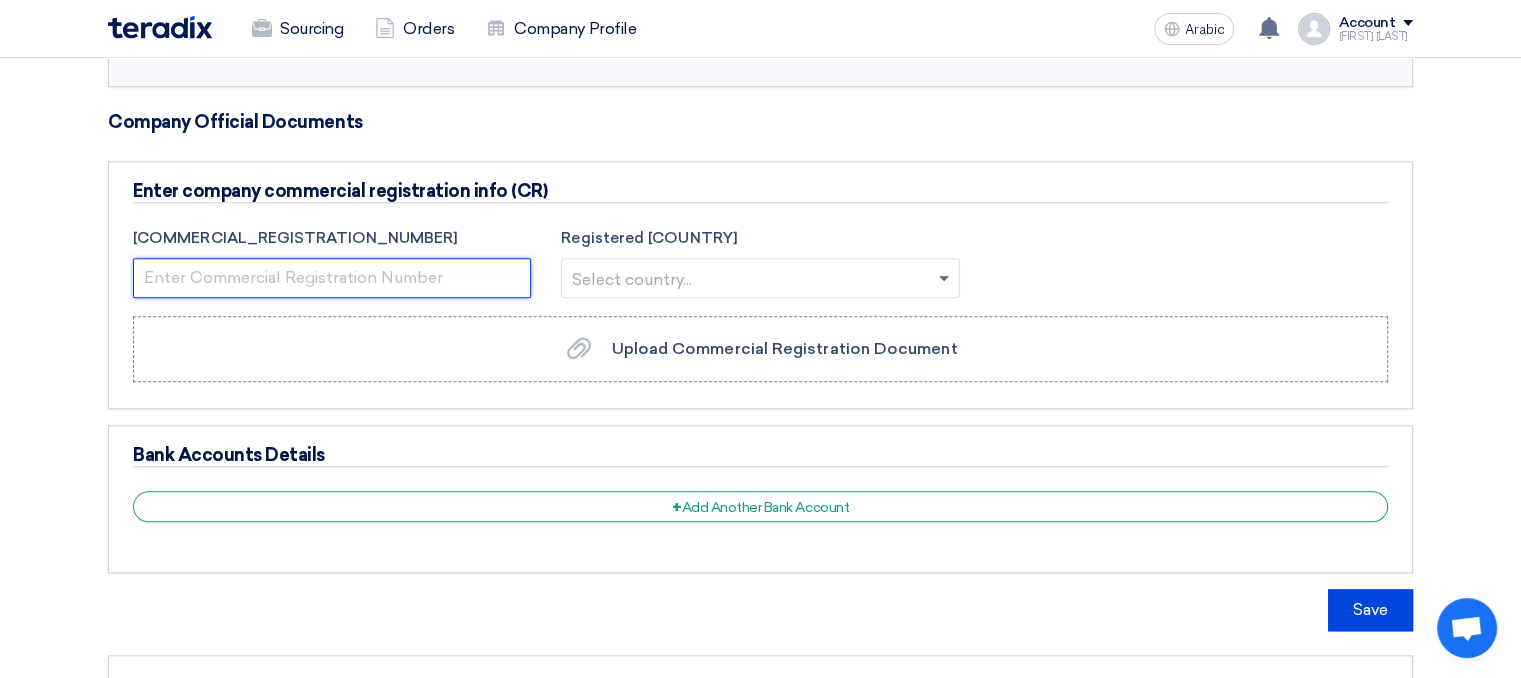 type on "[ACCOUNT_NUMBER]" 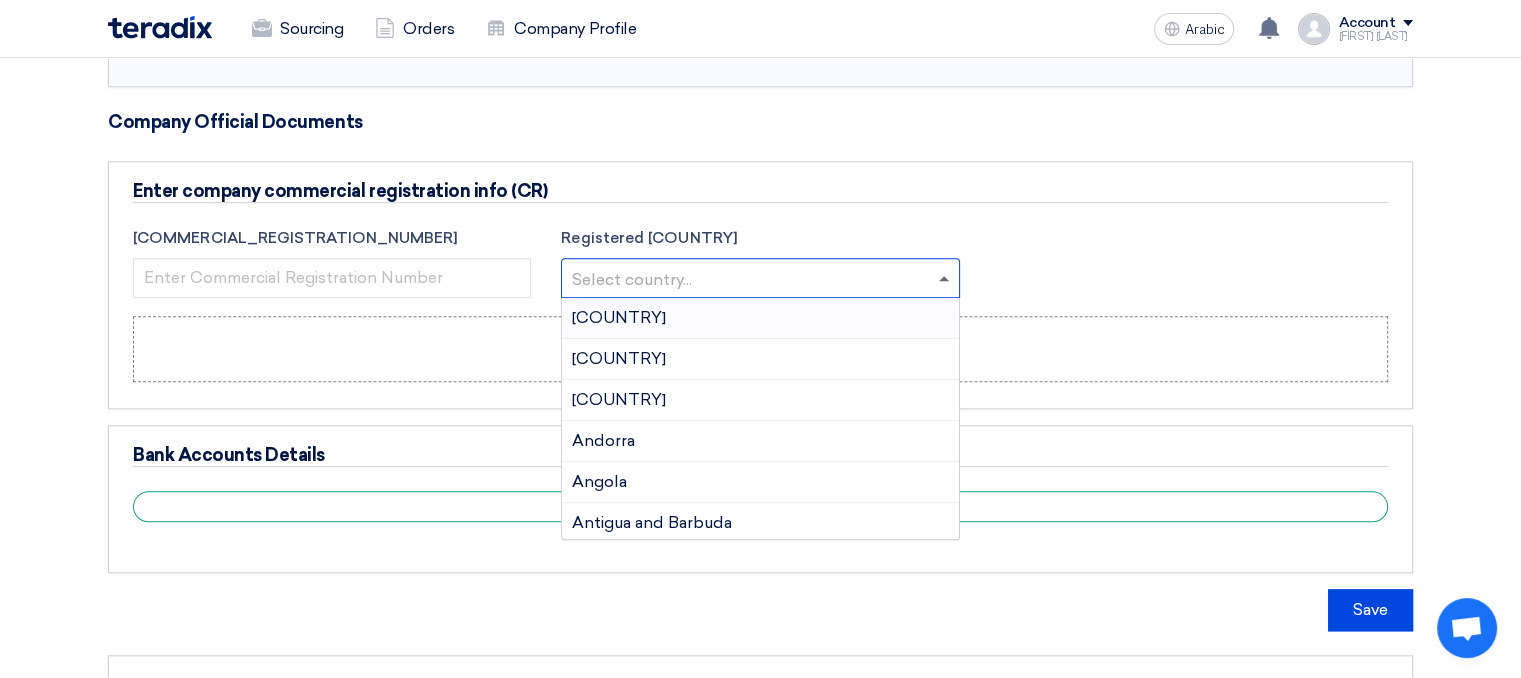 click 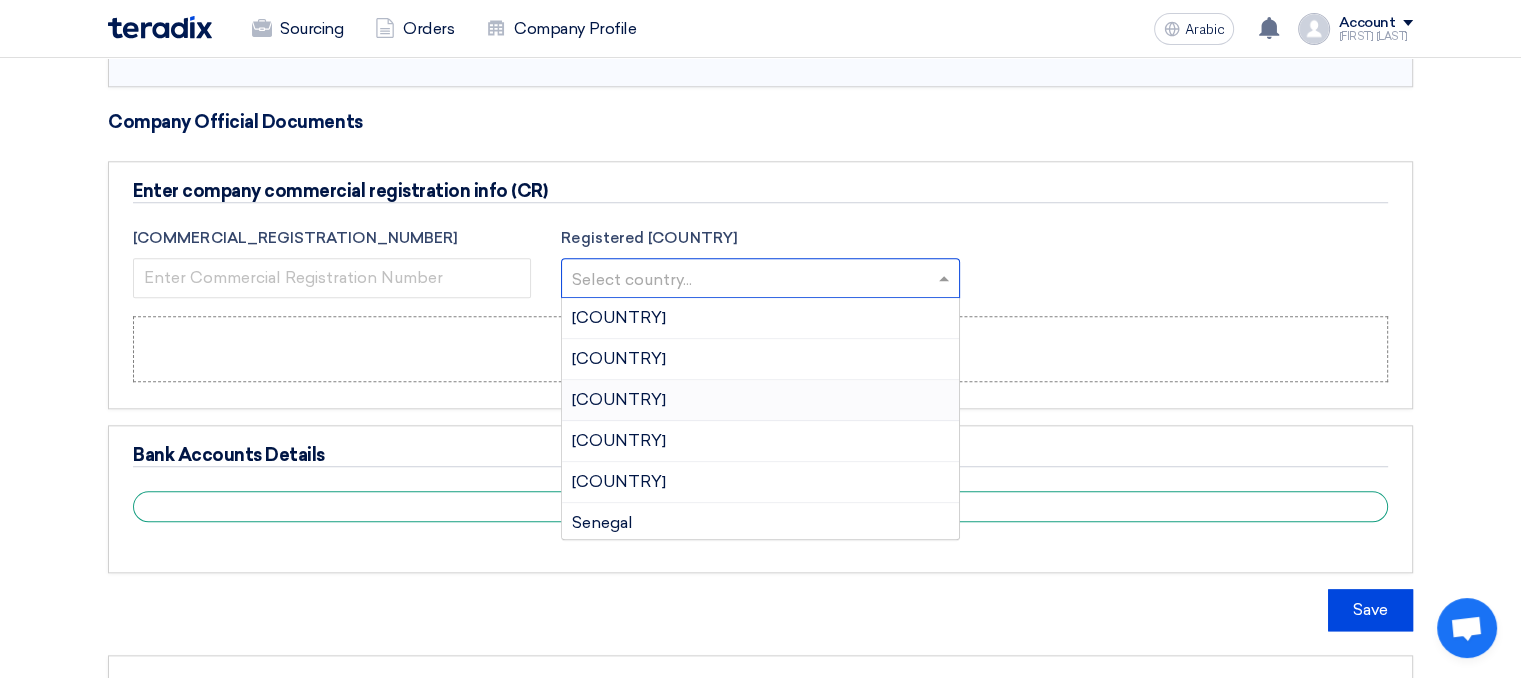 scroll, scrollTop: 4900, scrollLeft: 0, axis: vertical 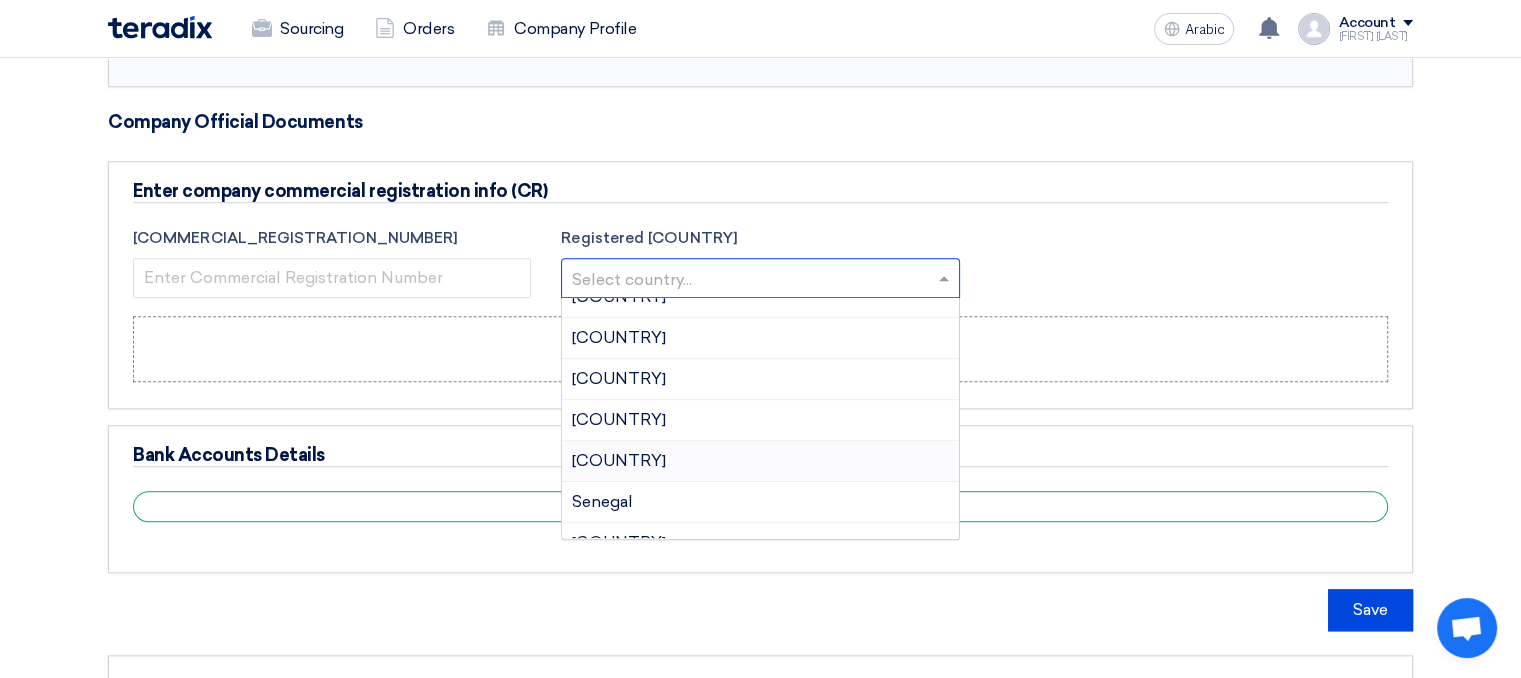 click on "[COUNTRY]" at bounding box center [619, 460] 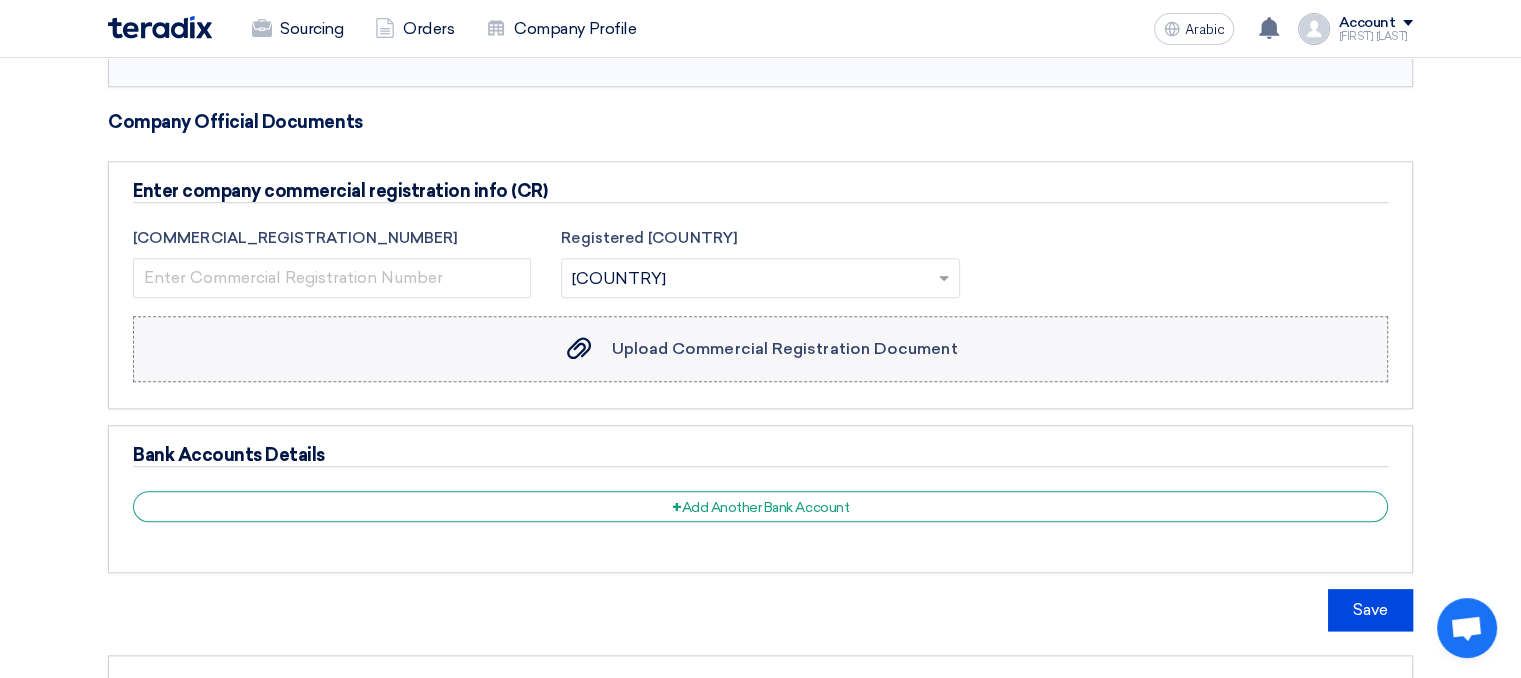 click on "Upload Commercial Registration Document" 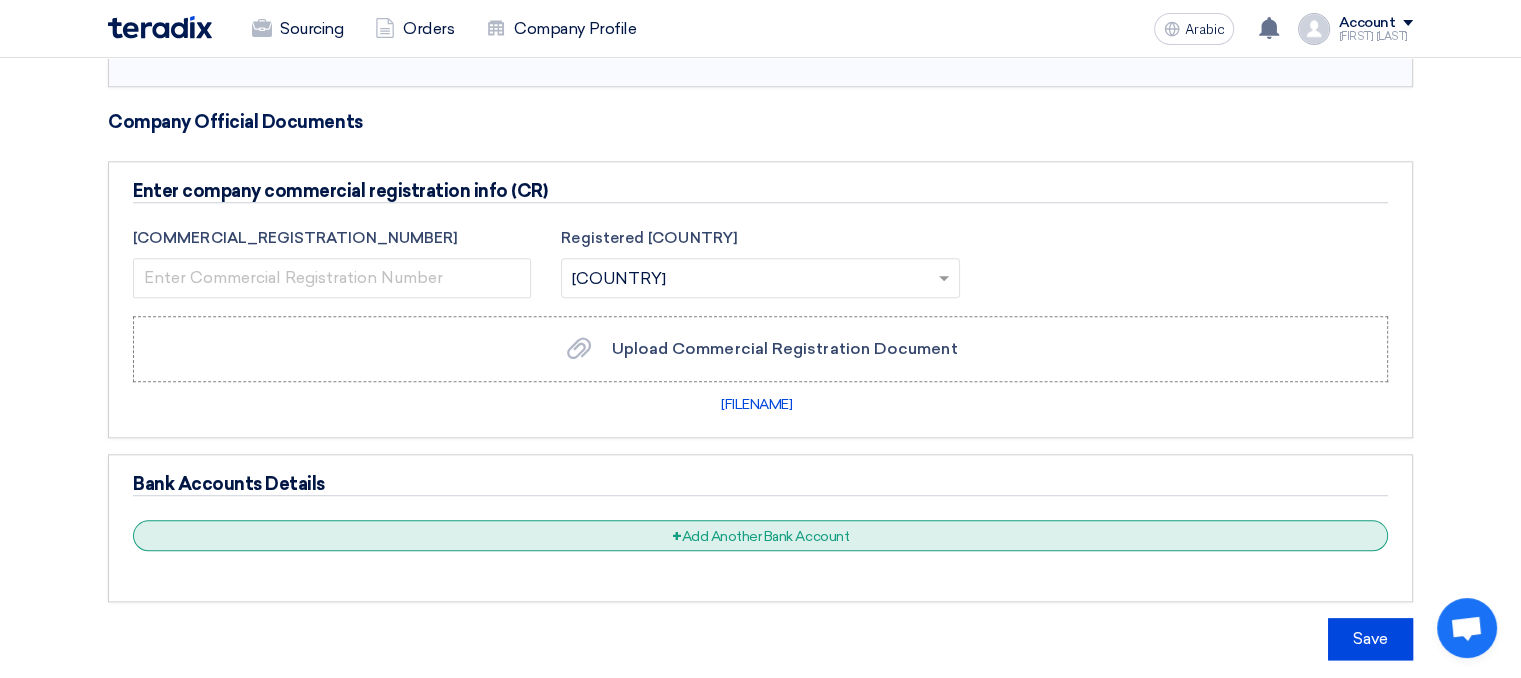 click on "Add Another Bank Account" 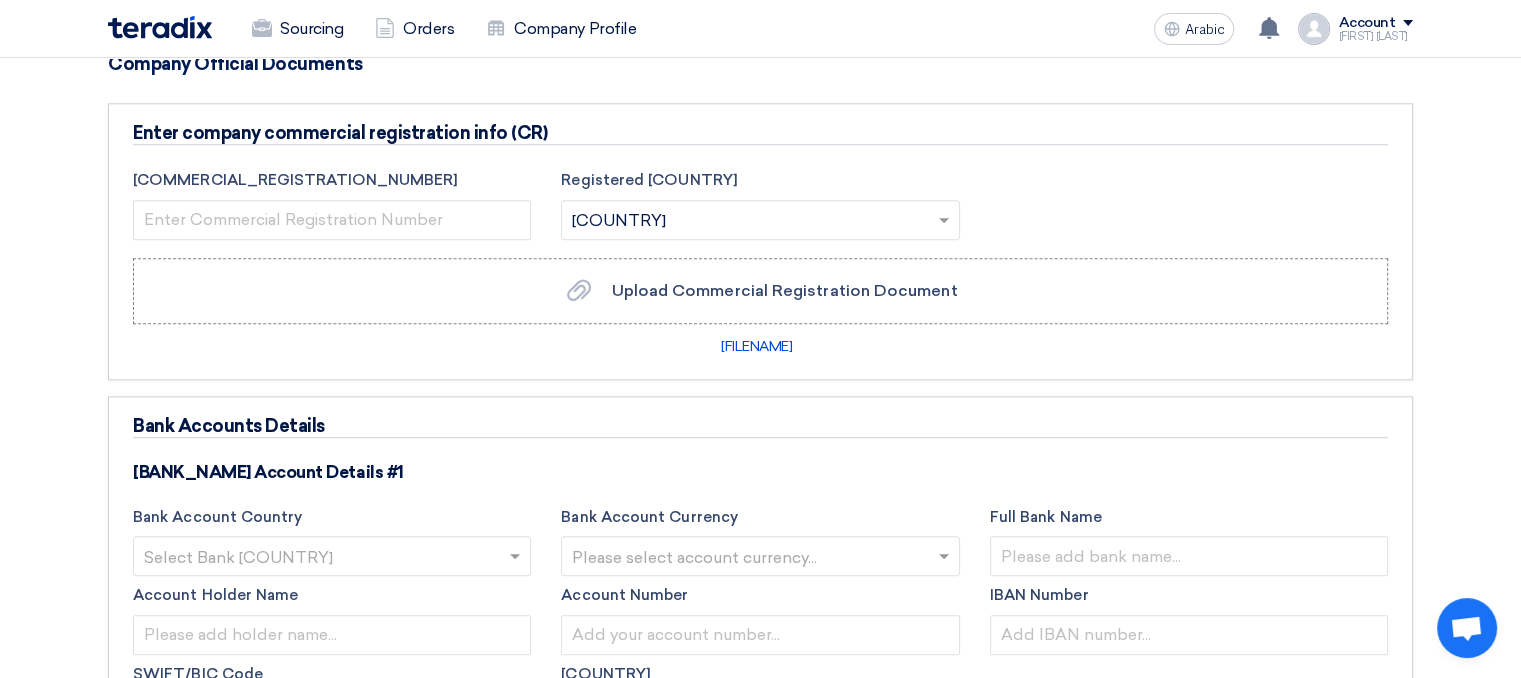 scroll, scrollTop: 2300, scrollLeft: 0, axis: vertical 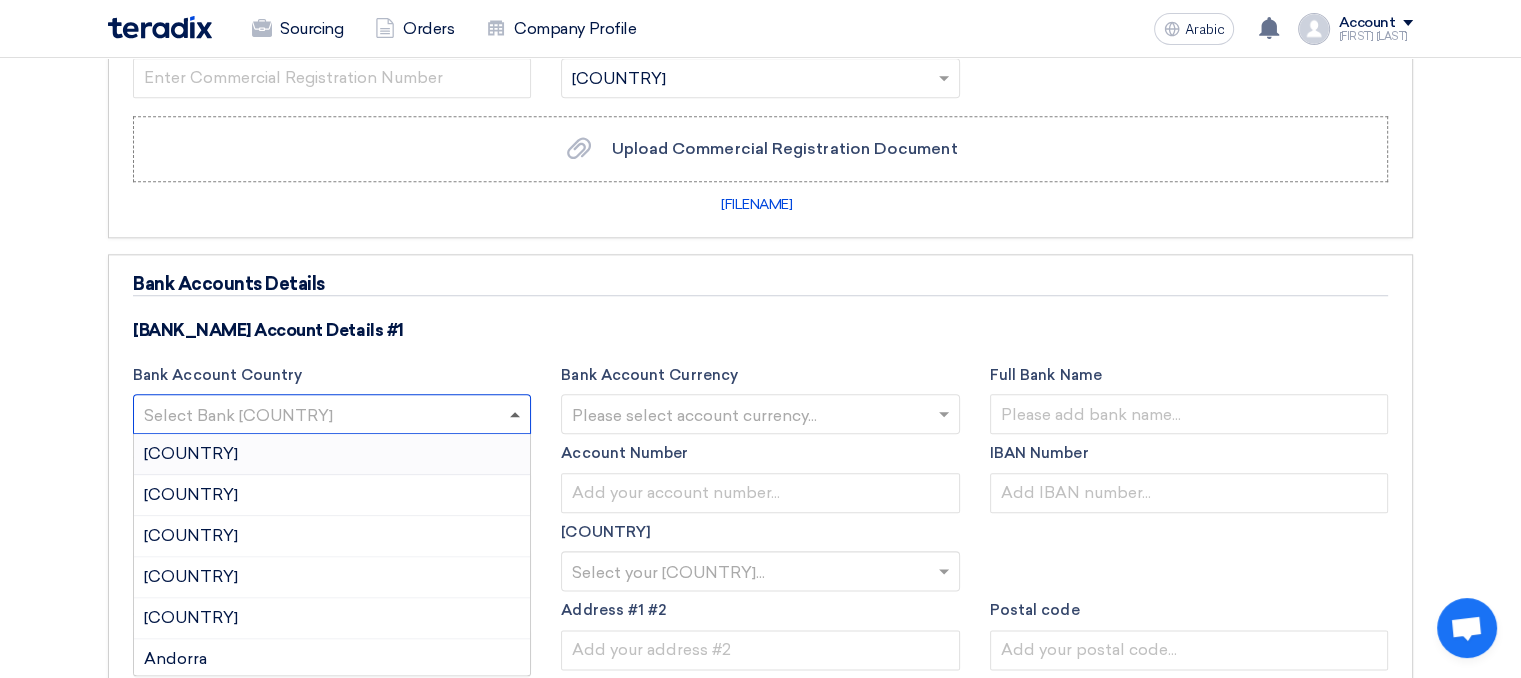 click 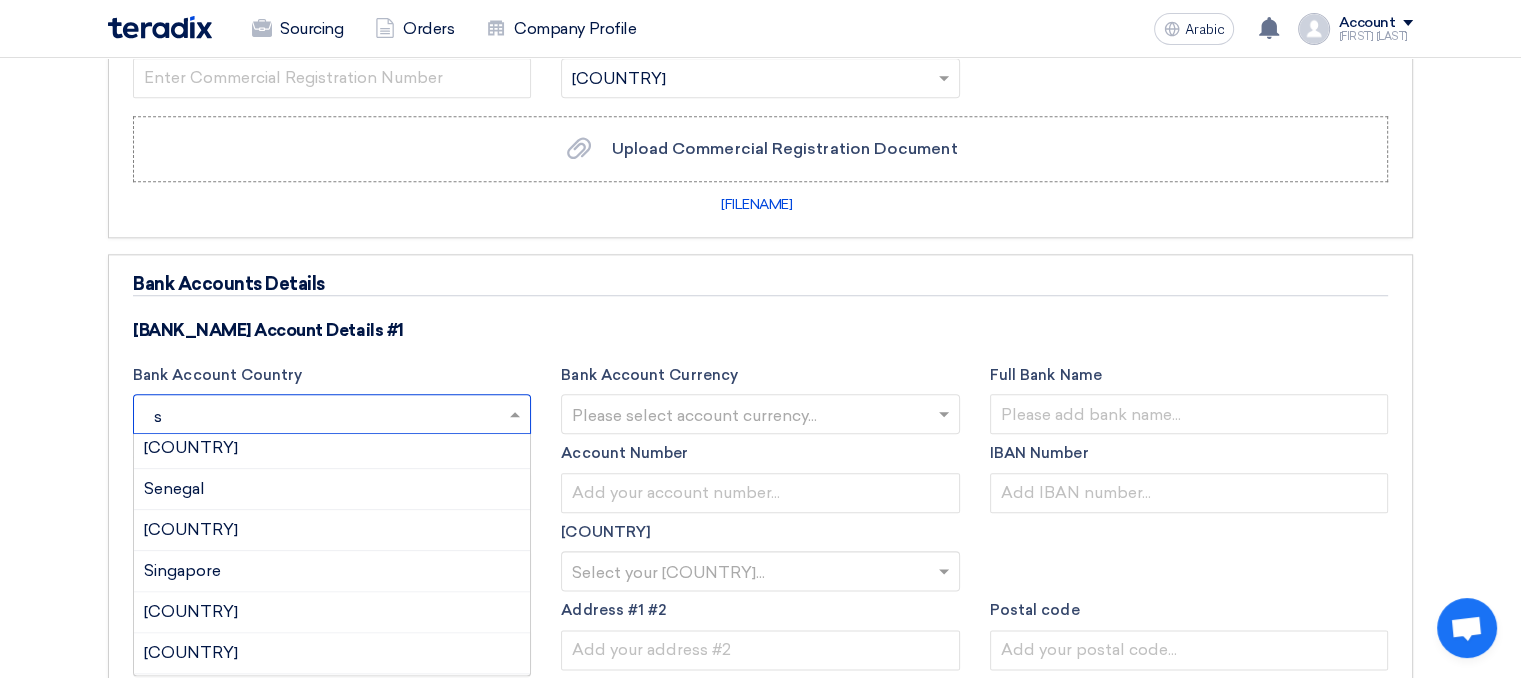scroll, scrollTop: 0, scrollLeft: 0, axis: both 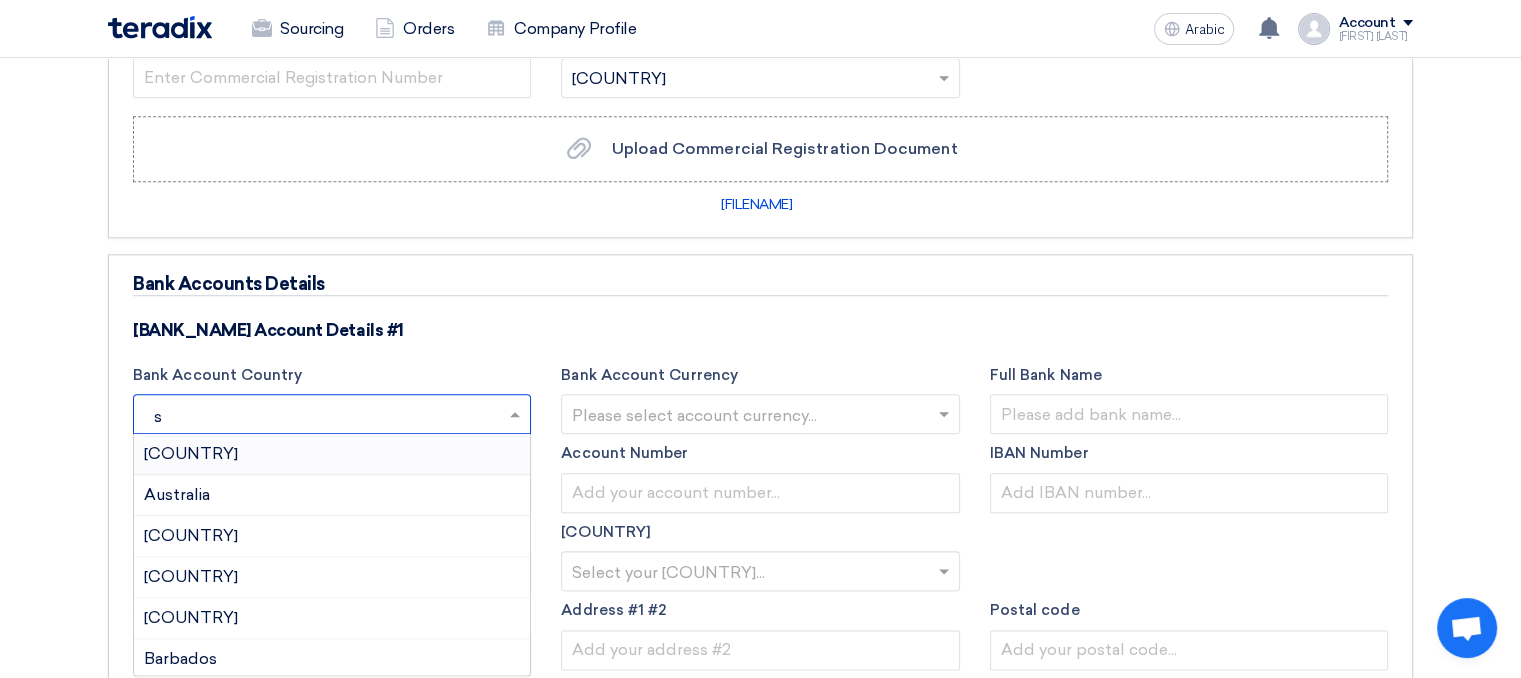type on "[STATE]" 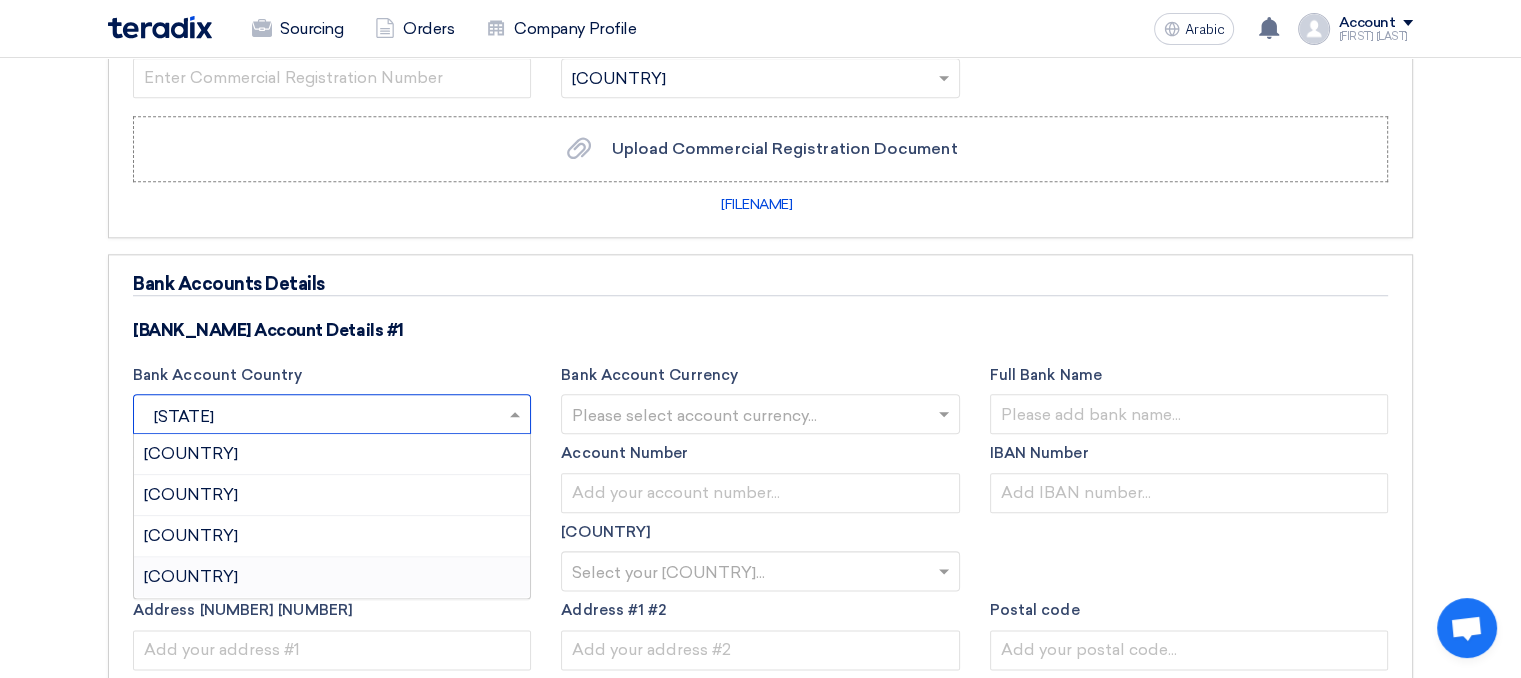 click on "[COUNTRY]" at bounding box center (332, 577) 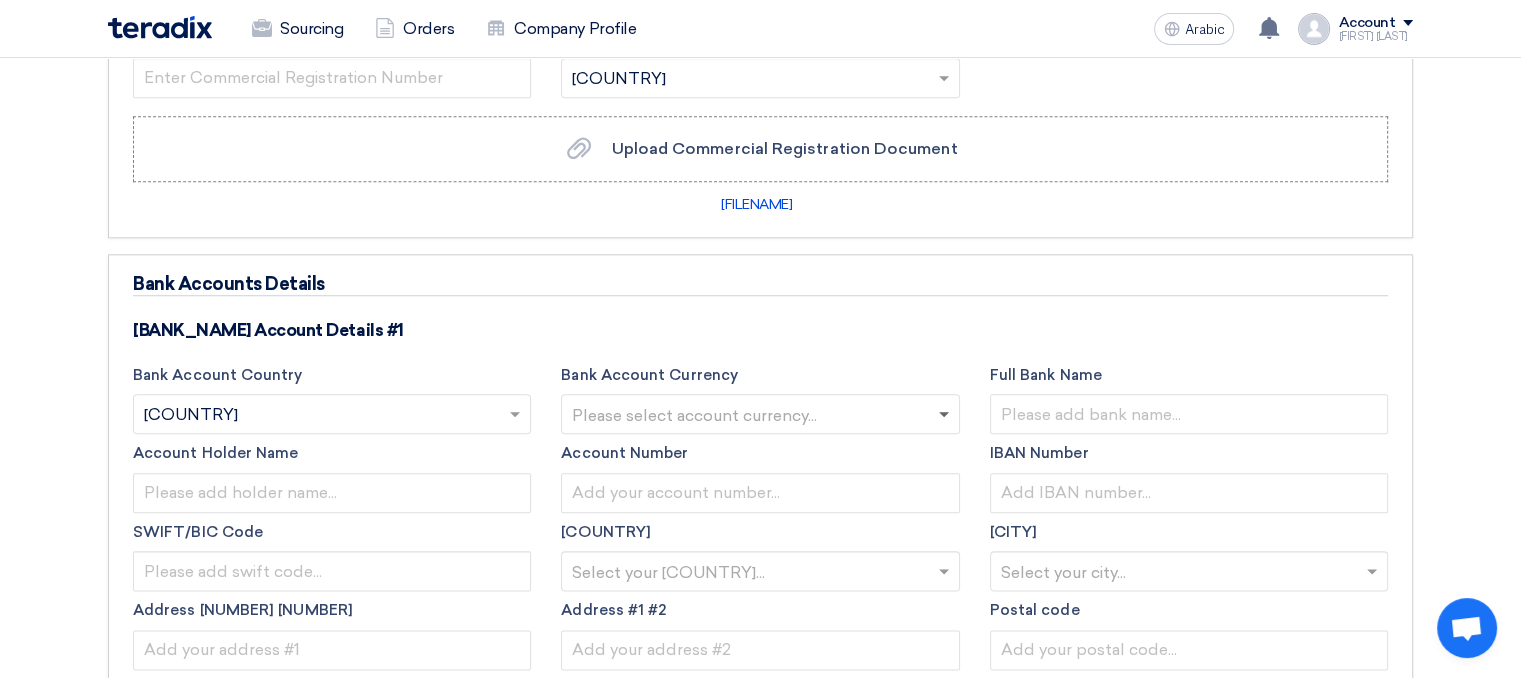click 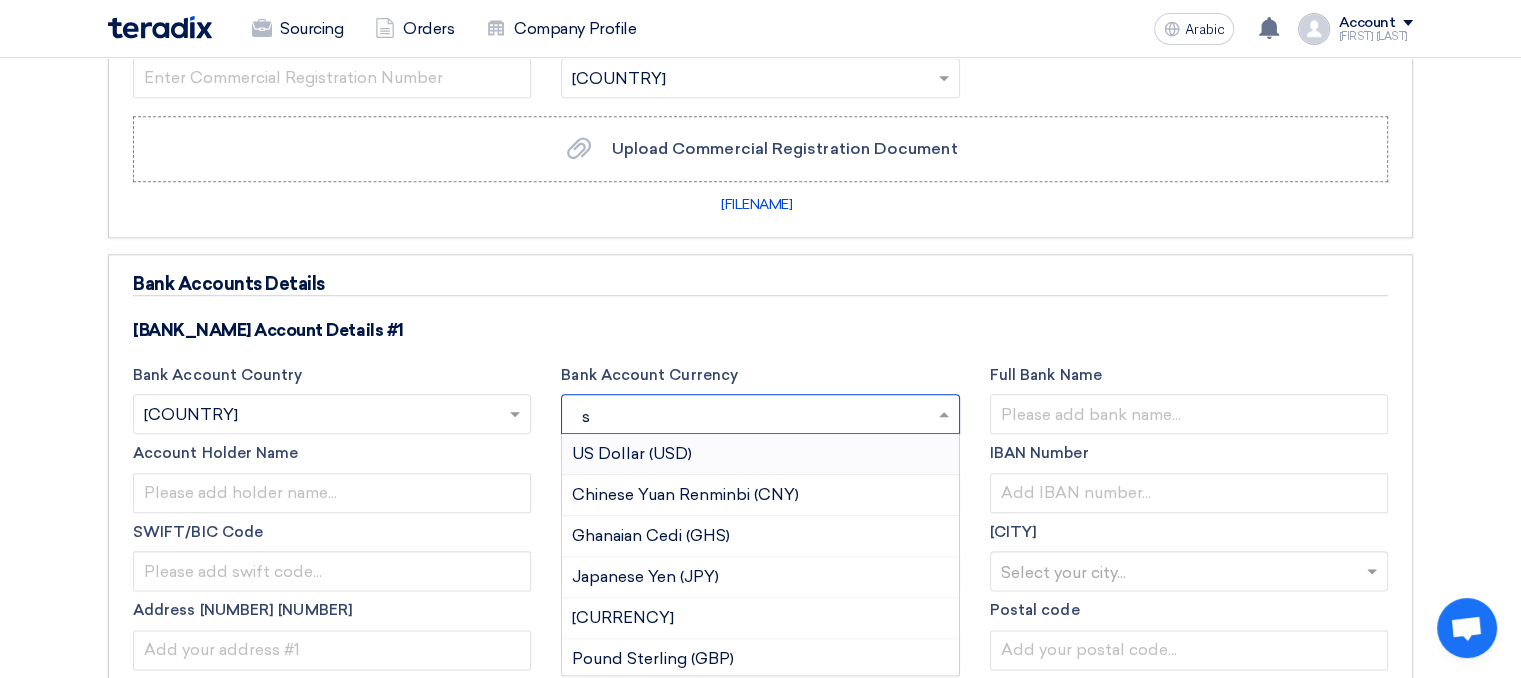 type on "[STATE]" 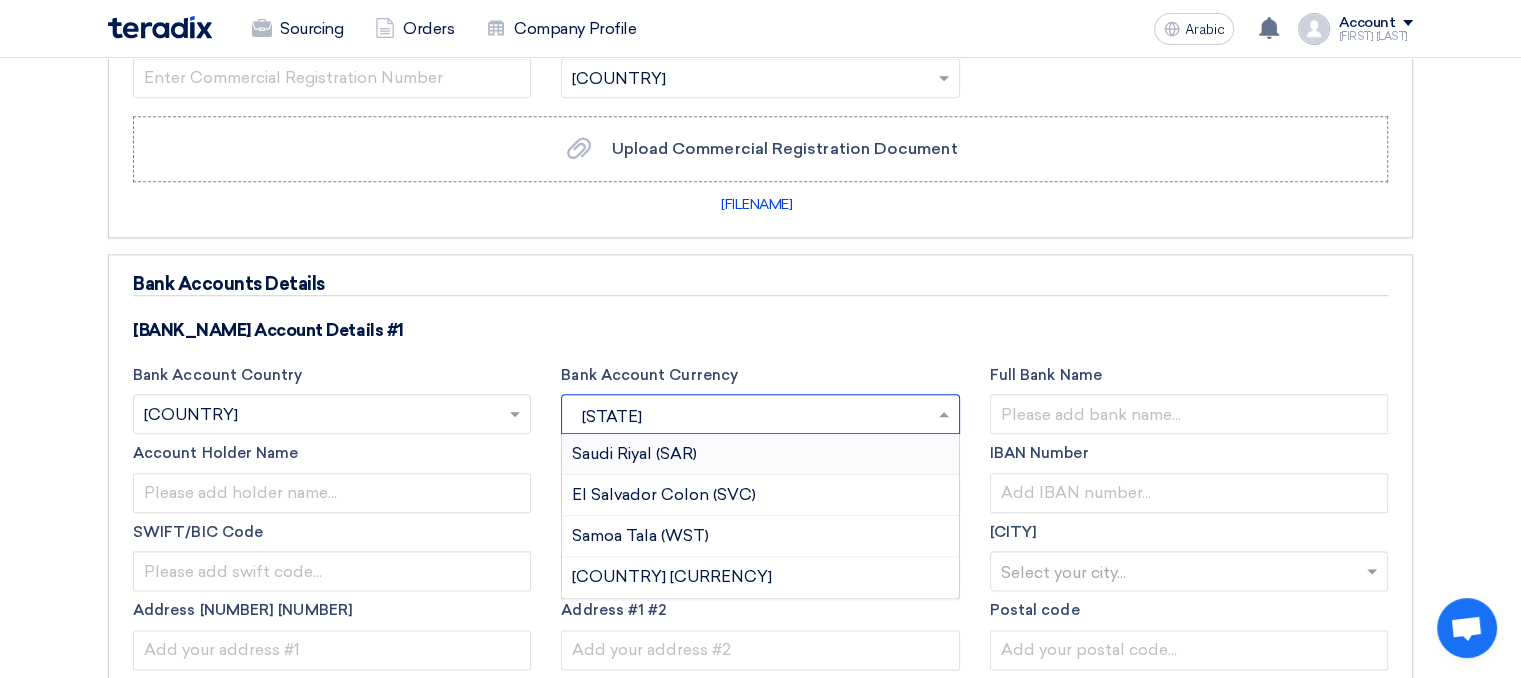 click on "Saudi Riyal (SAR)" at bounding box center (634, 453) 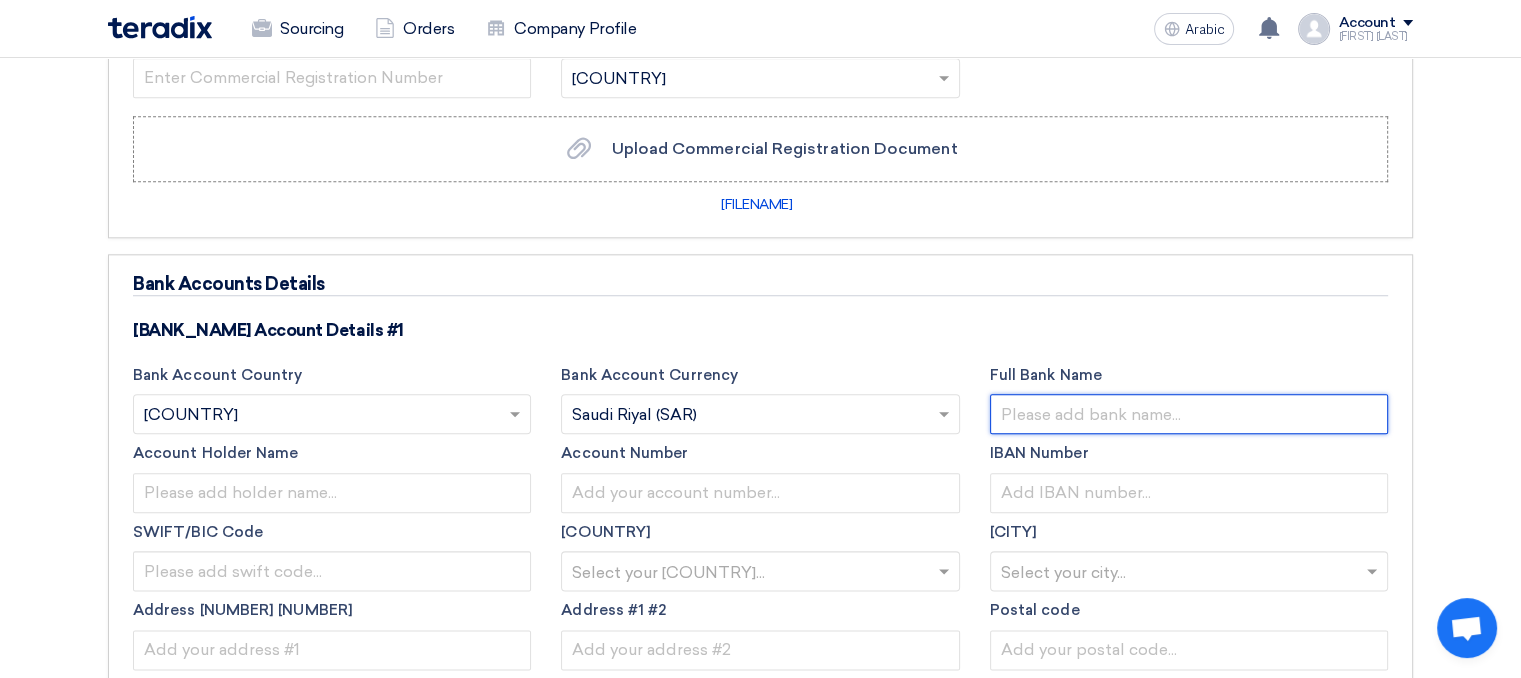 click 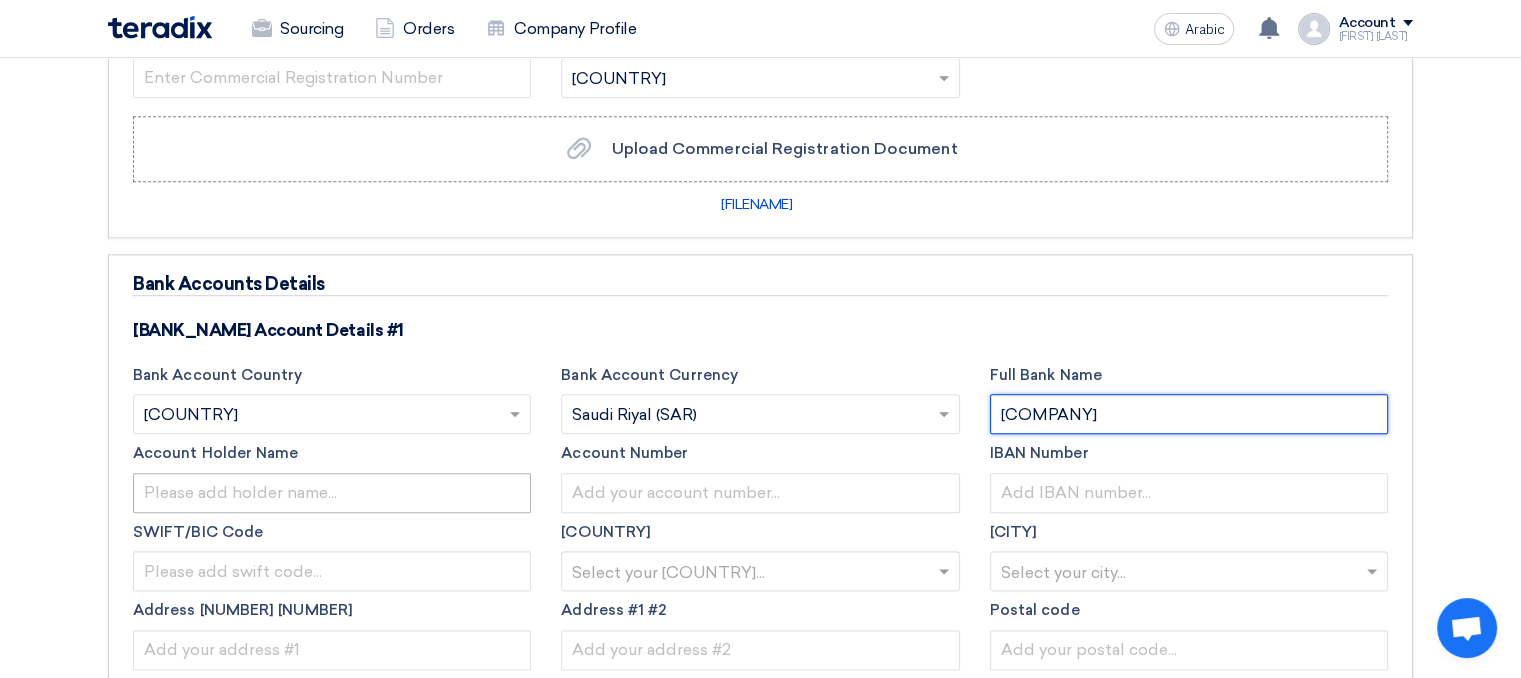 type on "[COMPANY]" 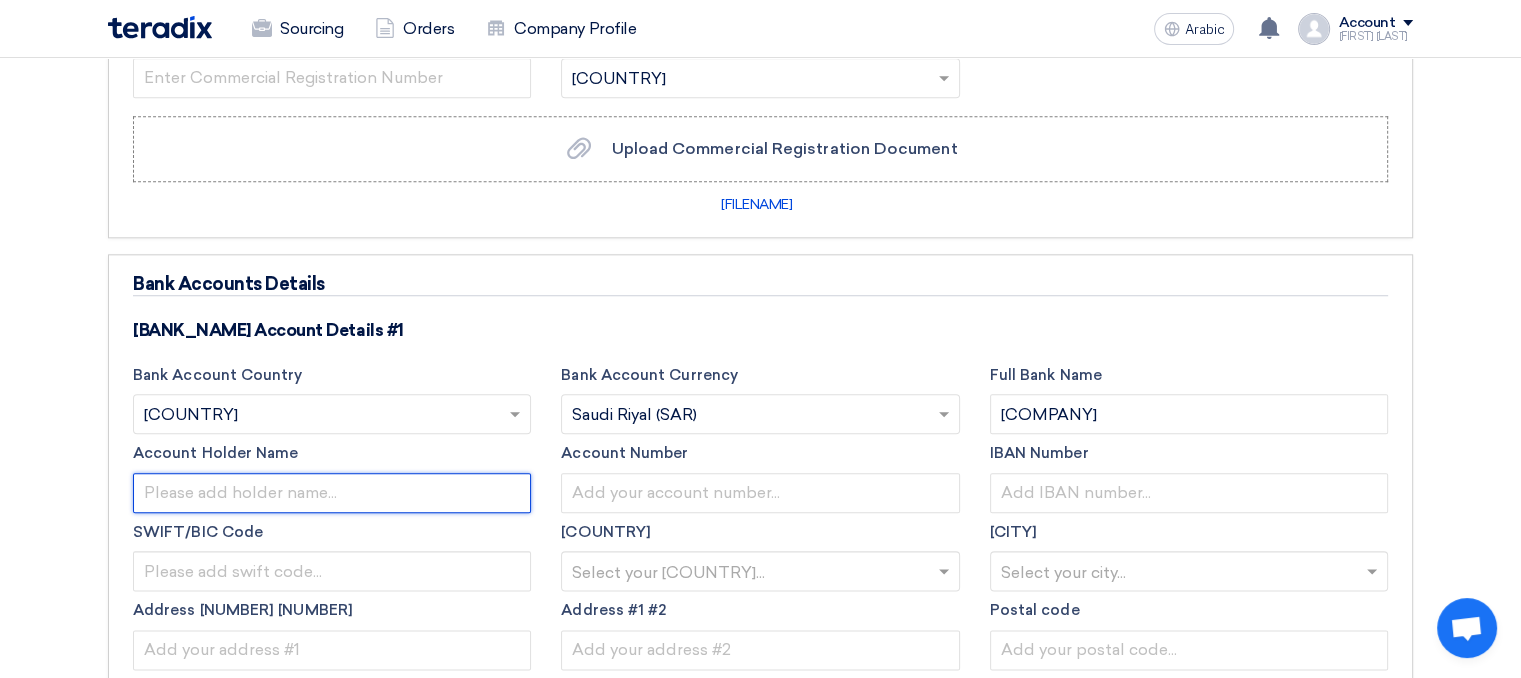click 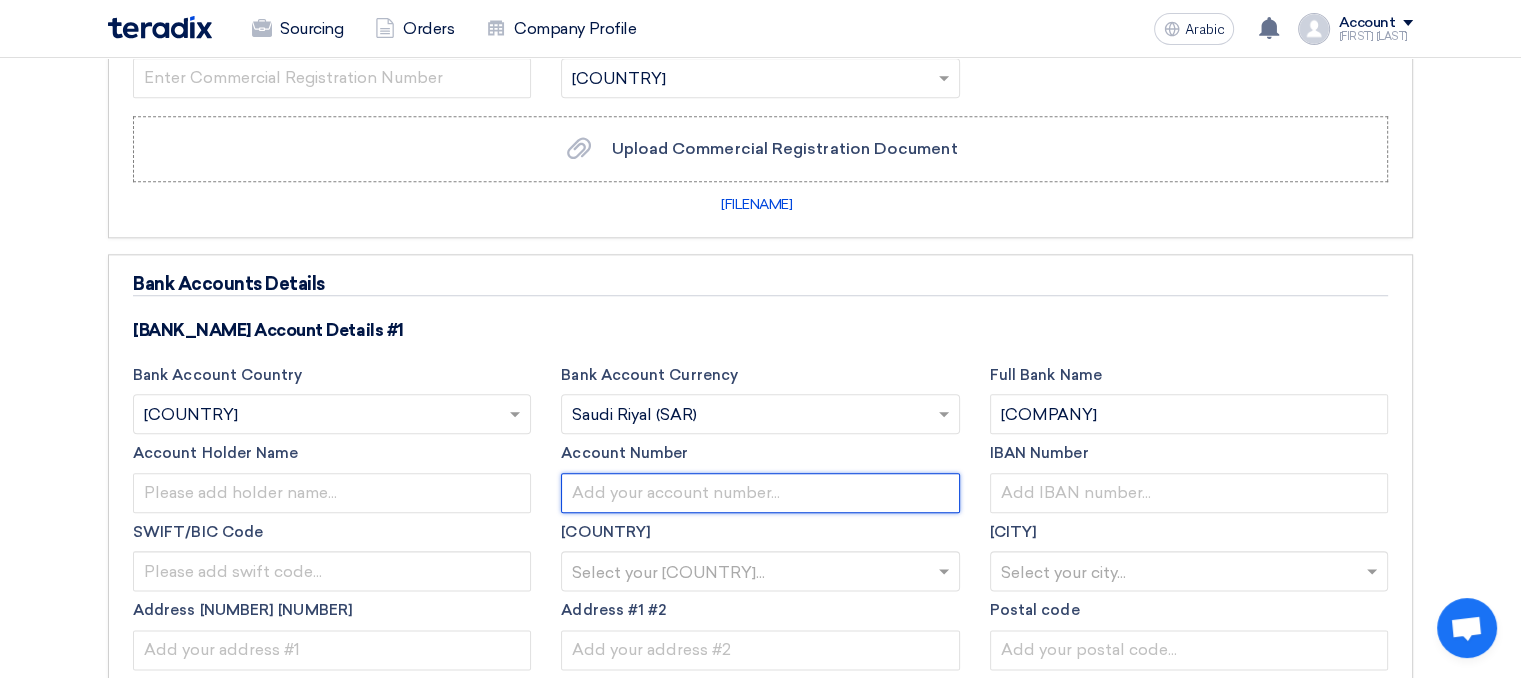 click 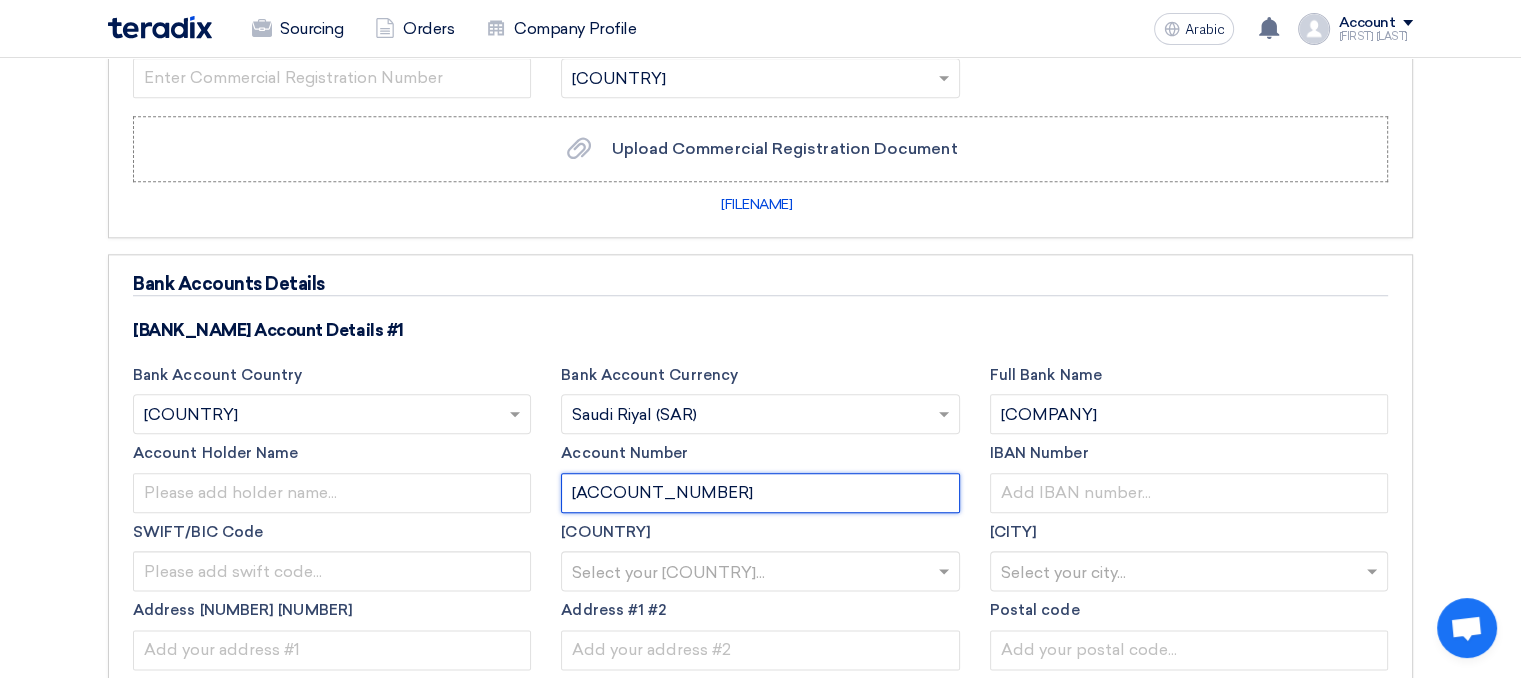 type on "[NUMBER]" 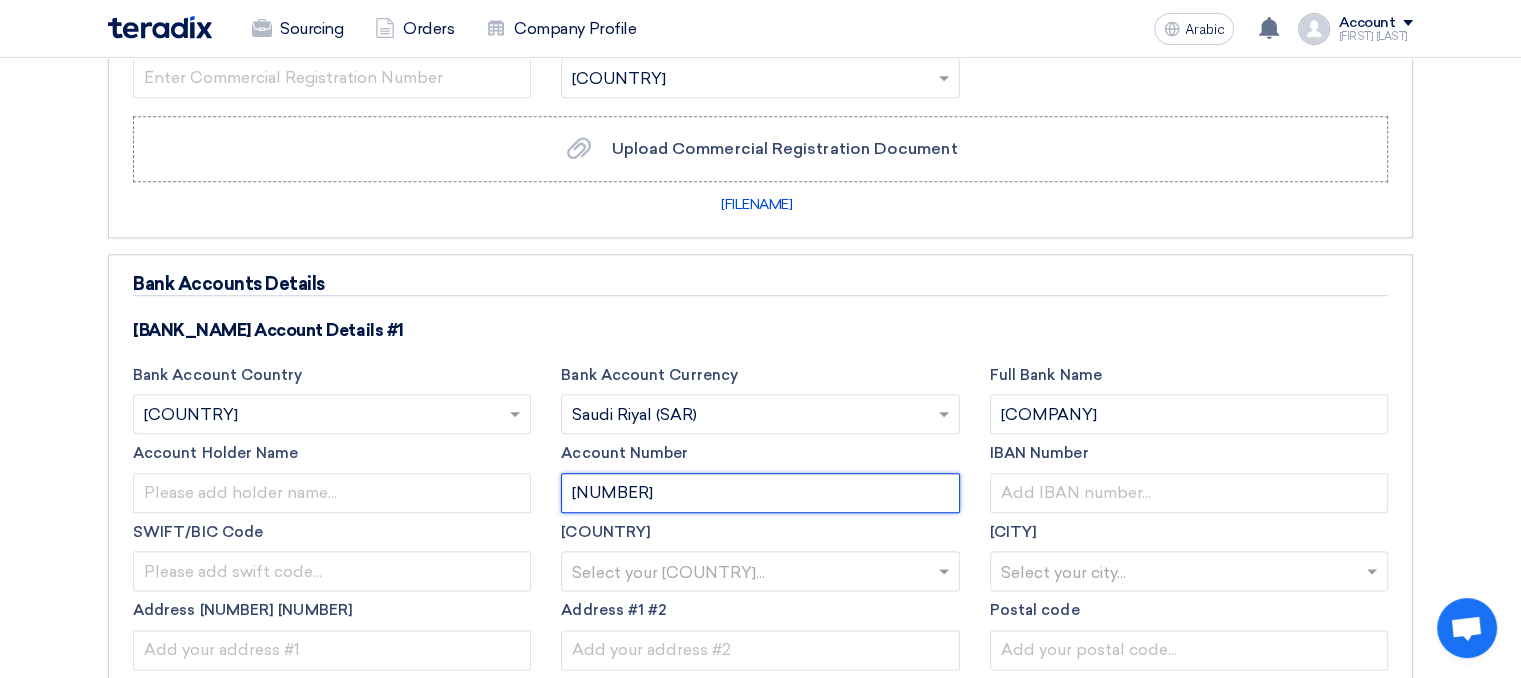 drag, startPoint x: 814, startPoint y: 475, endPoint x: 583, endPoint y: 494, distance: 231.78008 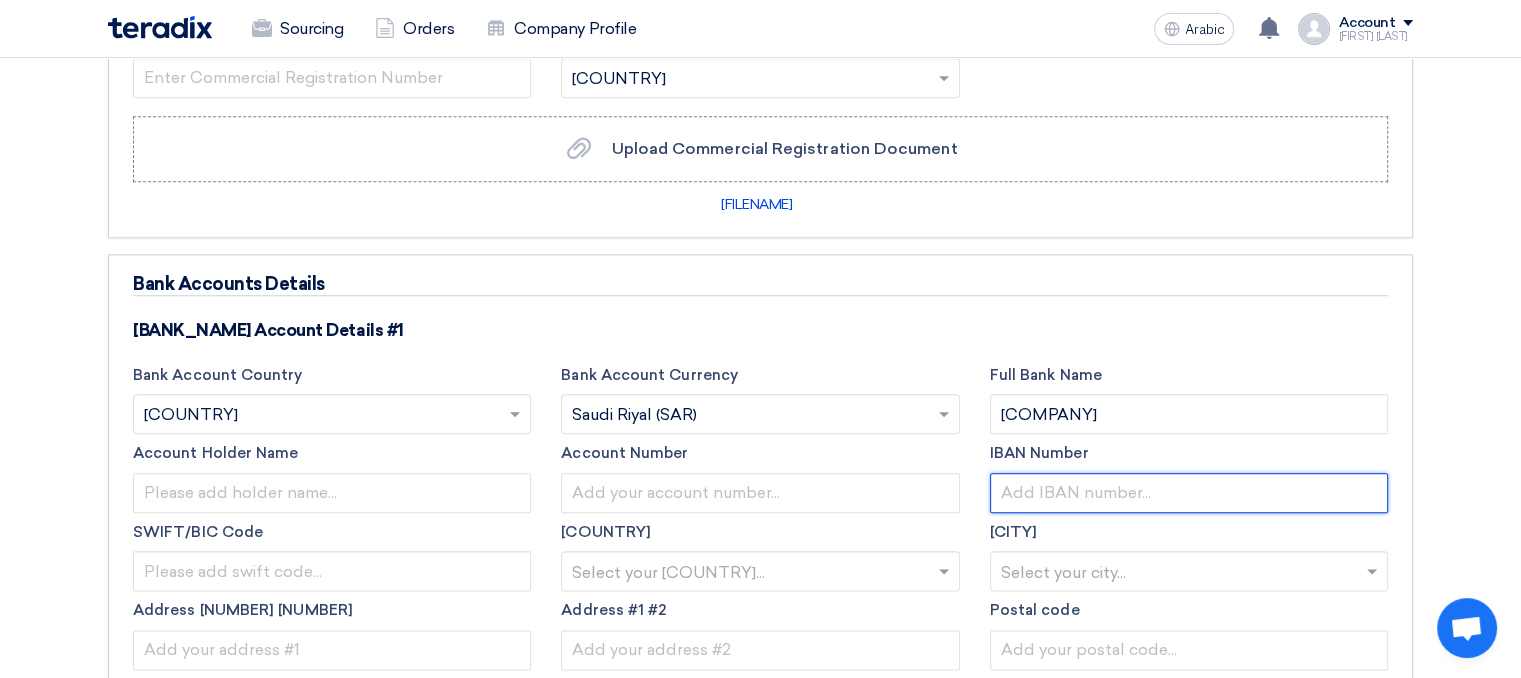 click 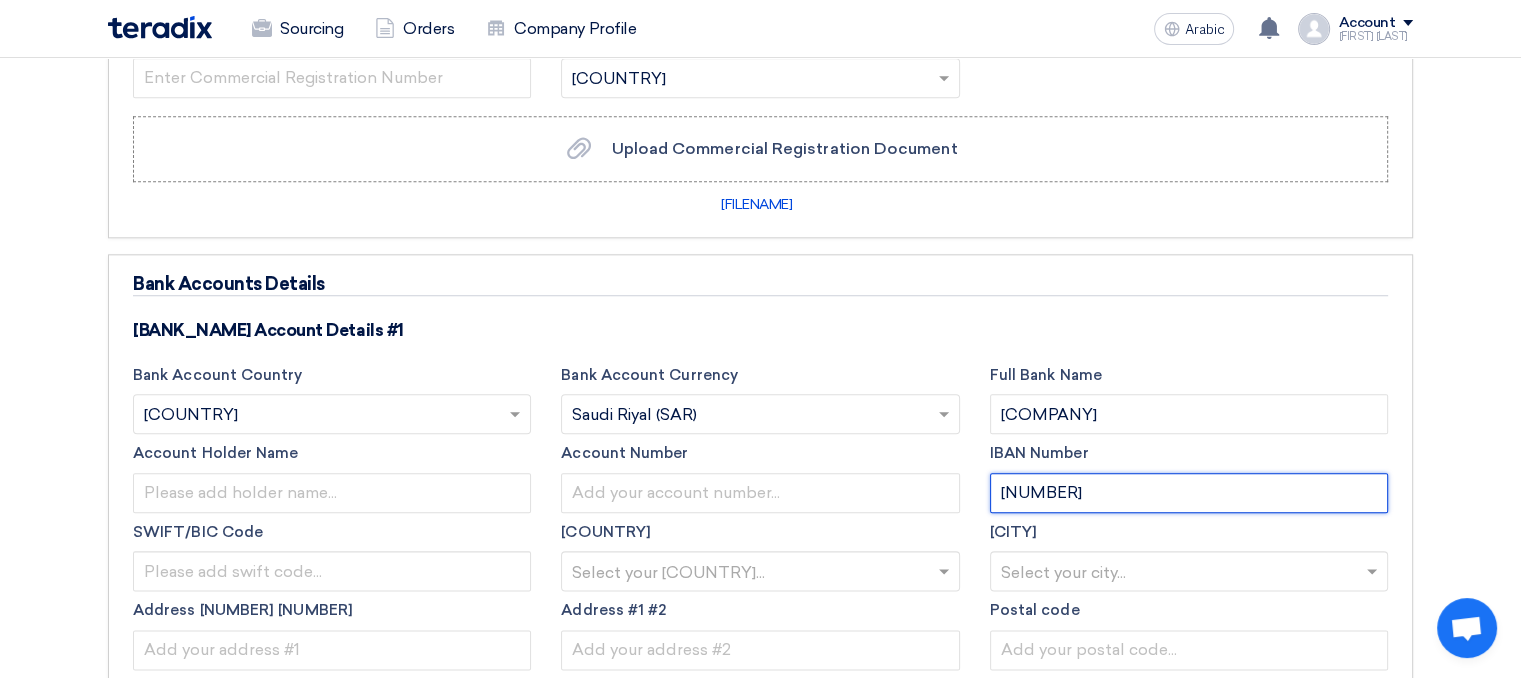 type on "[NUMBER]" 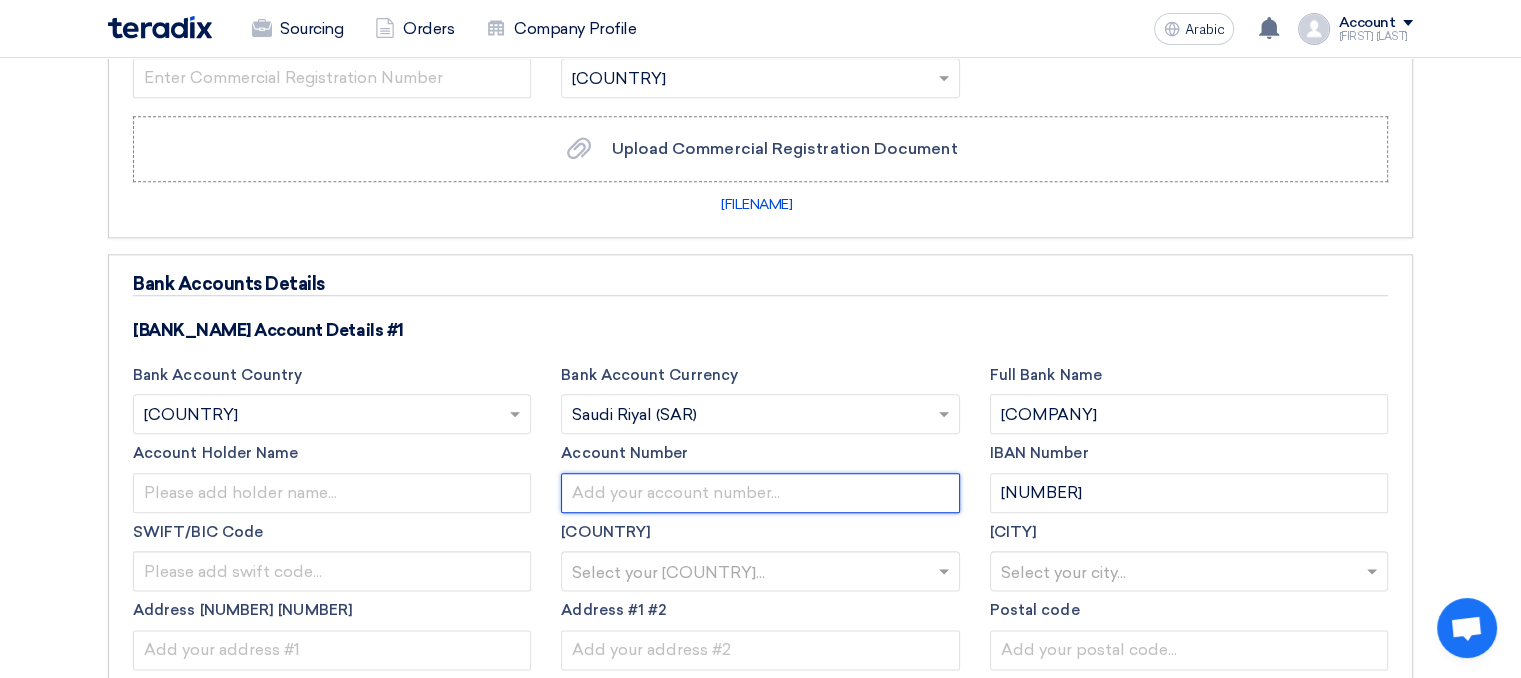 click 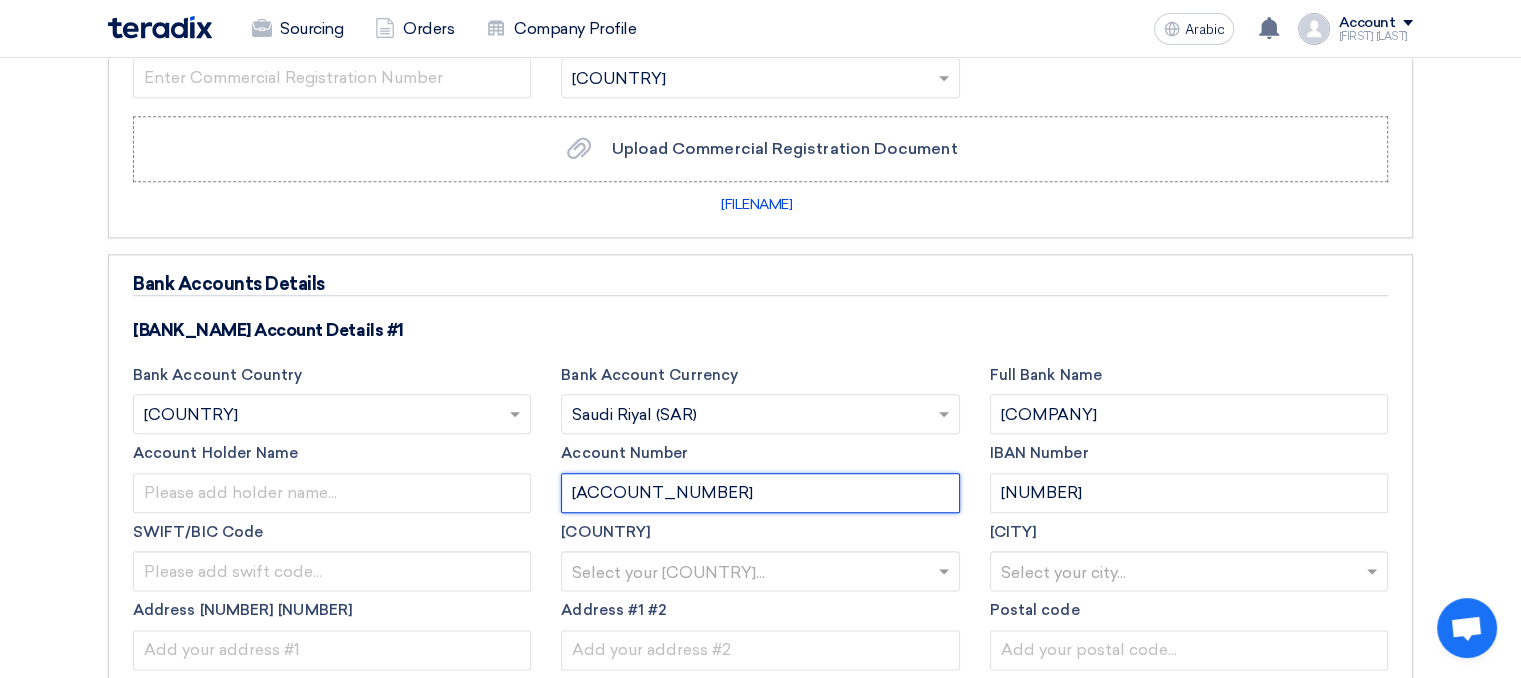 type on "[ACCOUNT_NUMBER]" 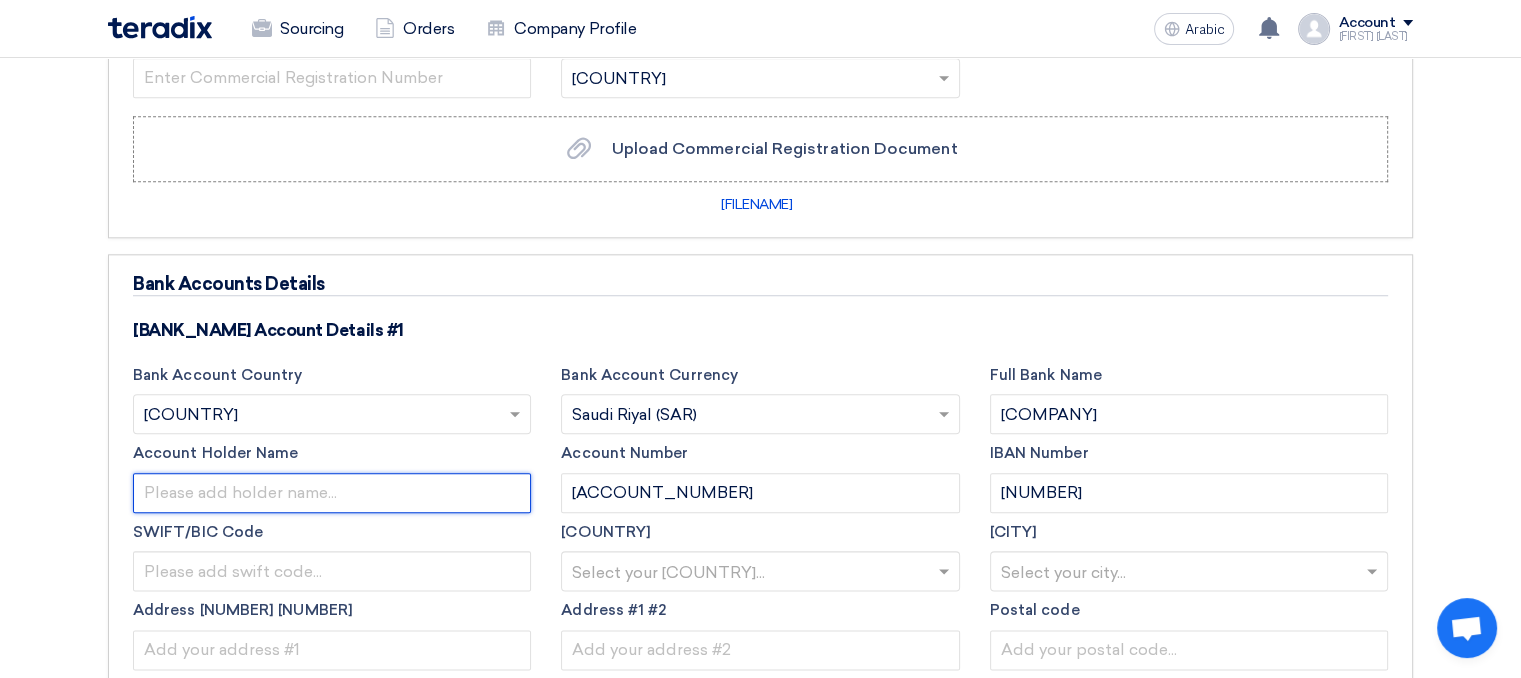 click 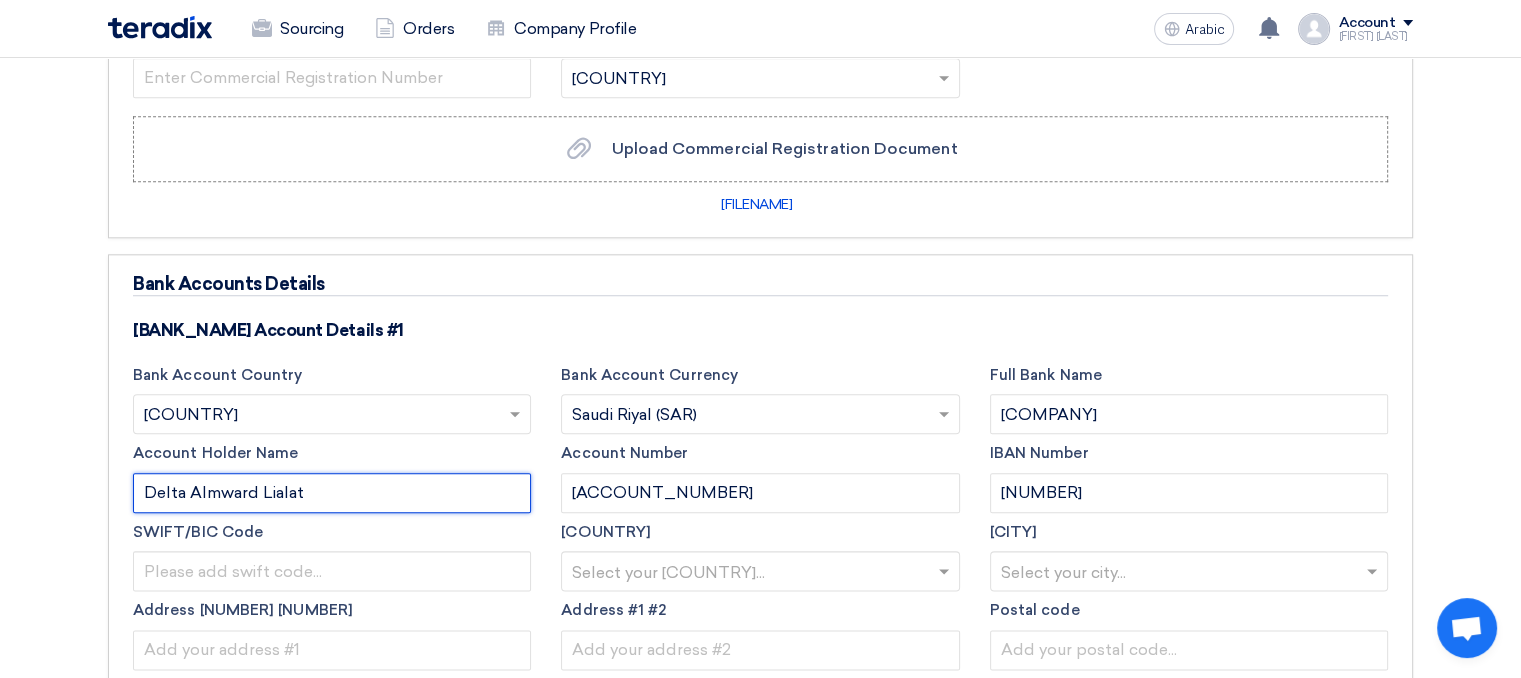 click on "Delta Almward Lialat" 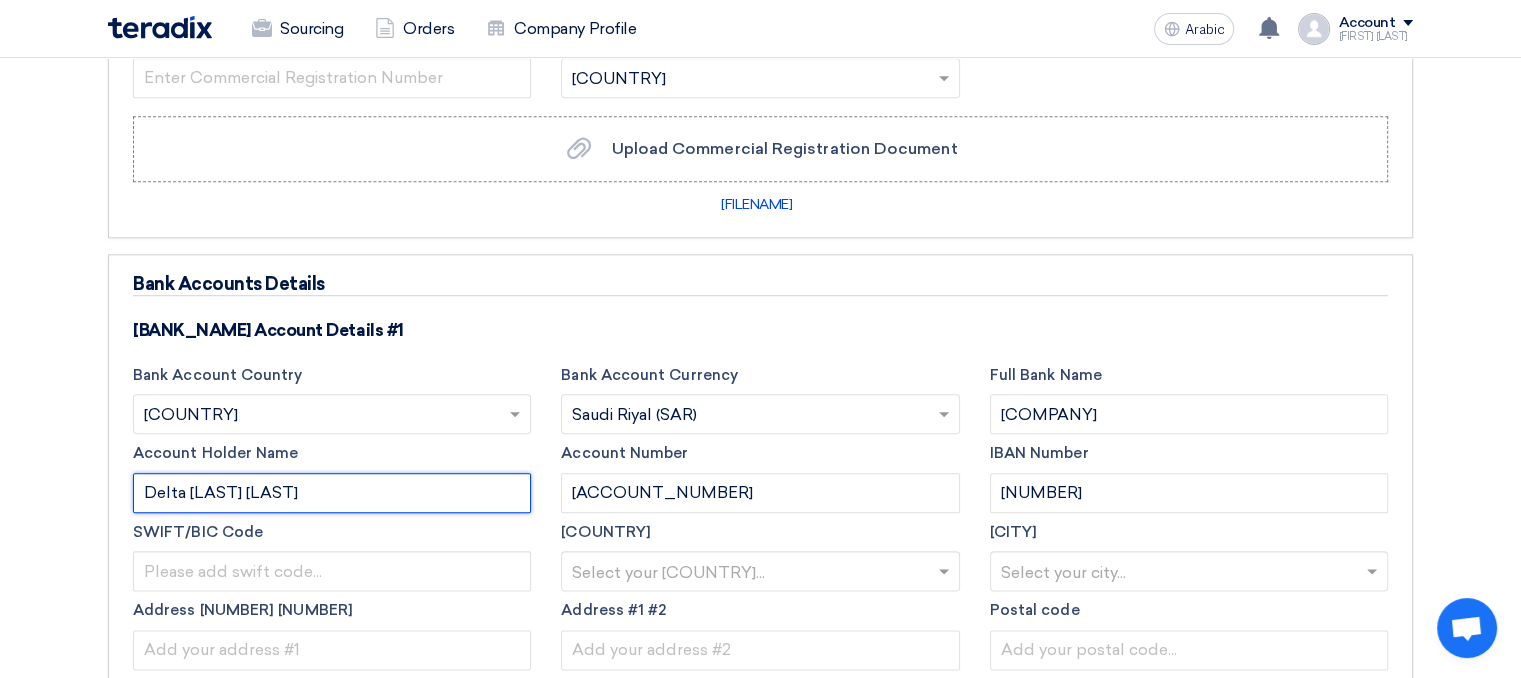 click on "Delta [LAST] [LAST]" 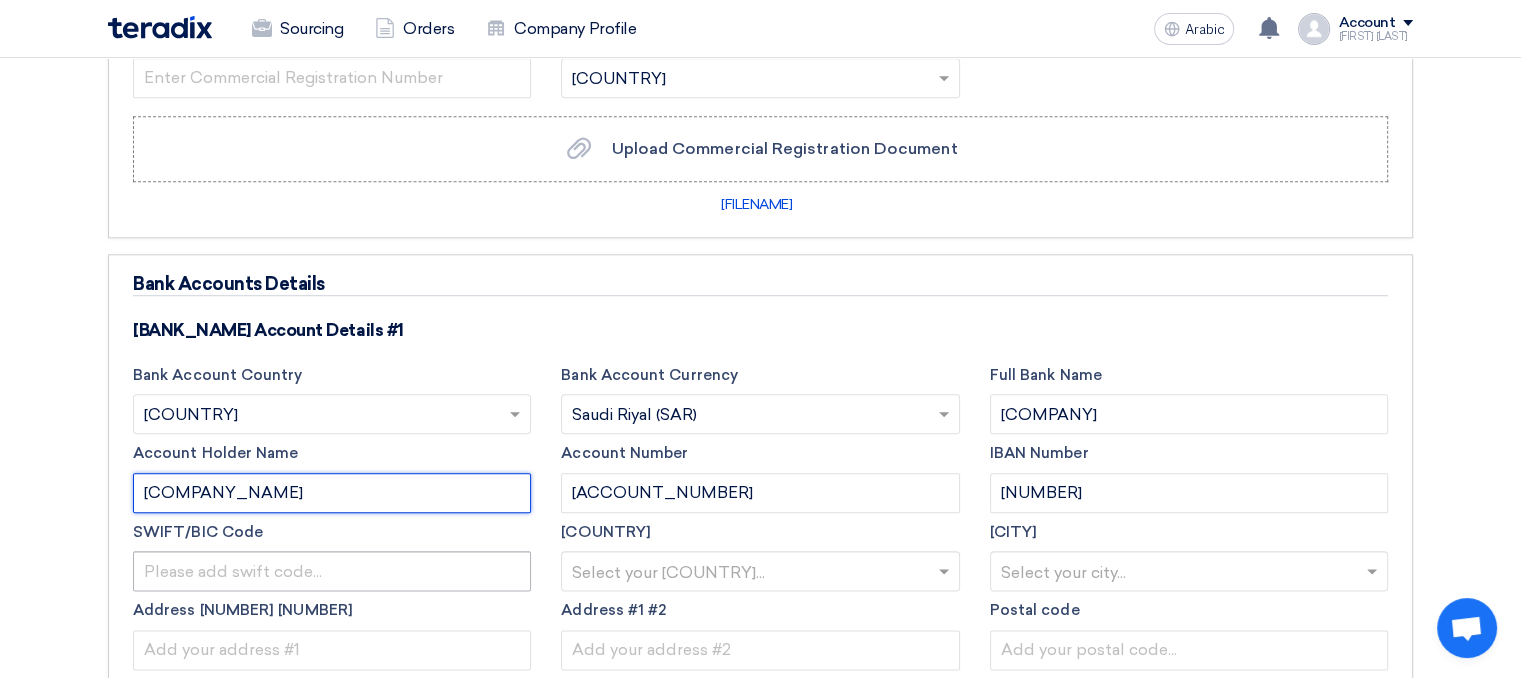 type on "[COMPANY_NAME]" 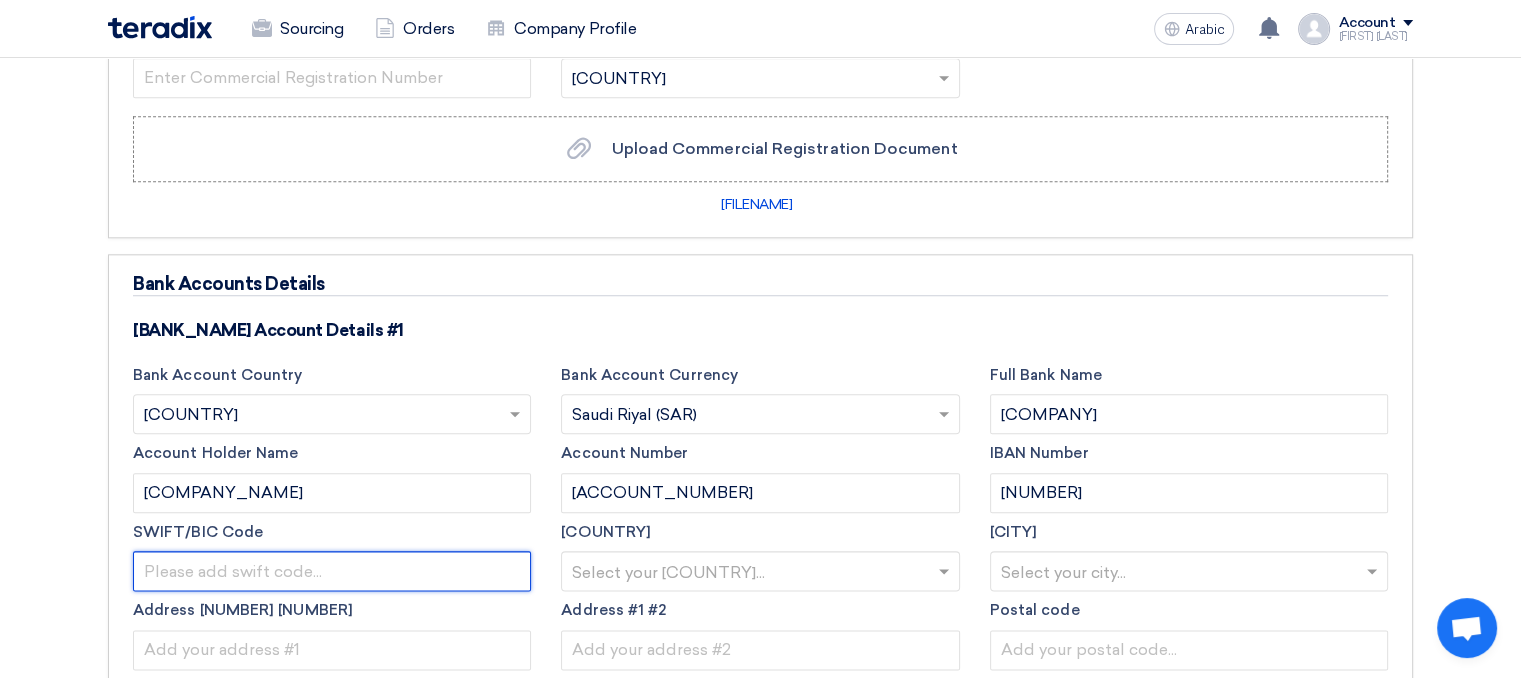 click 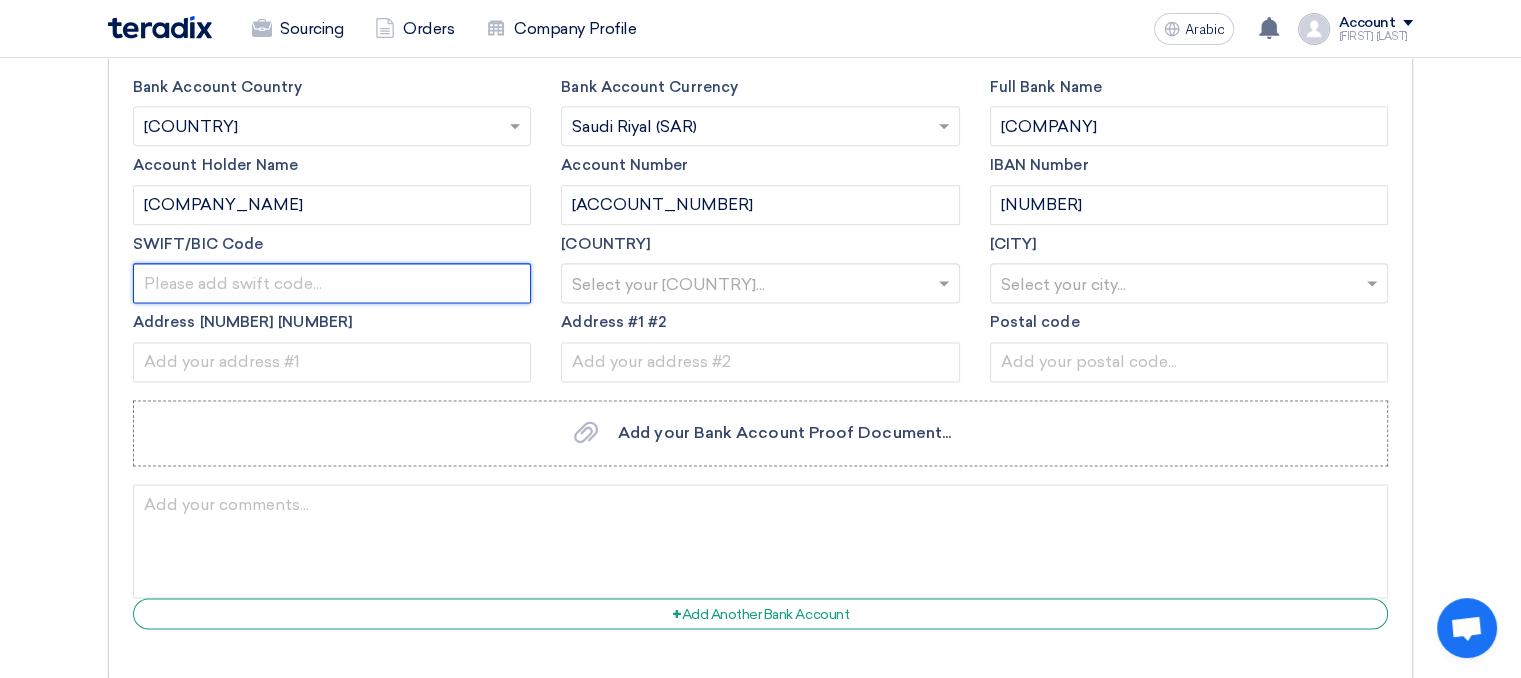 scroll, scrollTop: 2600, scrollLeft: 0, axis: vertical 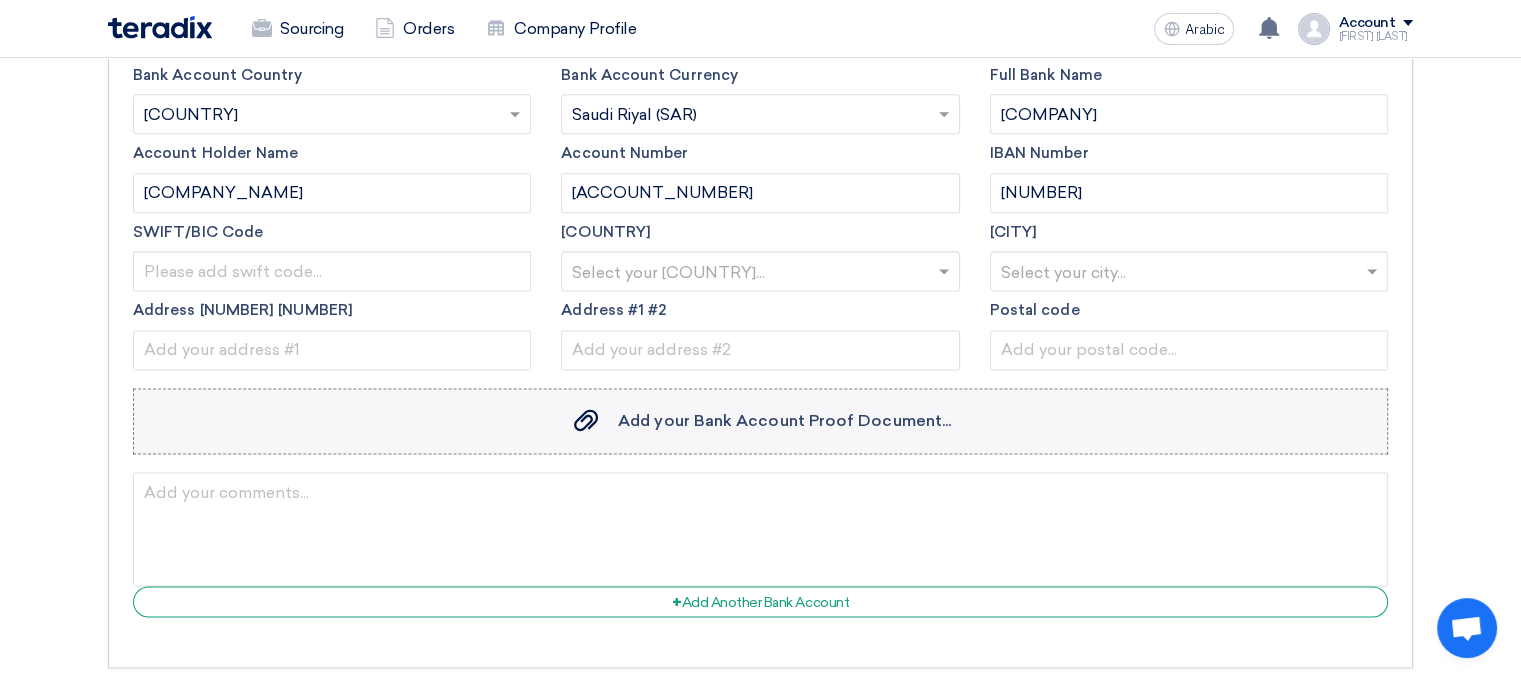 click on "Add your Bank Account Proof Document..." 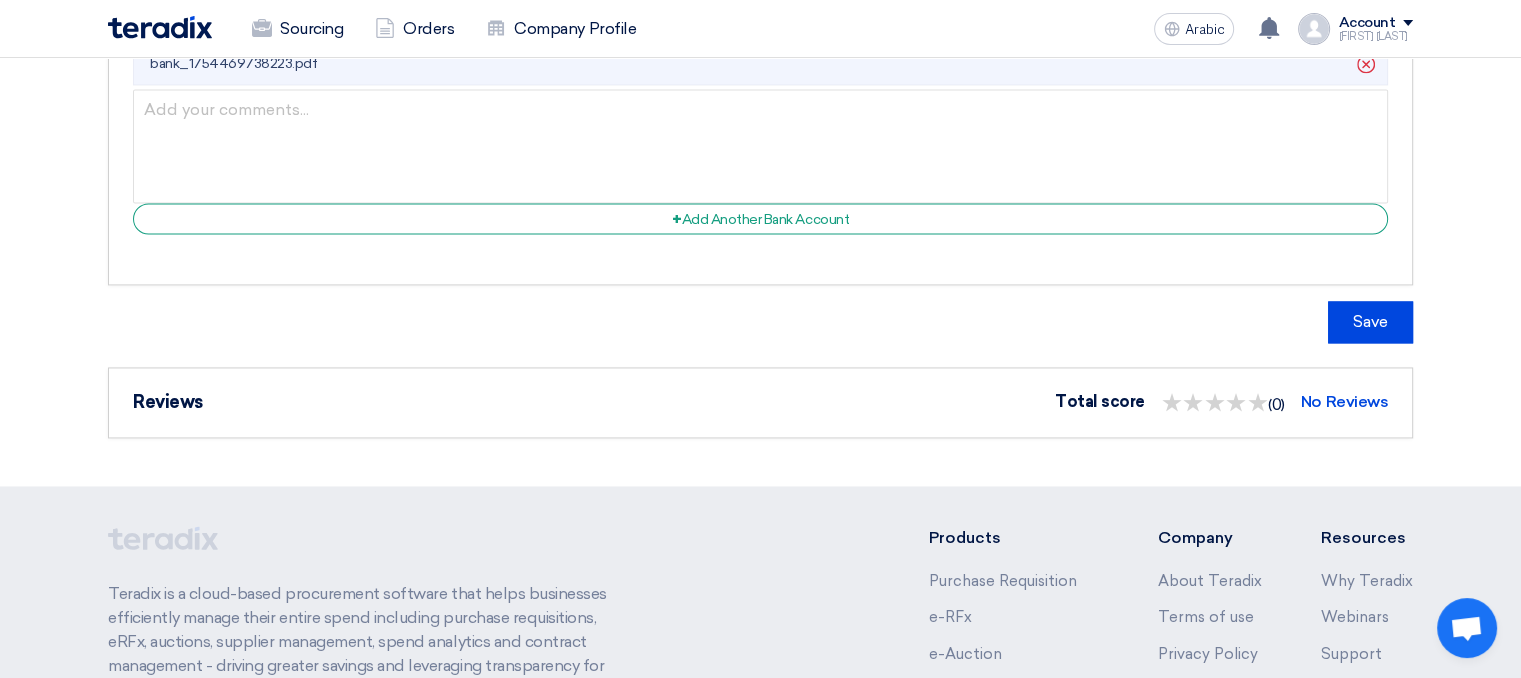 scroll, scrollTop: 3100, scrollLeft: 0, axis: vertical 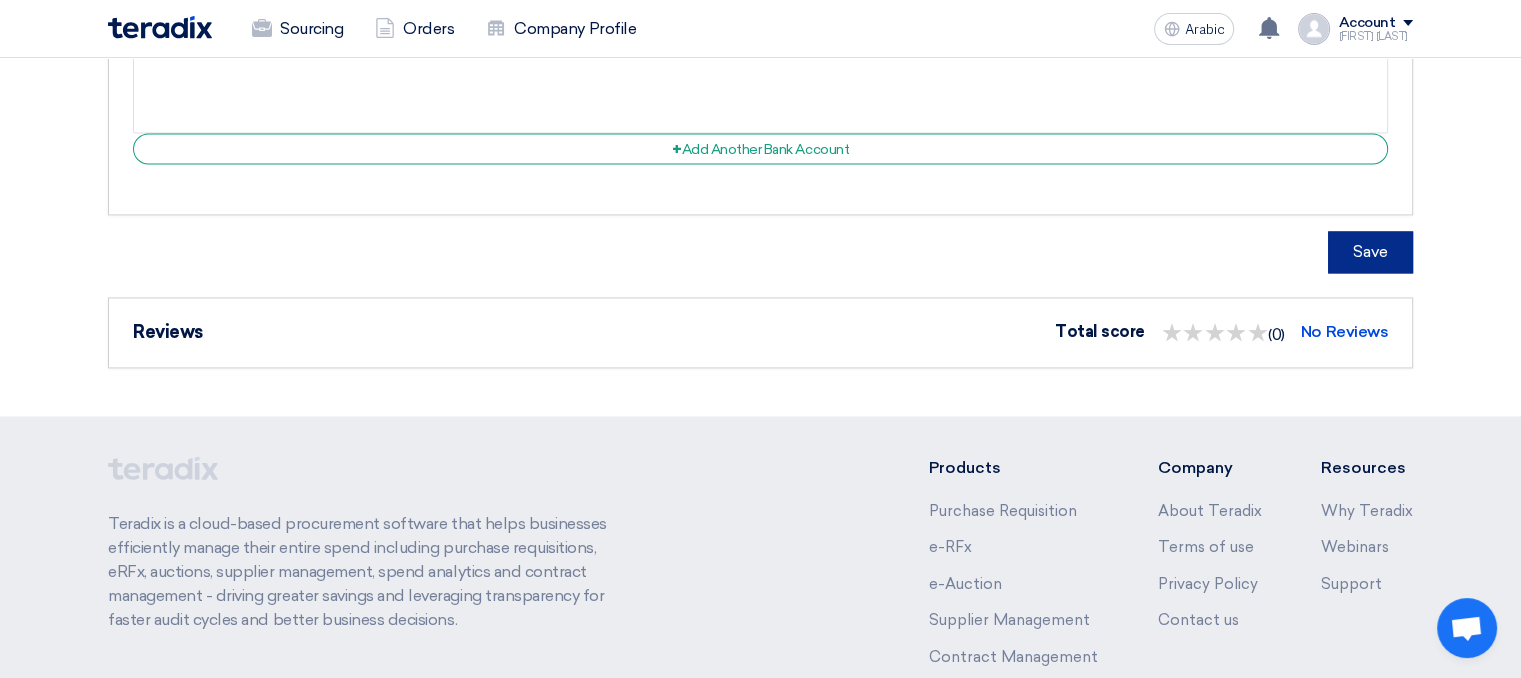 click on "Save" 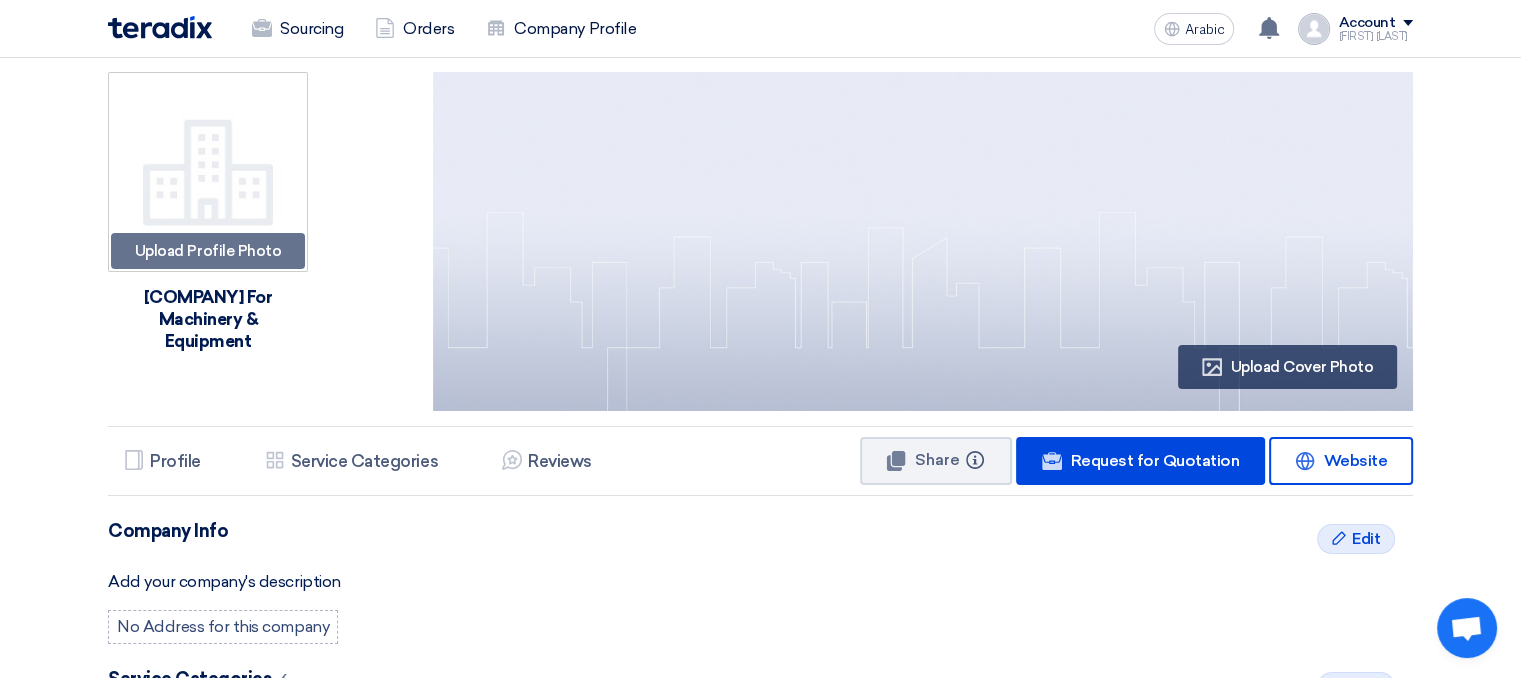 scroll, scrollTop: 0, scrollLeft: 0, axis: both 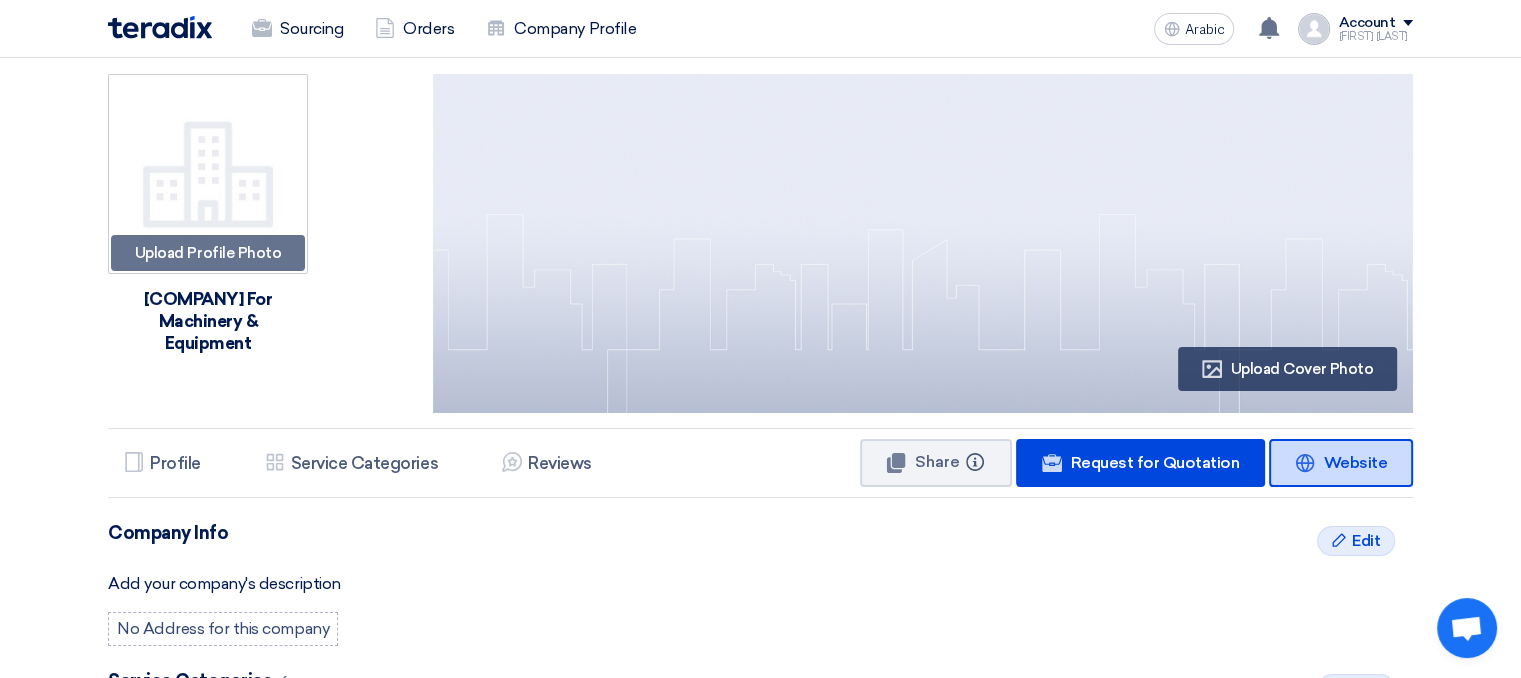 click on "Website
Website" 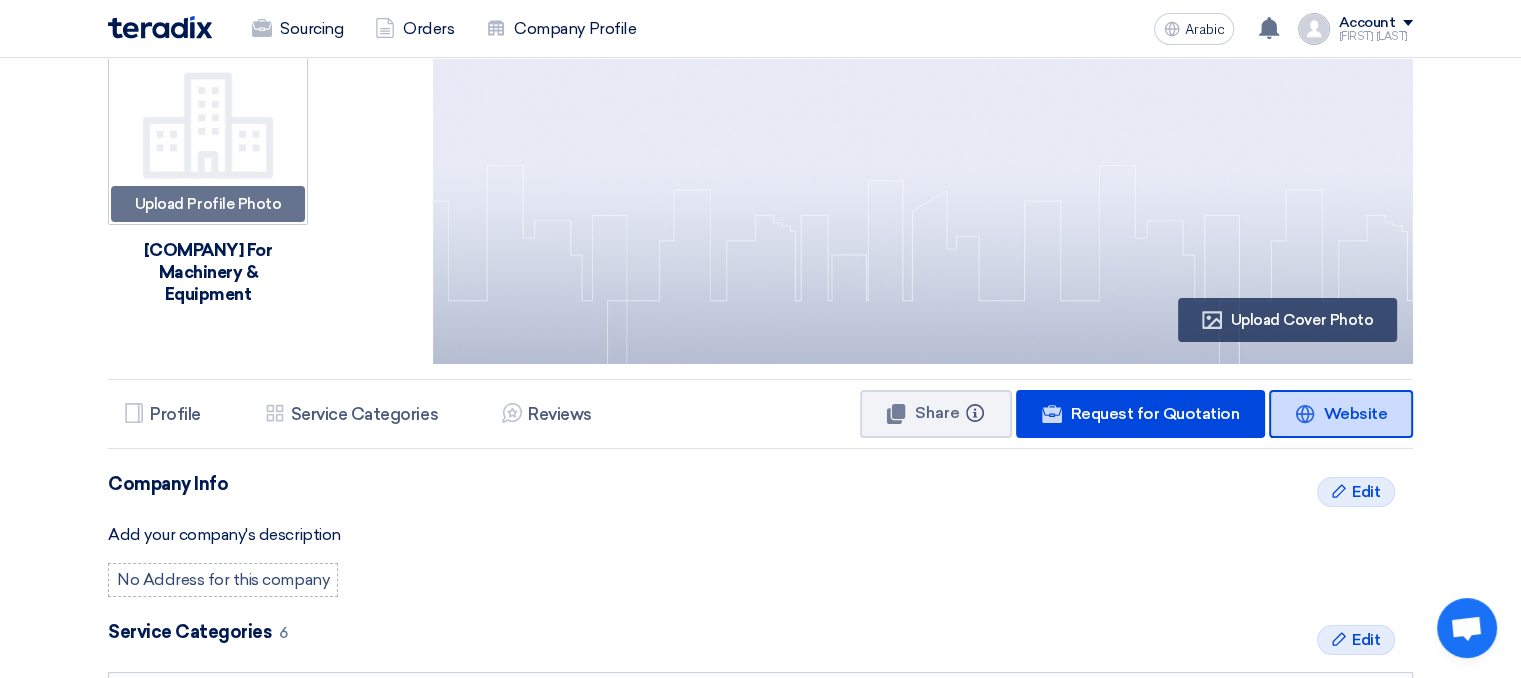 scroll, scrollTop: 0, scrollLeft: 0, axis: both 